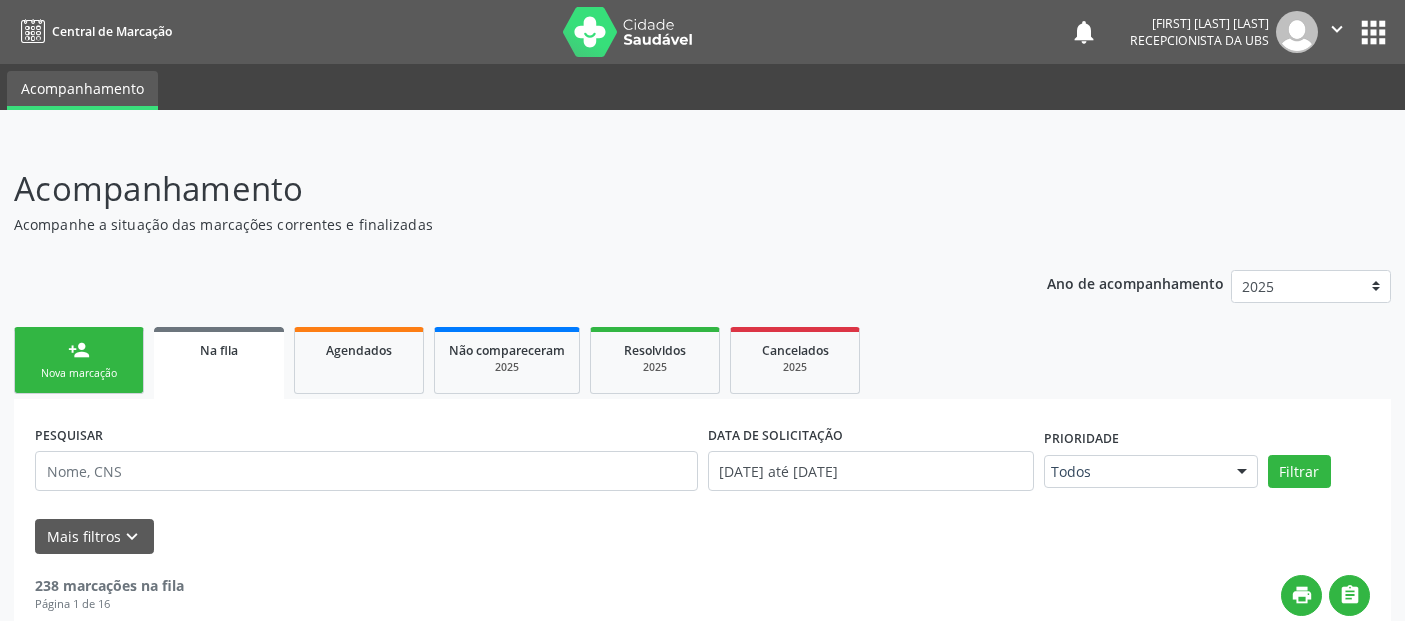scroll, scrollTop: 71, scrollLeft: 0, axis: vertical 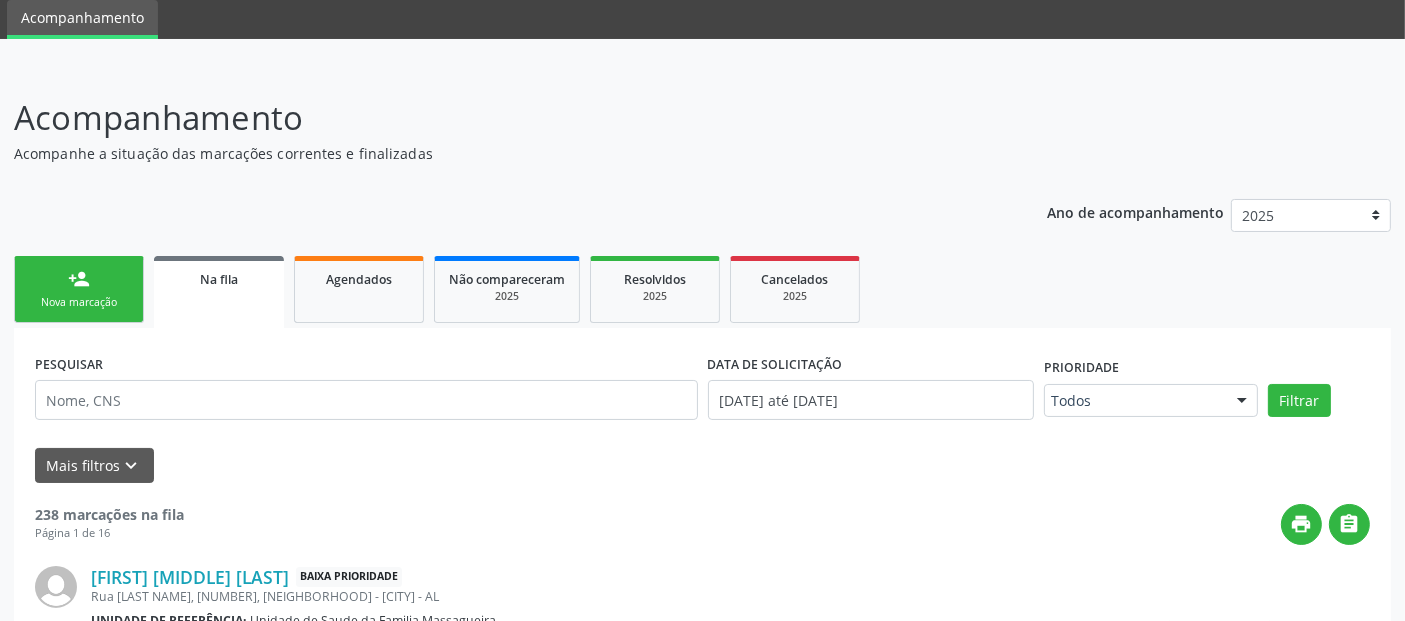 click on "person_add
Nova marcação
Na fila   Agendados   Não compareceram
2025
Resolvidos
2025
Cancelados
2025" at bounding box center [702, 289] 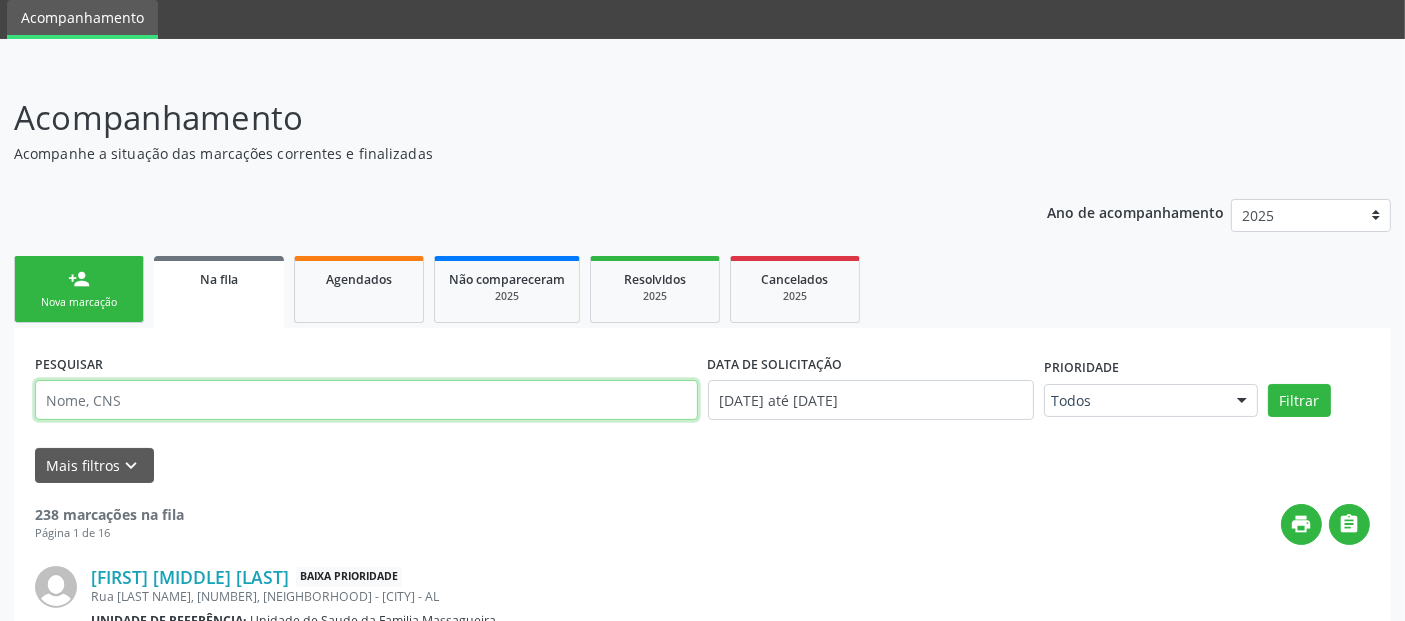 click at bounding box center (366, 400) 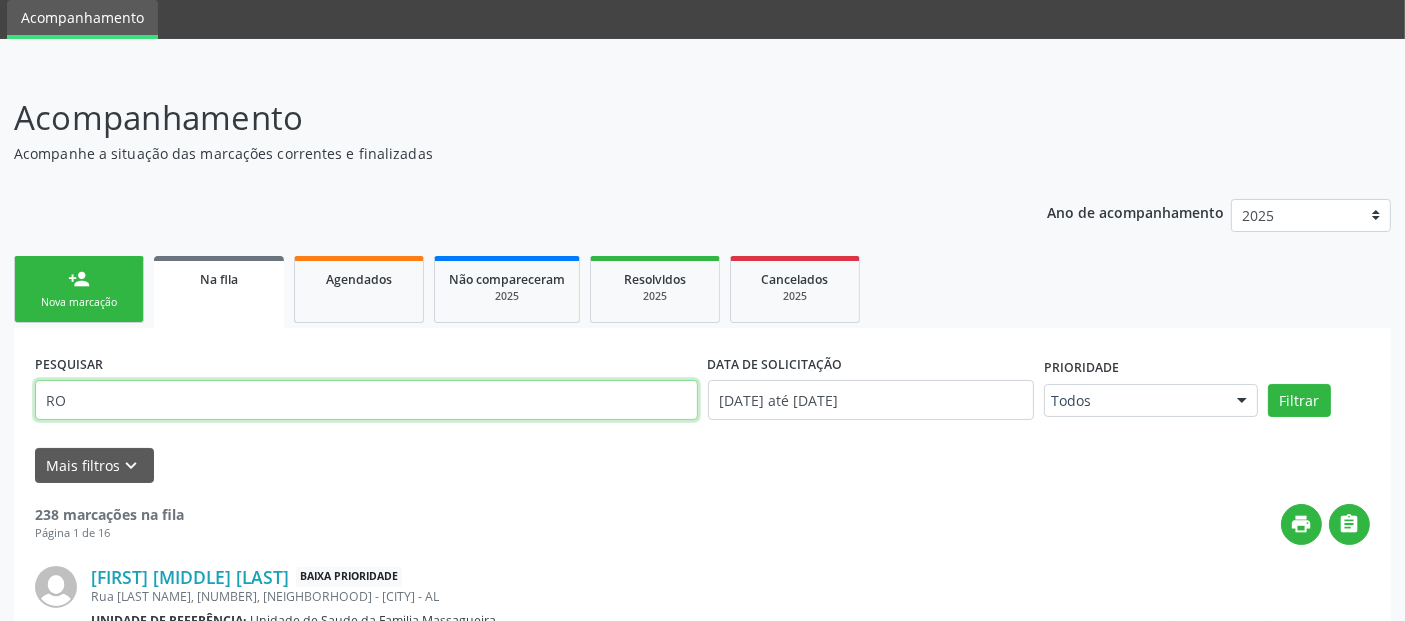 type on "R" 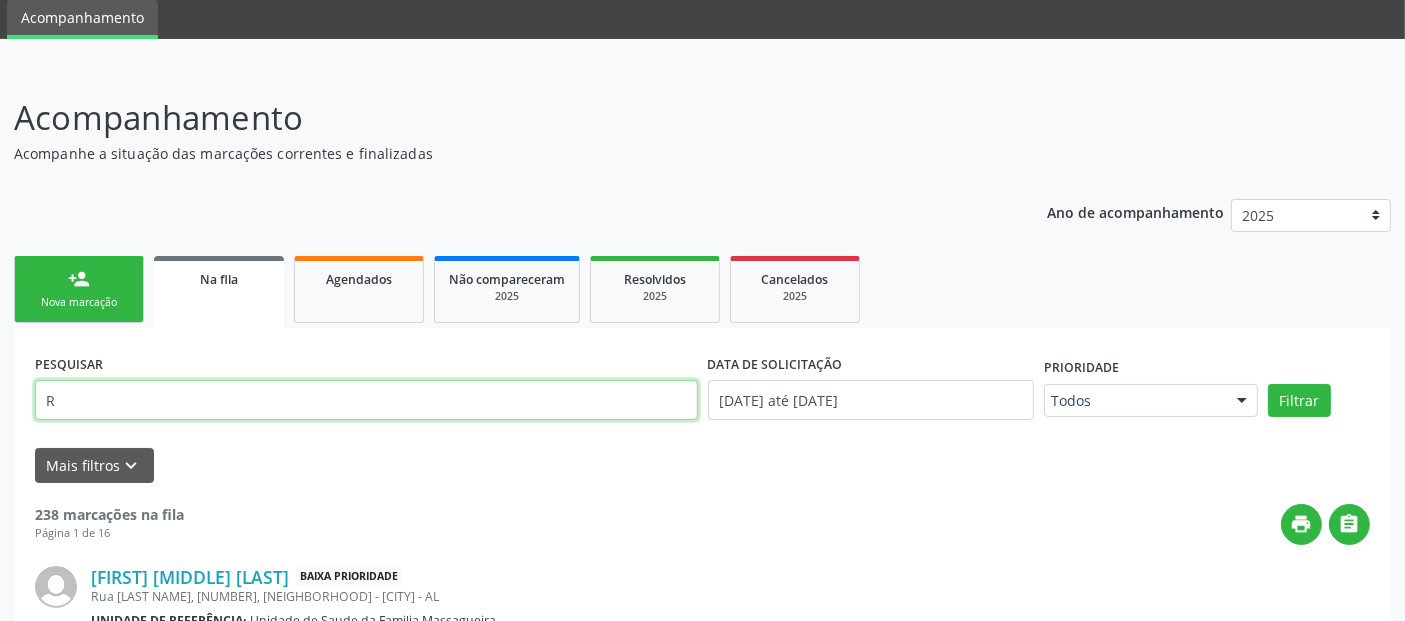 type 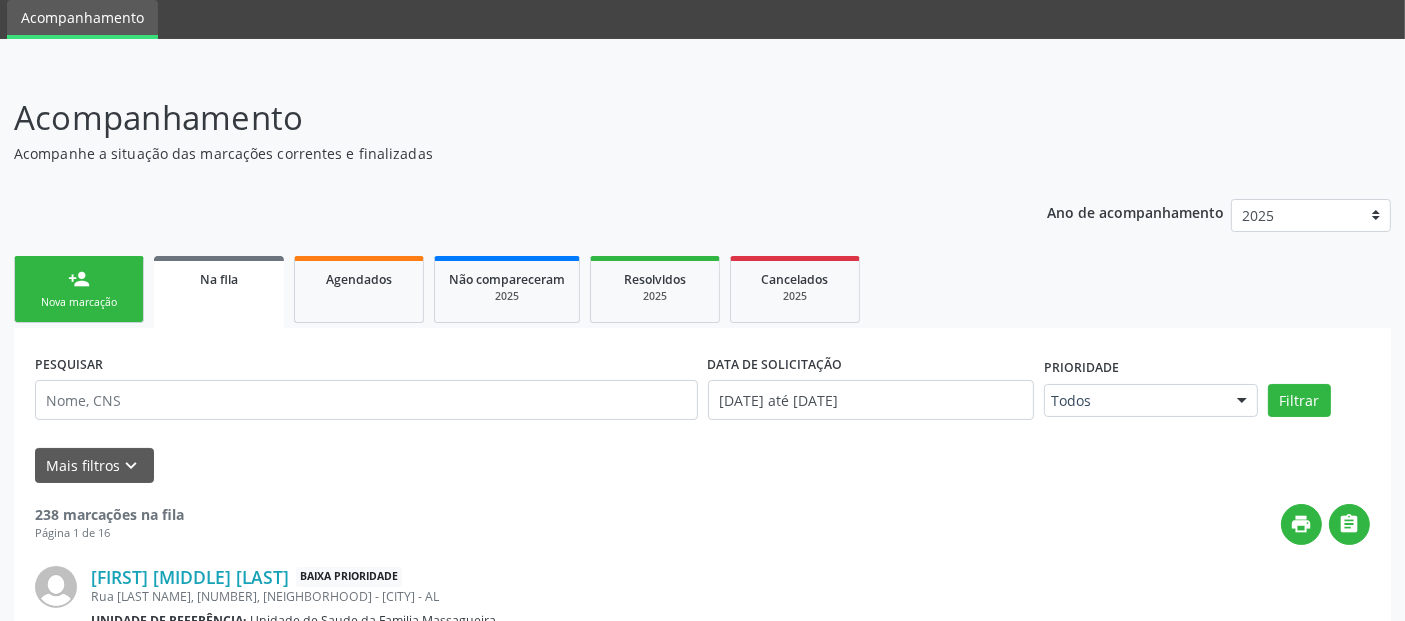 click on "person_add
Nova marcação" at bounding box center (79, 289) 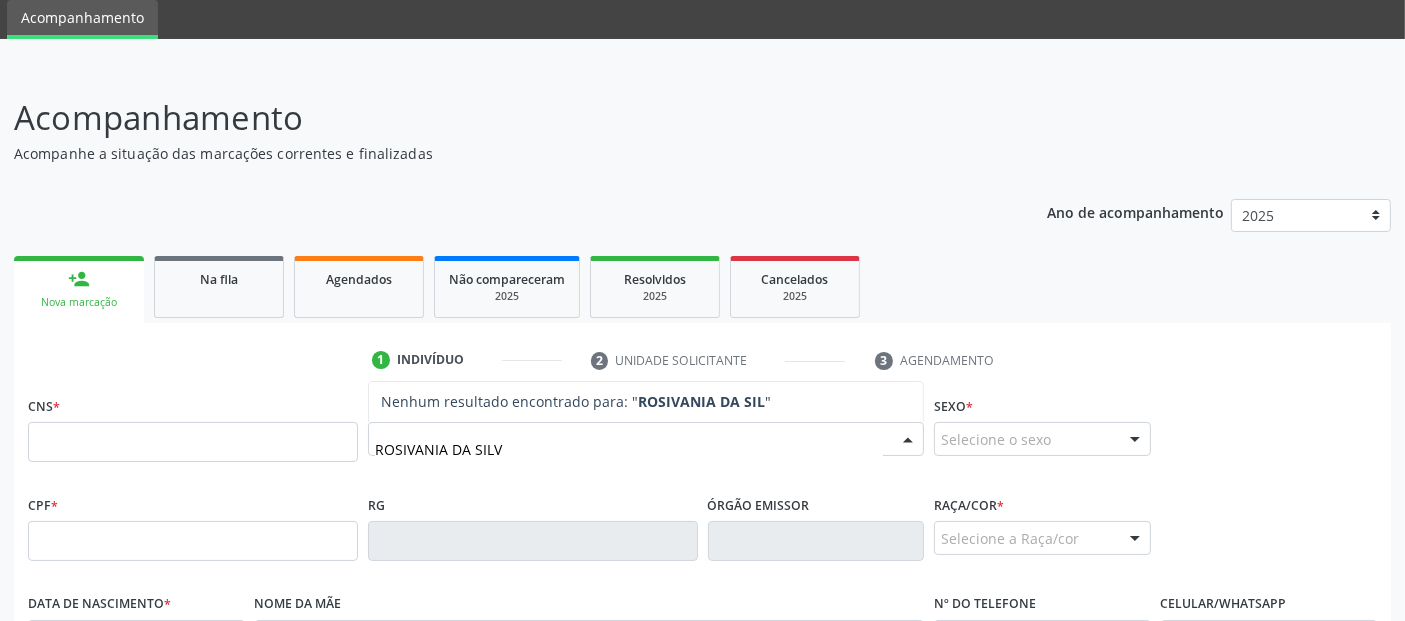 type on "ROSIVANIA DA SILVA" 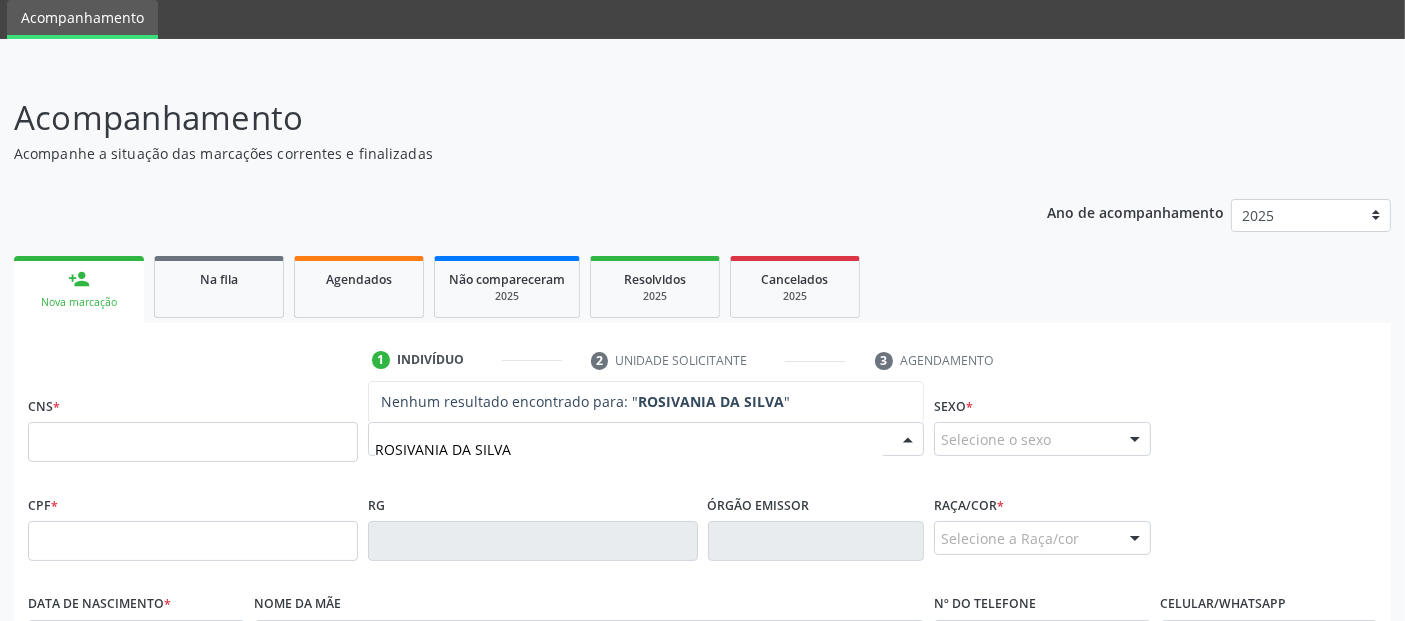 click on "ROSIVANIA DA SILVA" at bounding box center [629, 449] 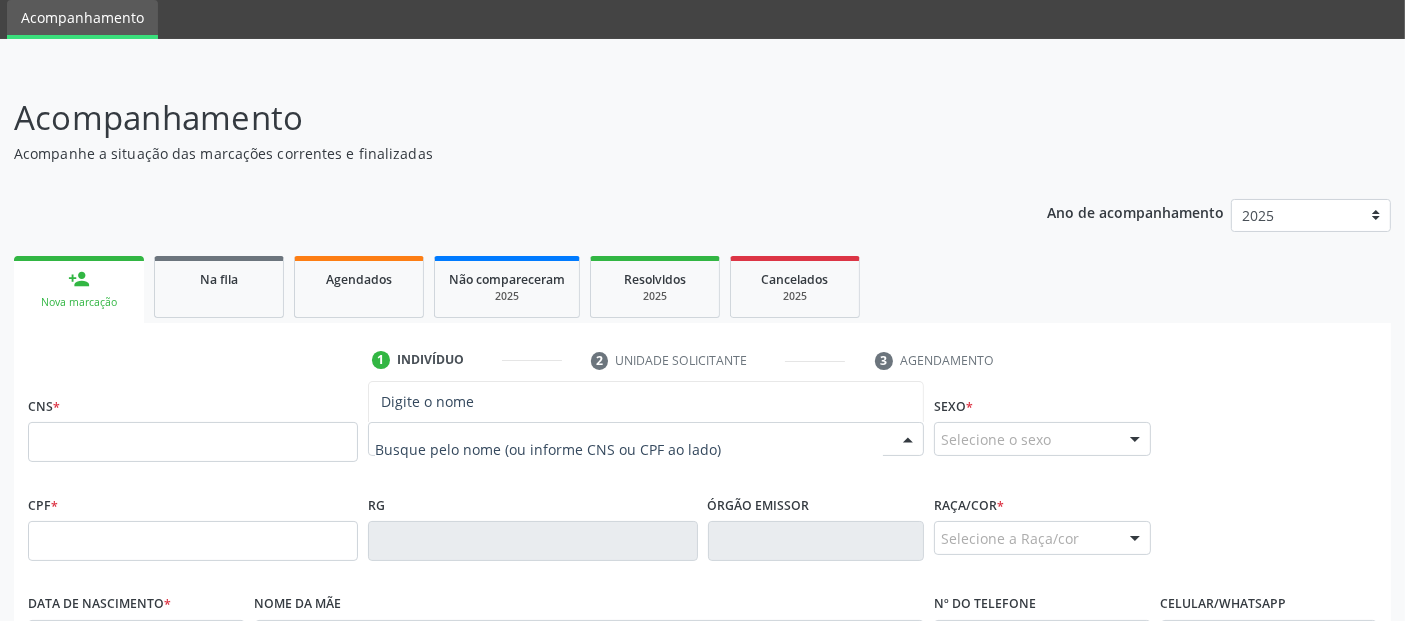 click at bounding box center (629, 449) 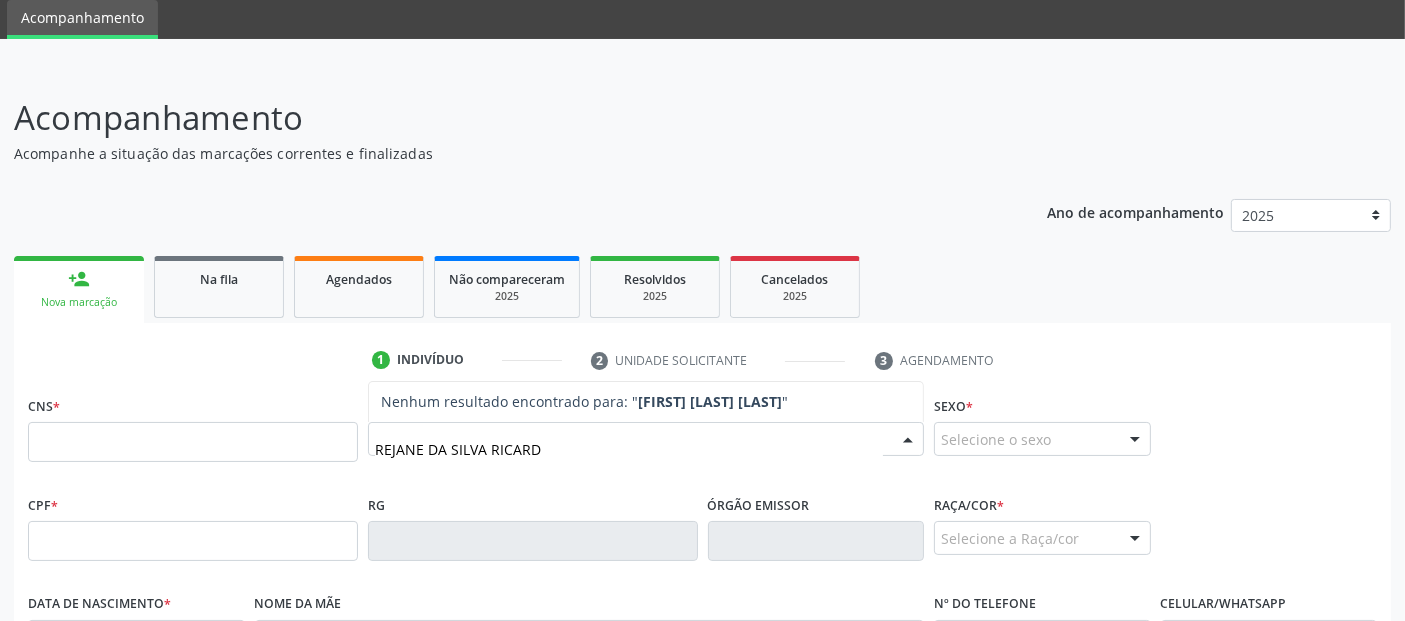 type on "REJANE DA SILVA RICARDO" 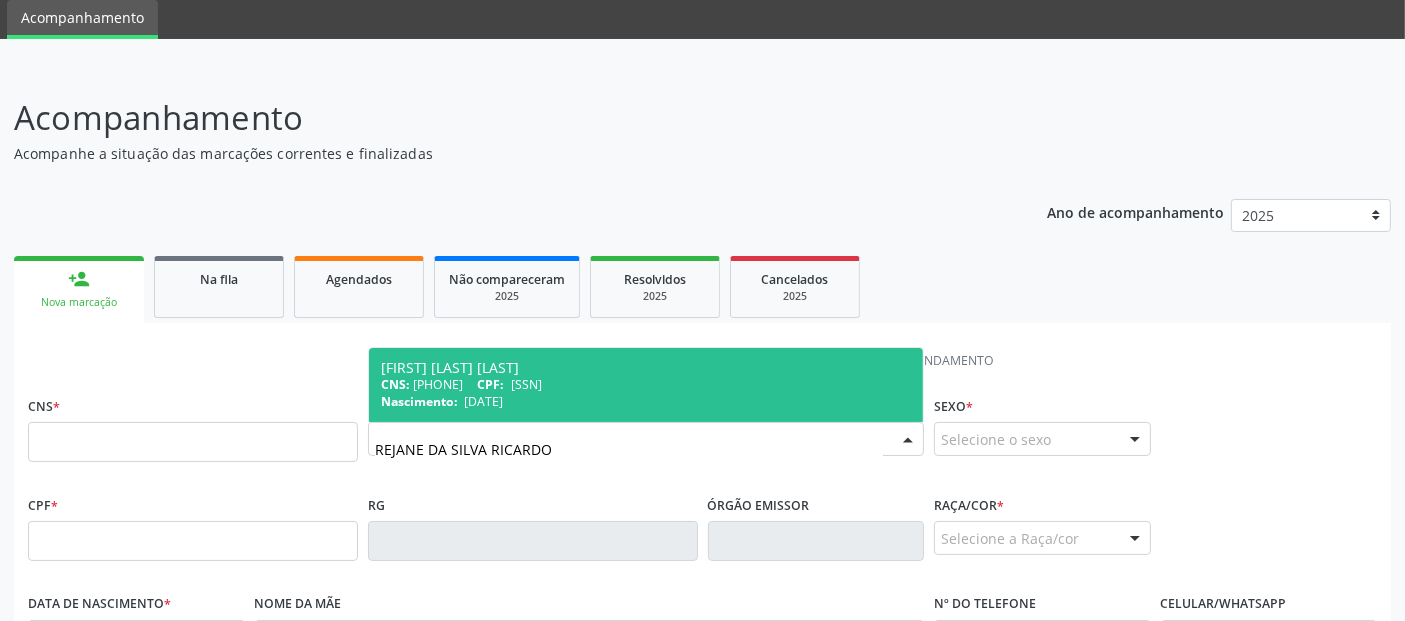 click on "[DATE]" at bounding box center [483, 401] 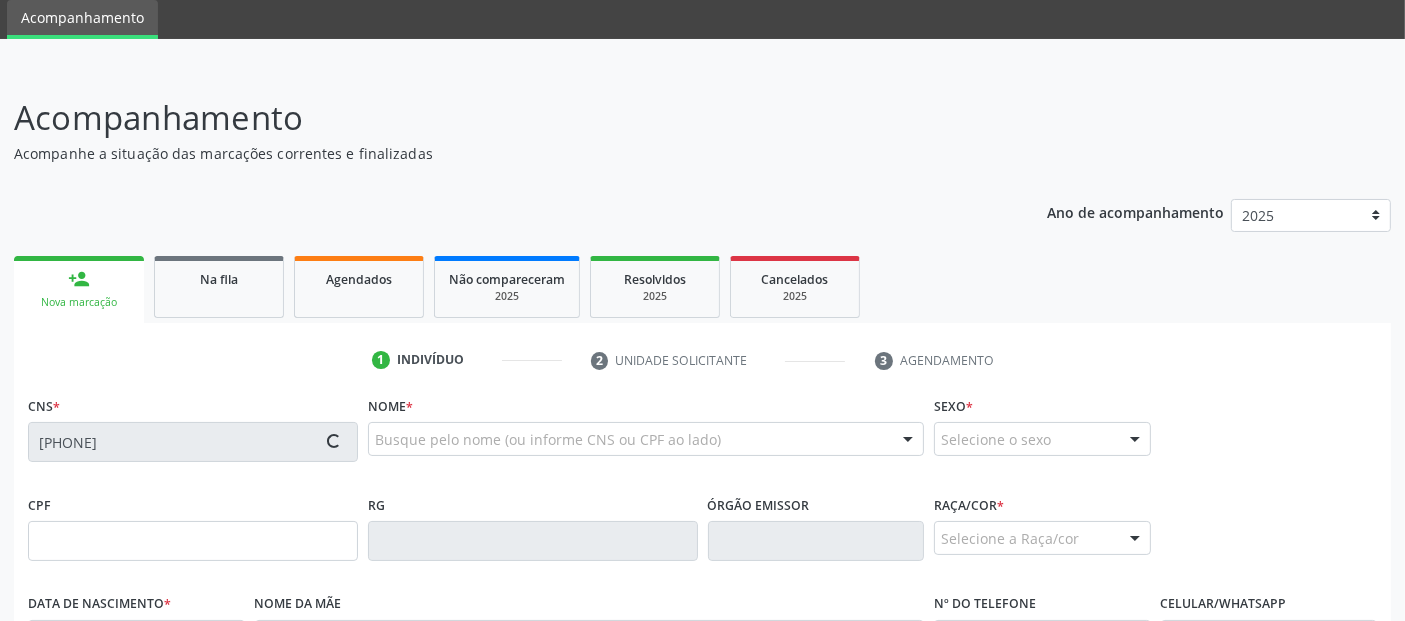 type on "[SSN]" 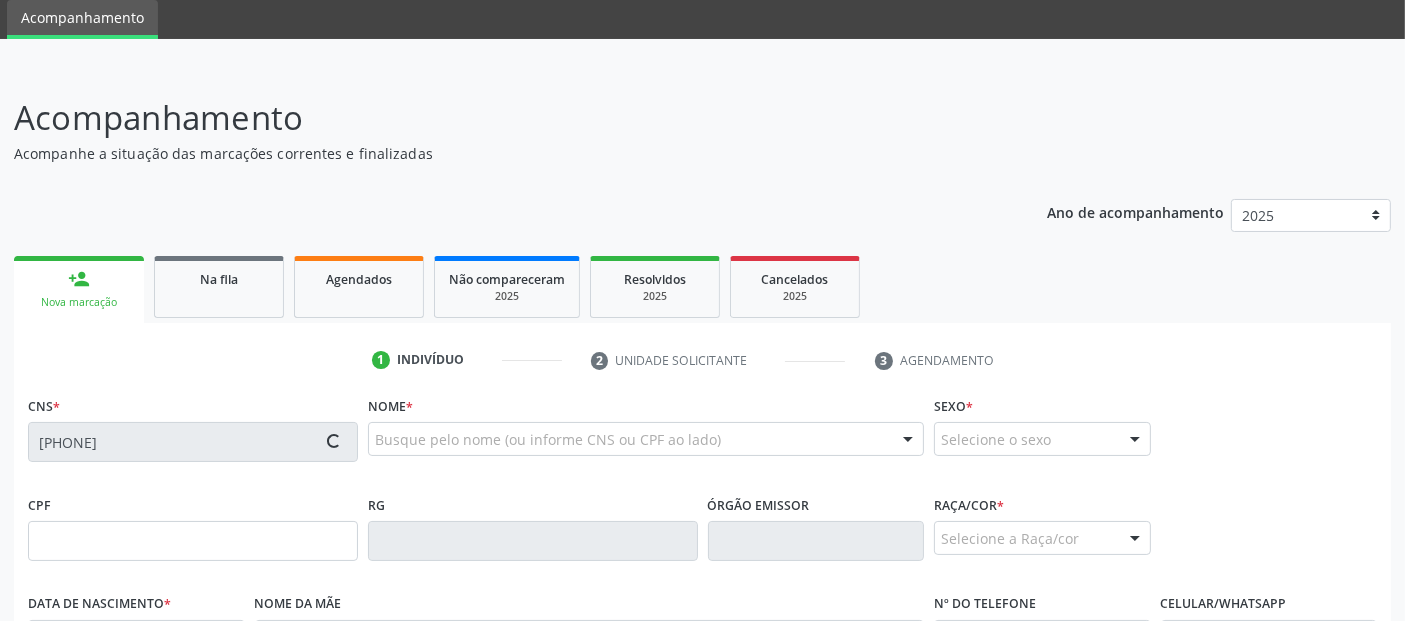 type on "[DATE]" 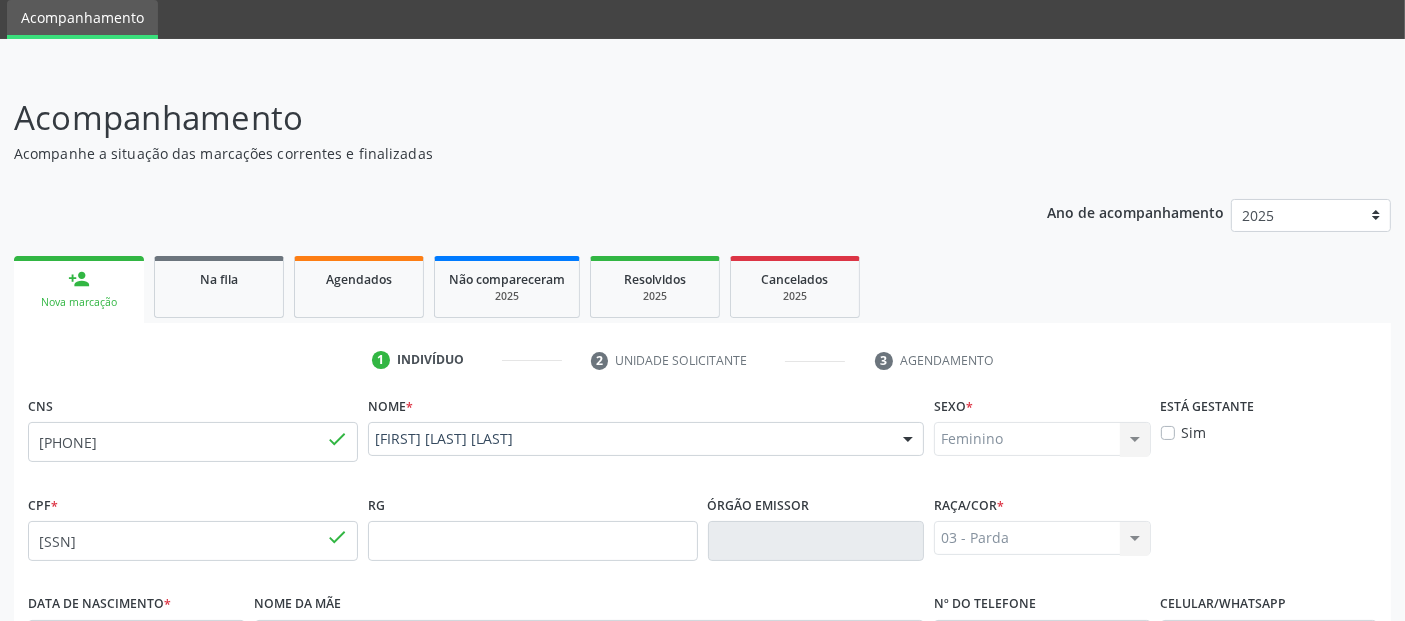 scroll, scrollTop: 489, scrollLeft: 0, axis: vertical 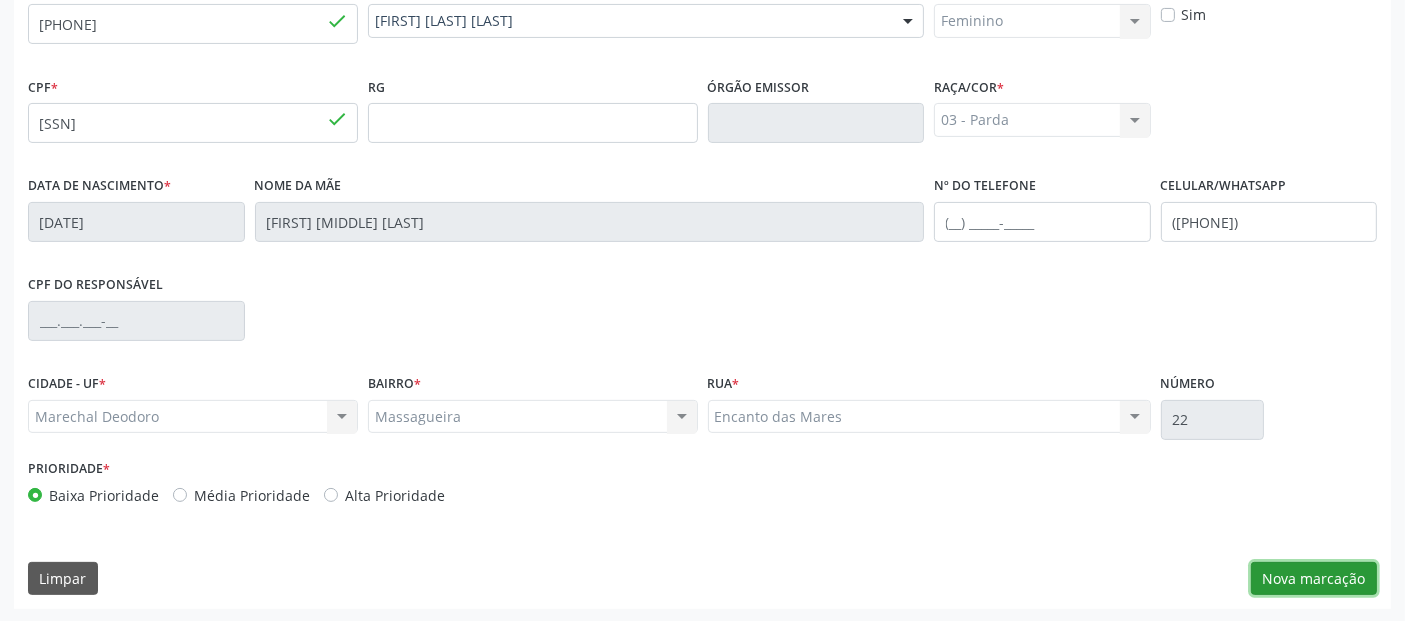 click on "Nova marcação" at bounding box center [1314, 579] 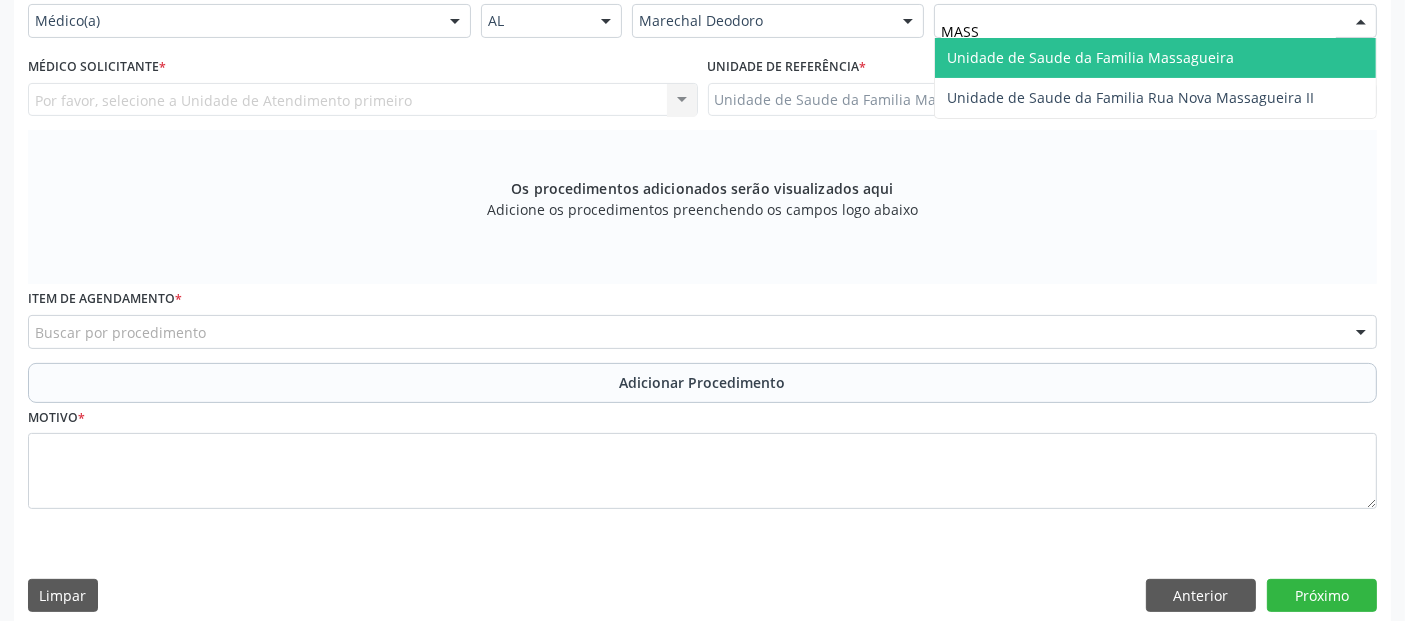 type on "MASSA" 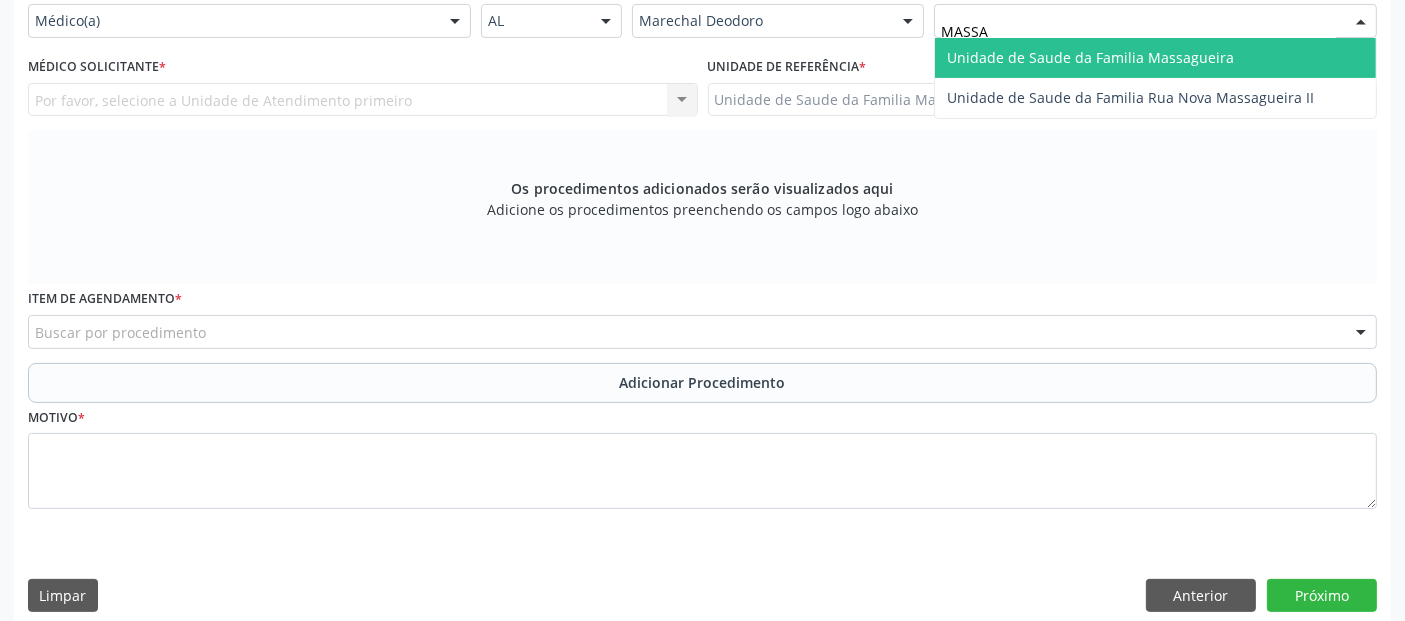 click on "Unidade de Saude da Familia Massagueira" at bounding box center (1090, 57) 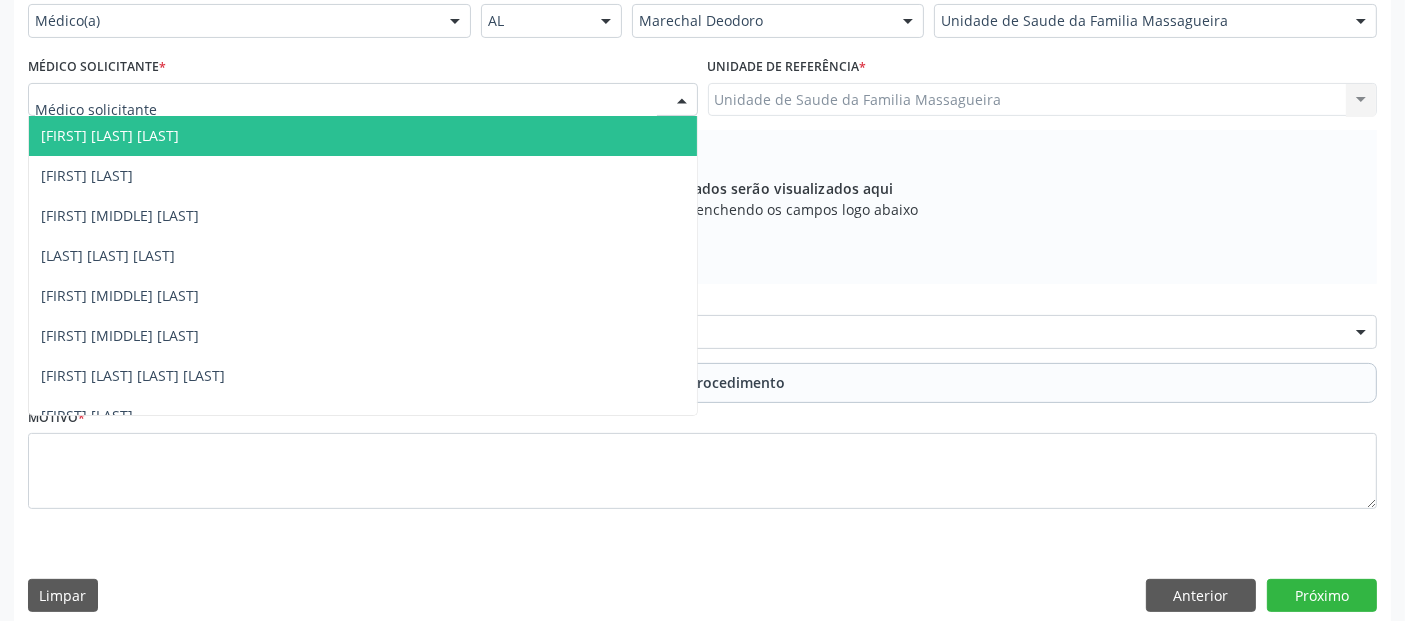 click at bounding box center (363, 100) 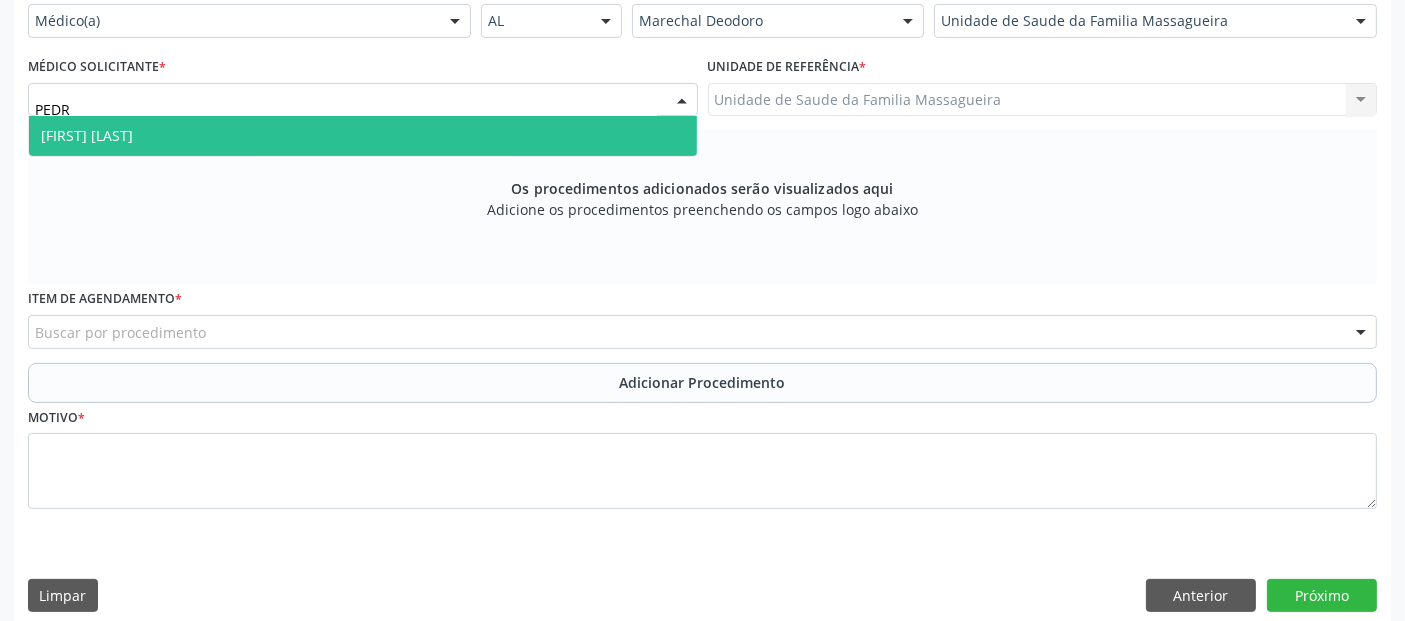 type on "PEDRO" 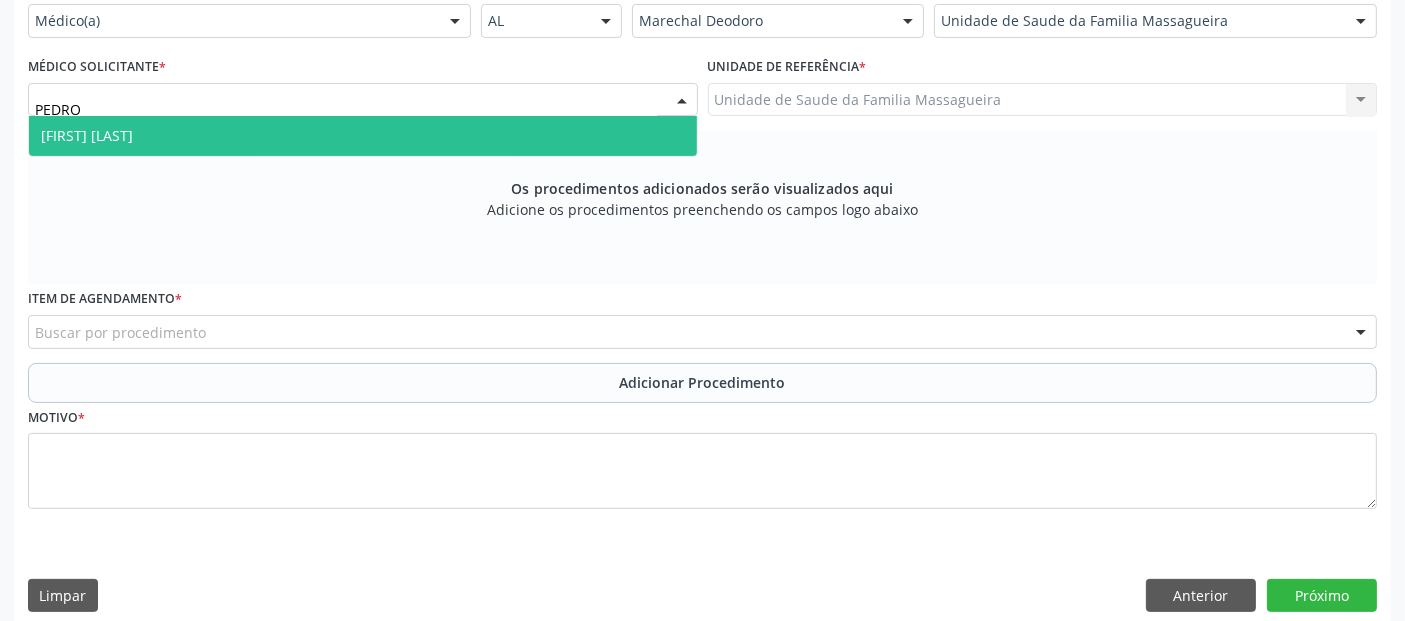 click on "[FIRST] [LAST]" at bounding box center (87, 135) 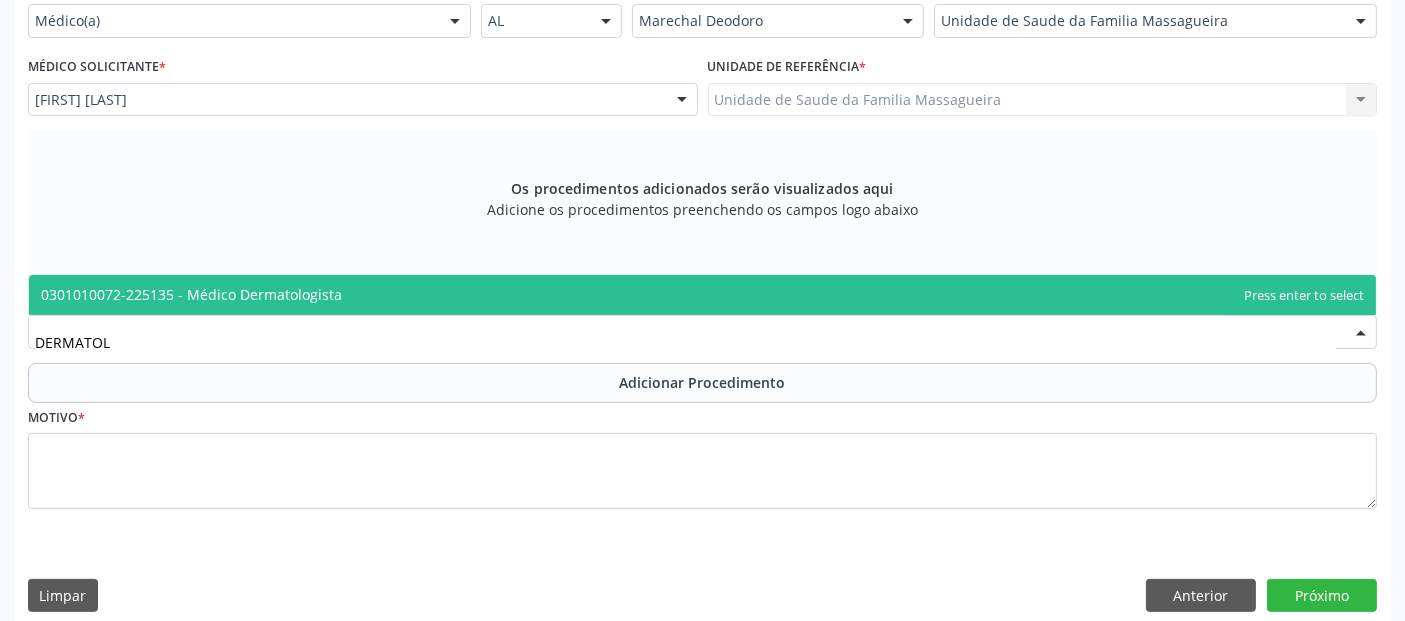 type on "DERMATOLO" 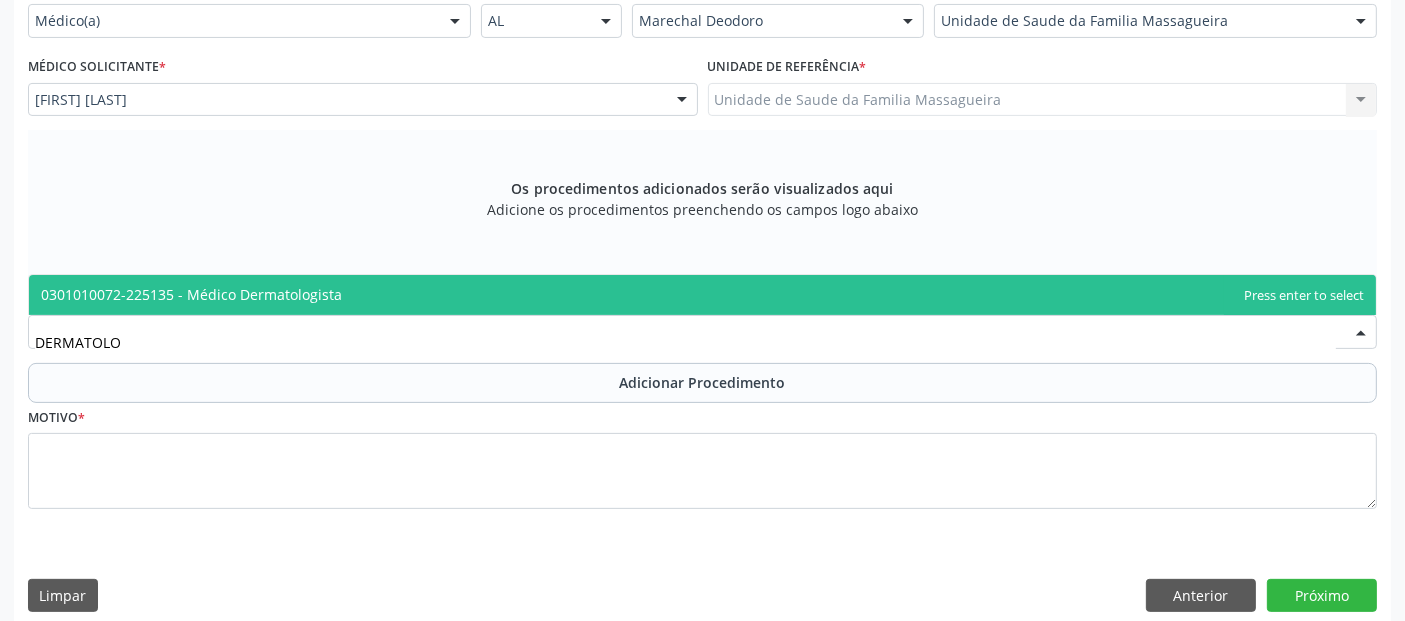 click on "0301010072-225135 - Médico Dermatologista" at bounding box center [702, 295] 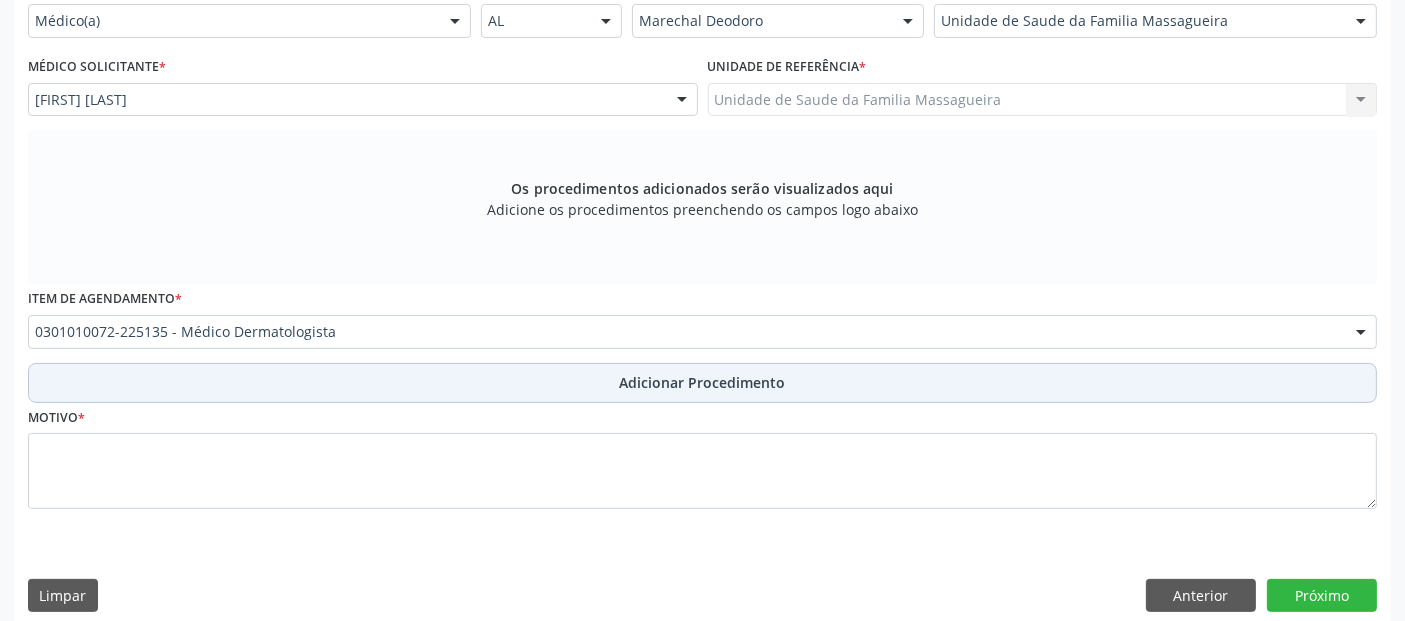 click on "Adicionar Procedimento" at bounding box center [702, 383] 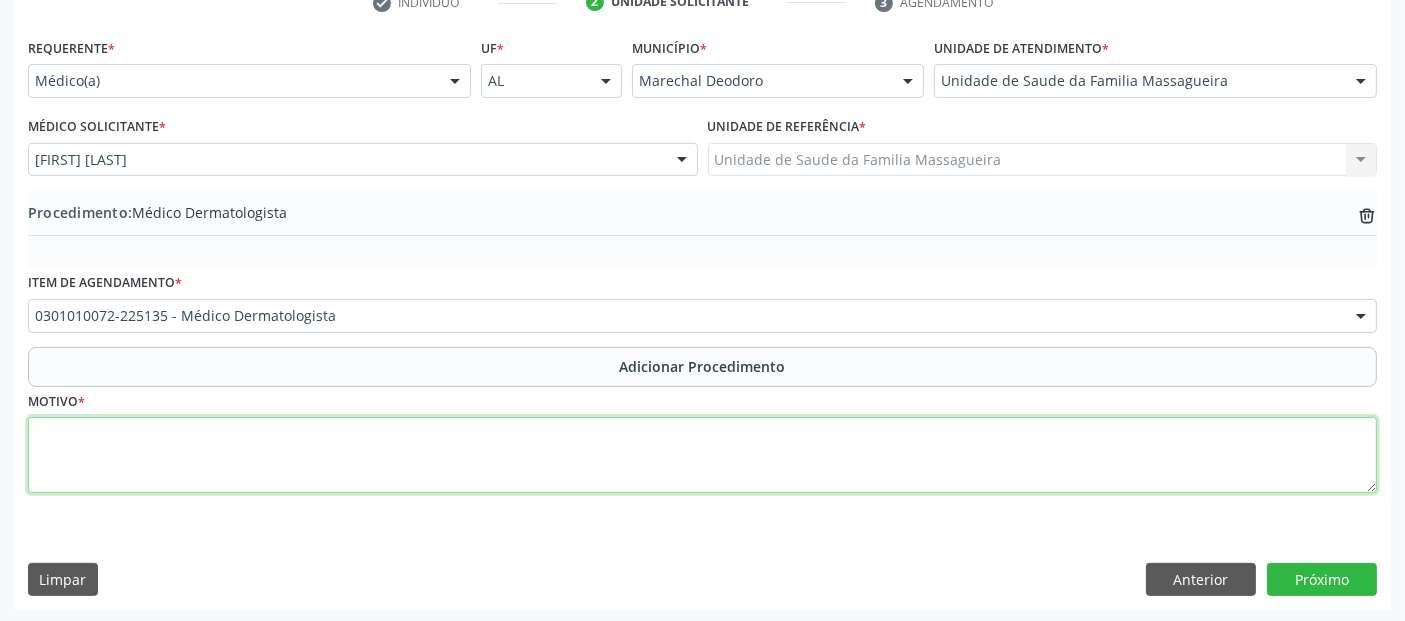 click at bounding box center [702, 455] 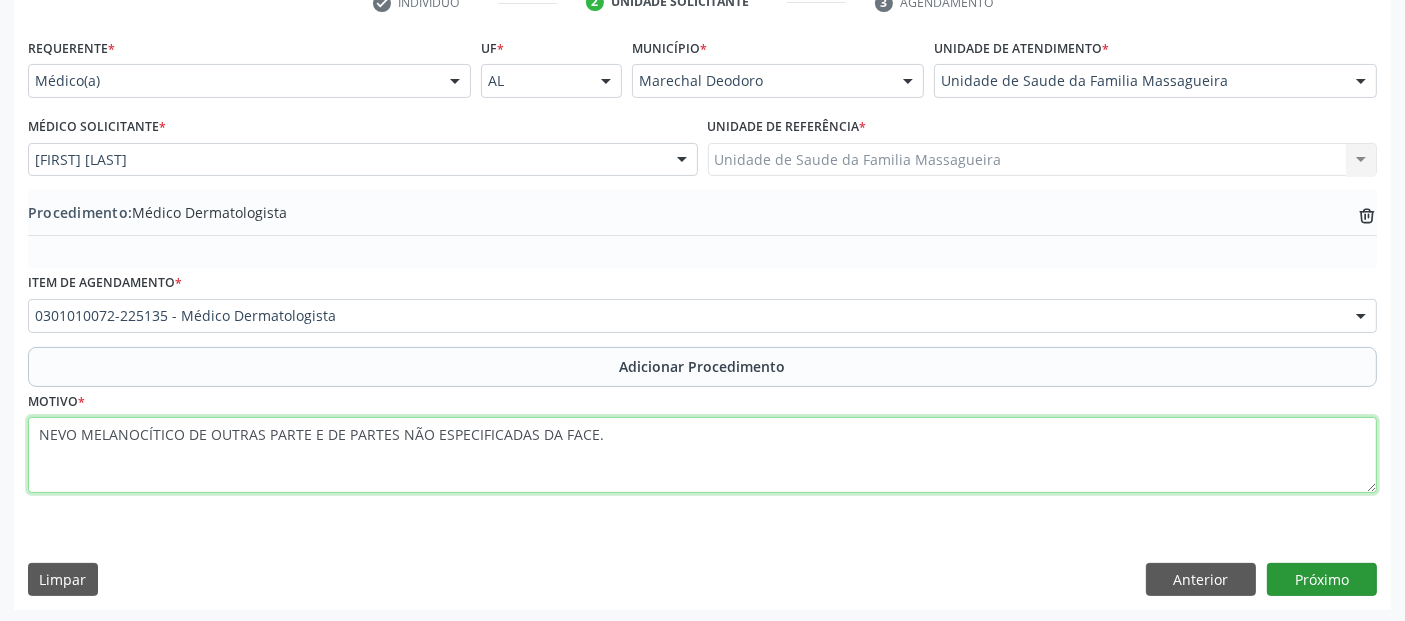 type on "NEVO MELANOCÍTICO DE OUTRAS PARTE E DE PARTES NÃO ESPECIFICADAS DA FACE." 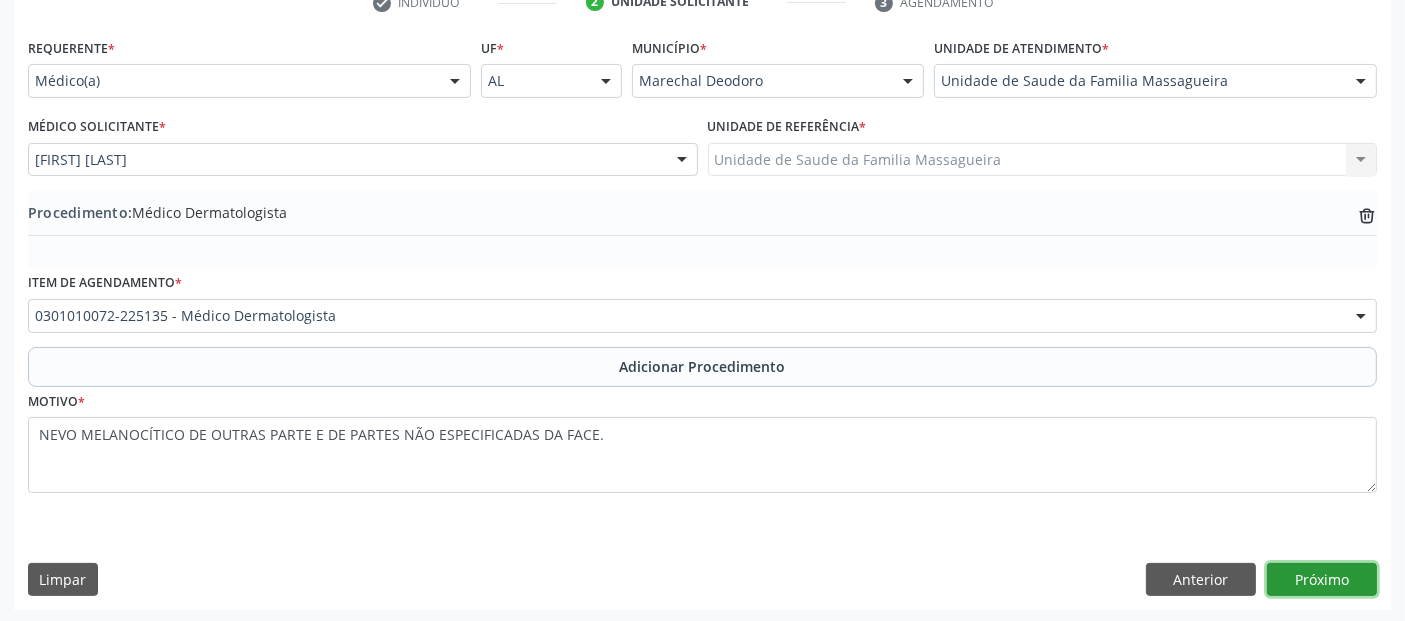 click on "Próximo" at bounding box center [1322, 580] 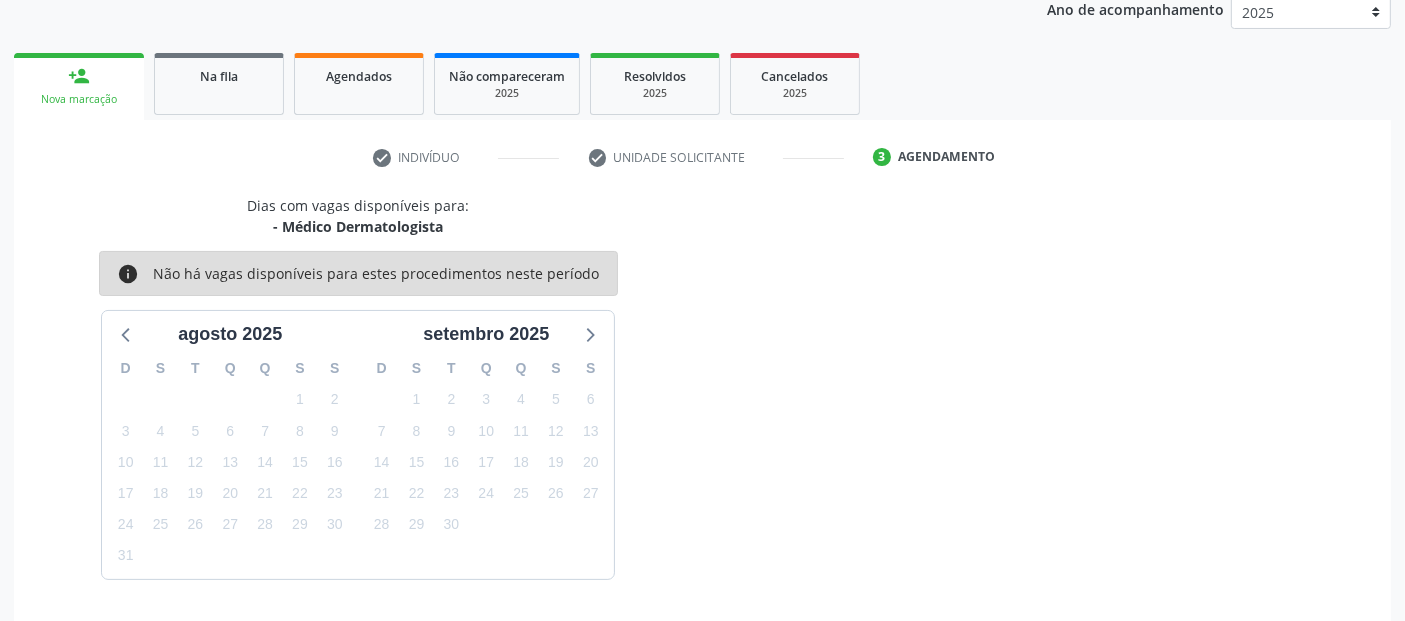 scroll, scrollTop: 333, scrollLeft: 0, axis: vertical 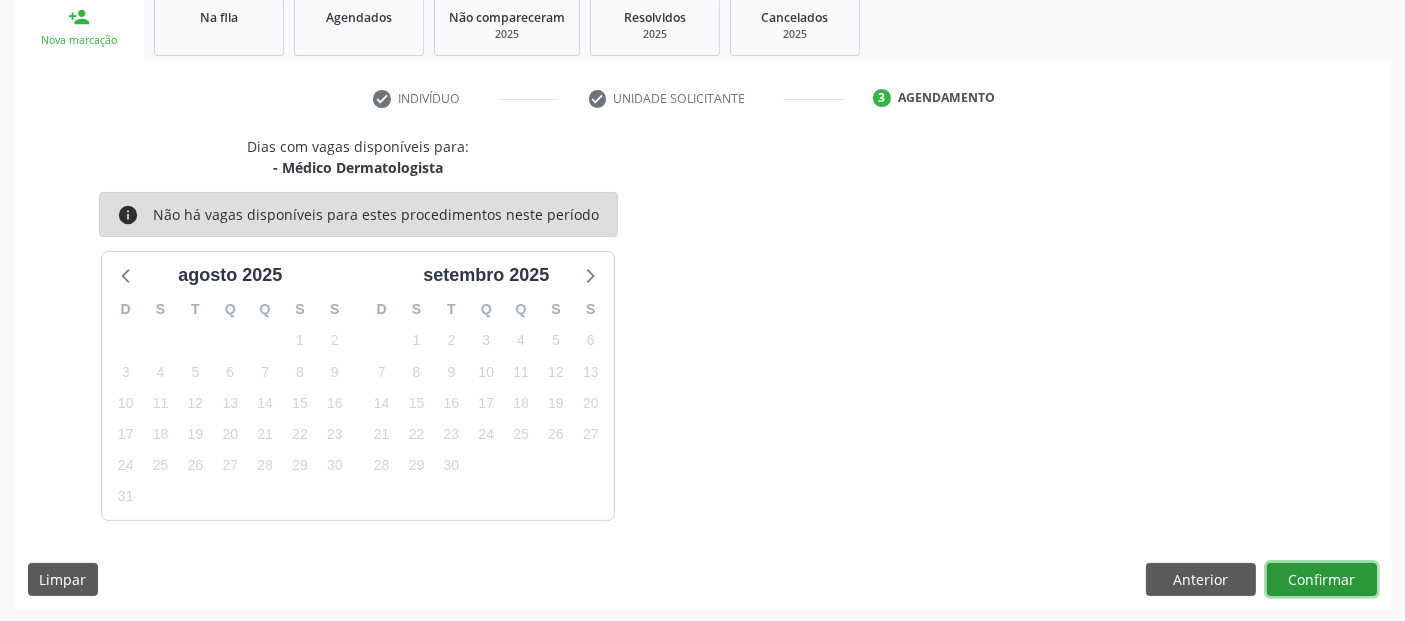 click on "Confirmar" at bounding box center [1322, 580] 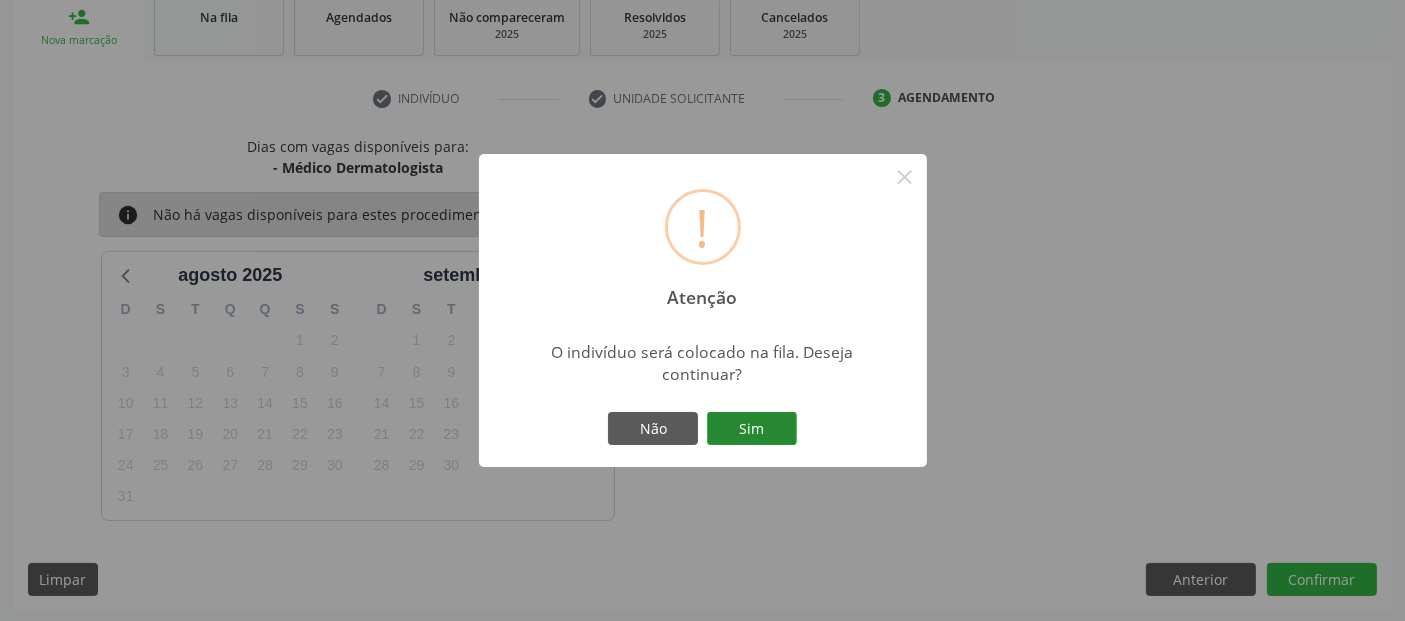 click on "Sim" at bounding box center (752, 429) 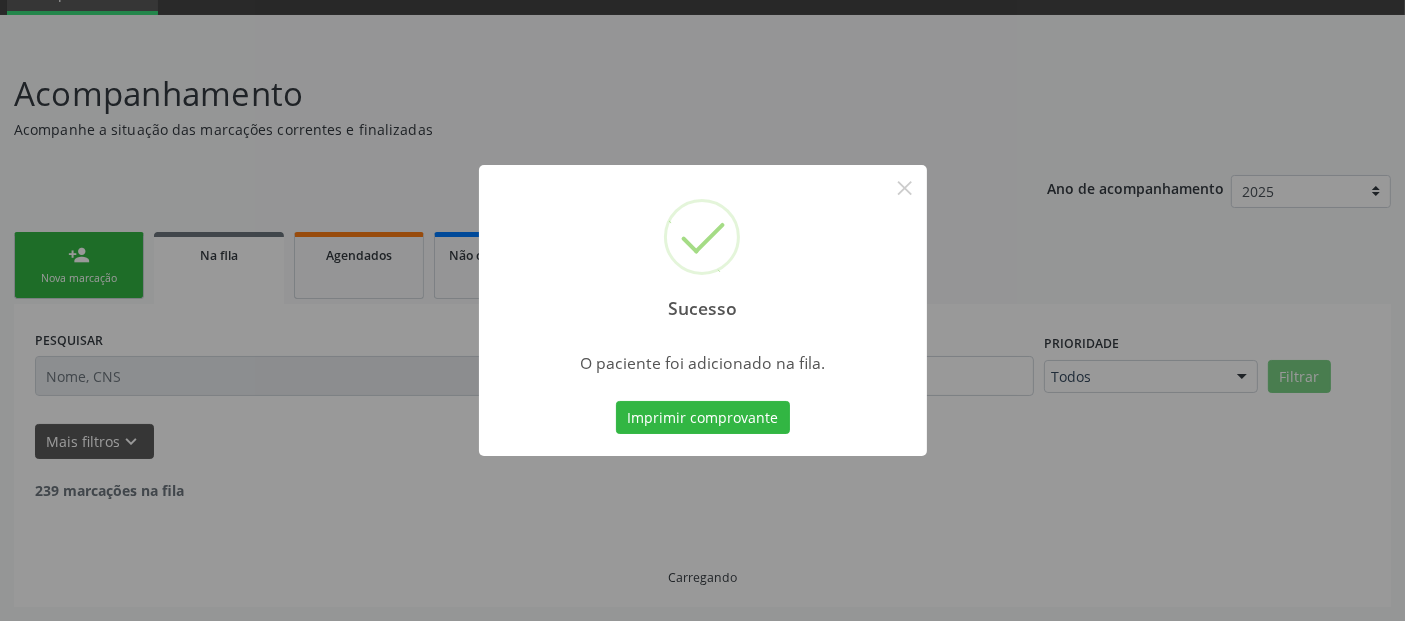 scroll, scrollTop: 71, scrollLeft: 0, axis: vertical 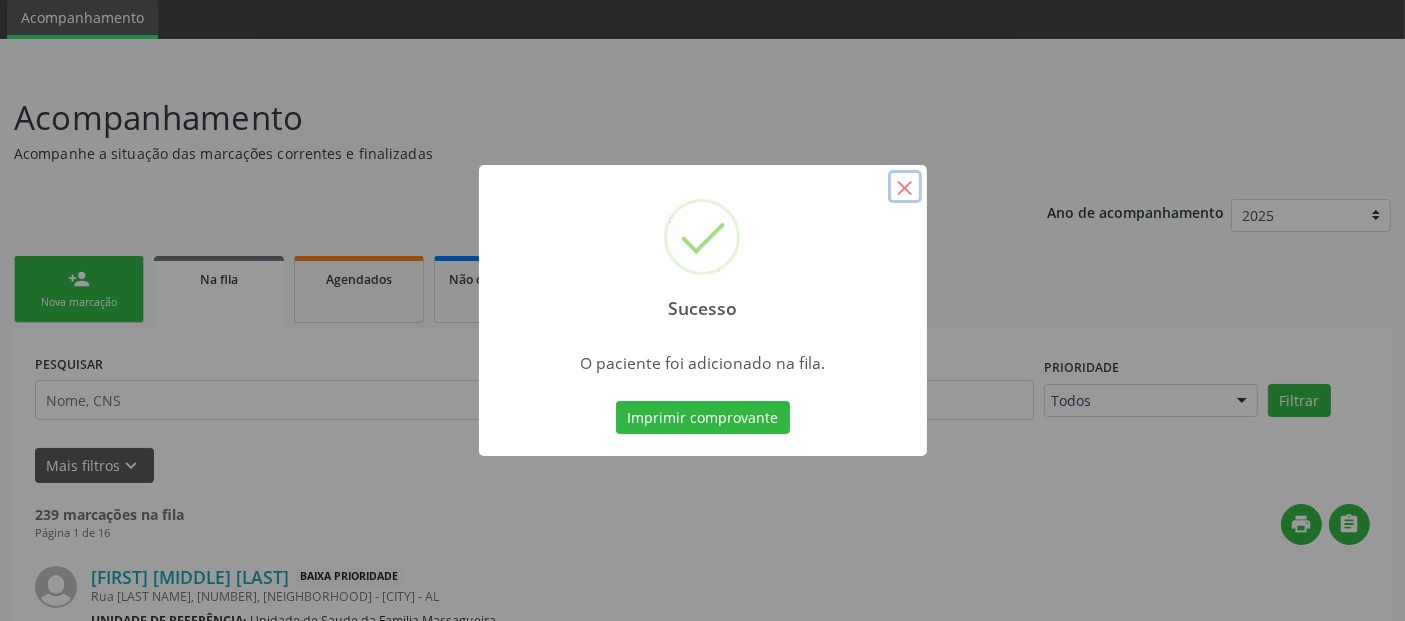 click on "×" at bounding box center [905, 187] 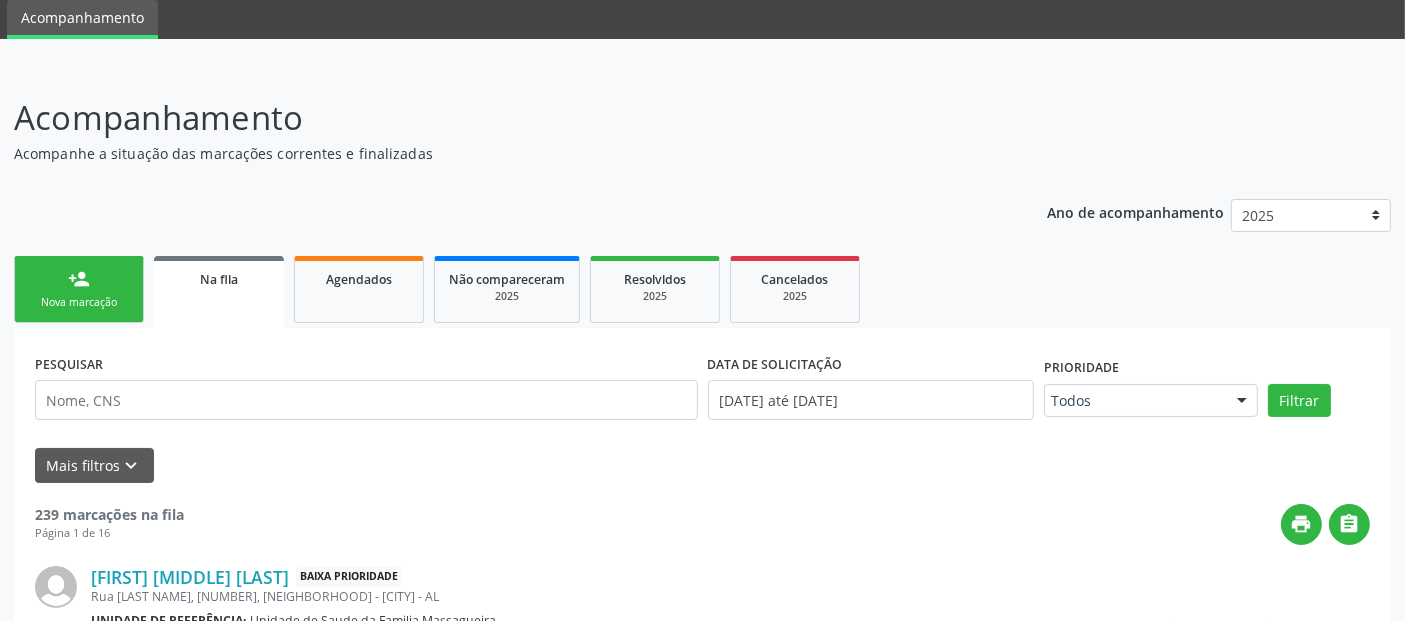 click on "person_add
Nova marcação" at bounding box center [79, 289] 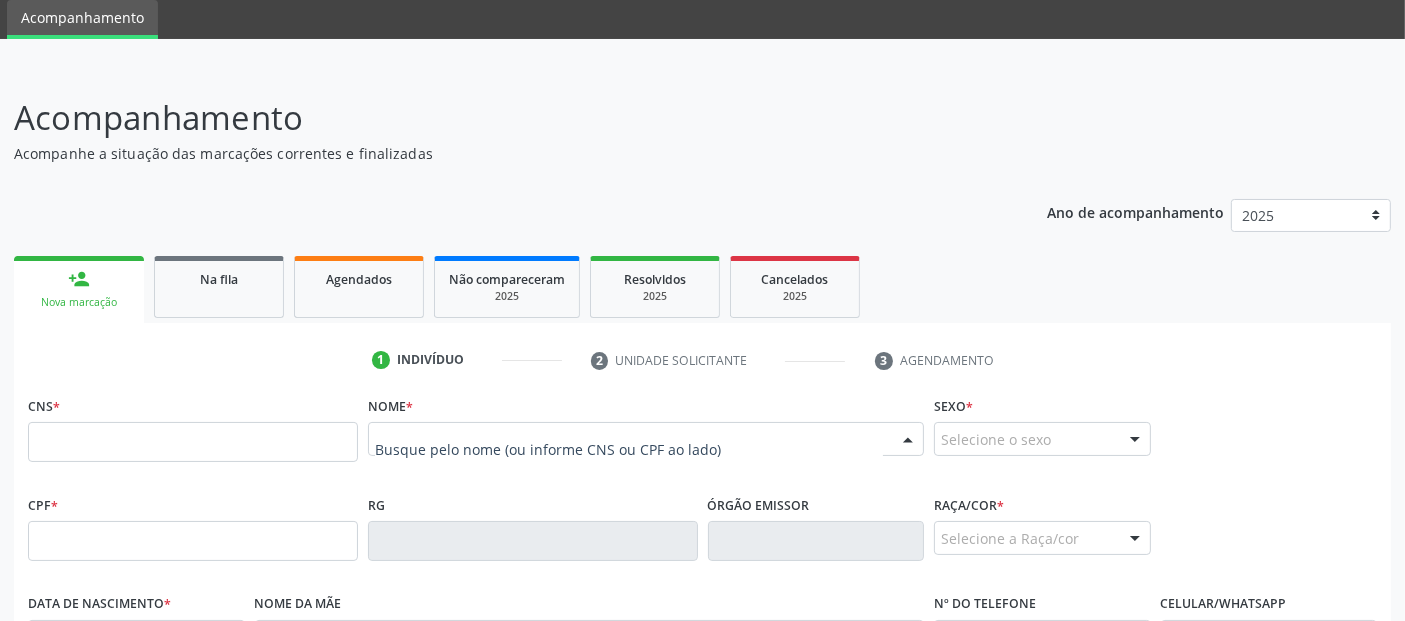 click at bounding box center (629, 449) 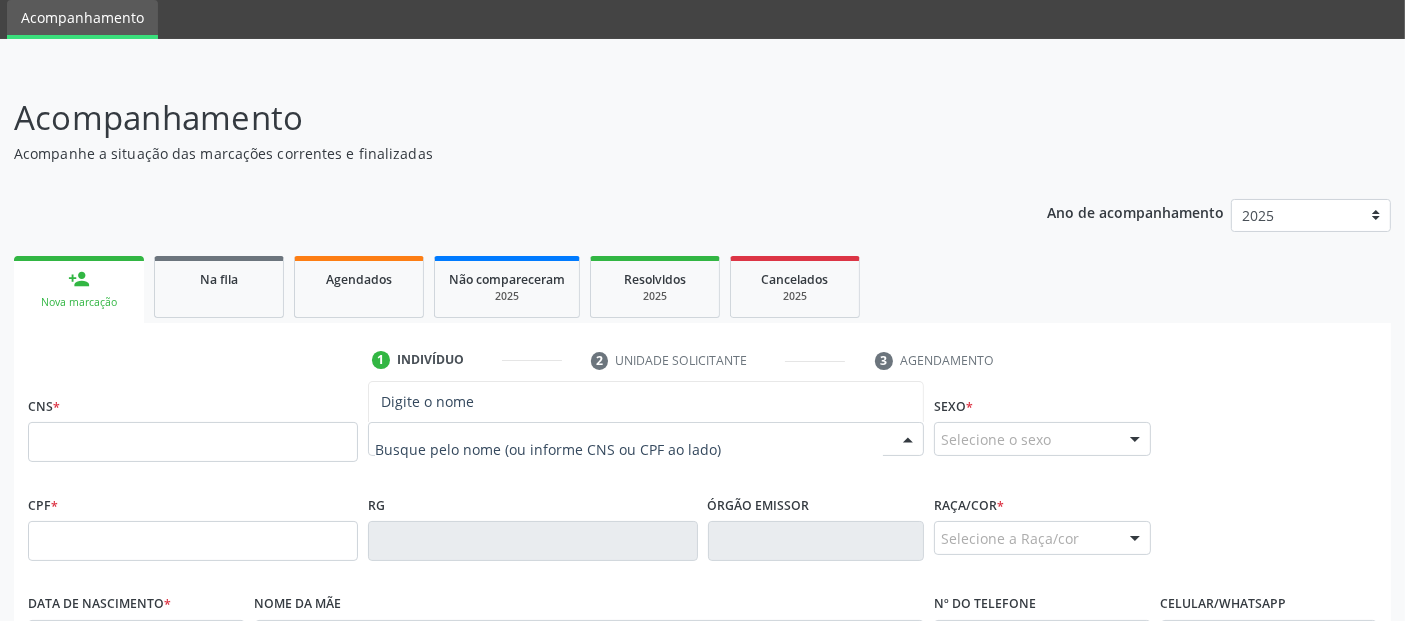 click at bounding box center [629, 449] 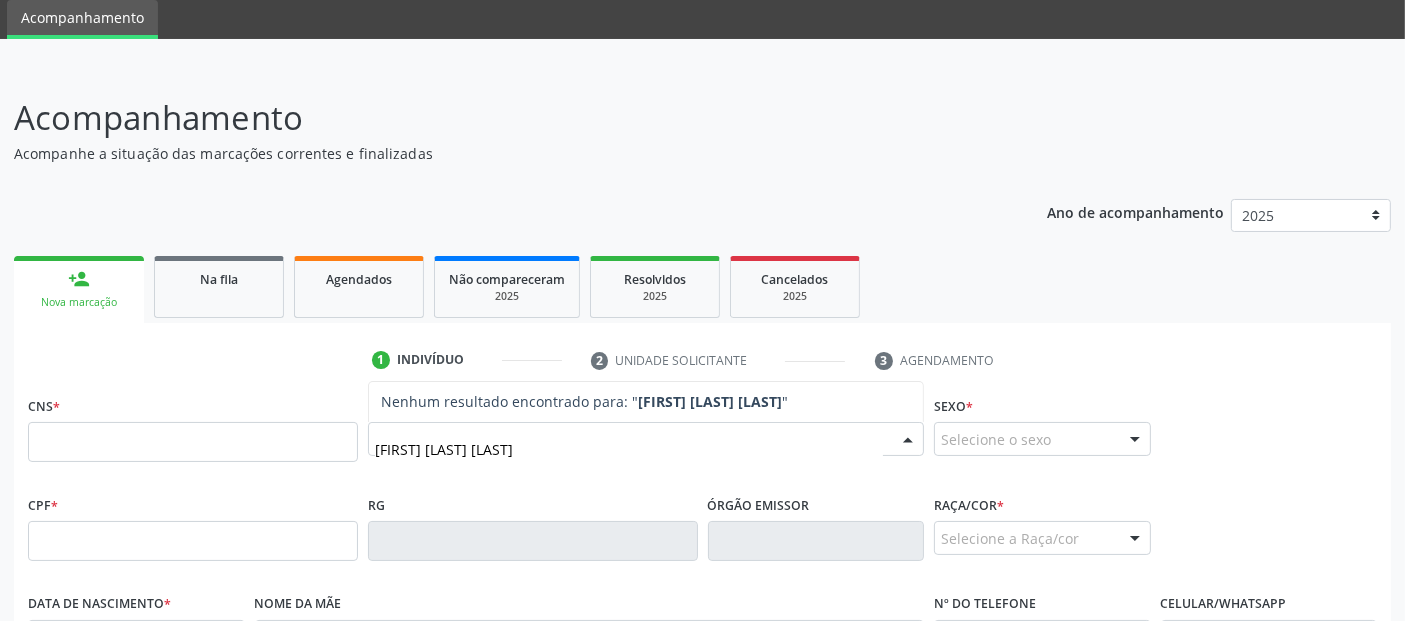 type on "REJANE DA SILVA RI" 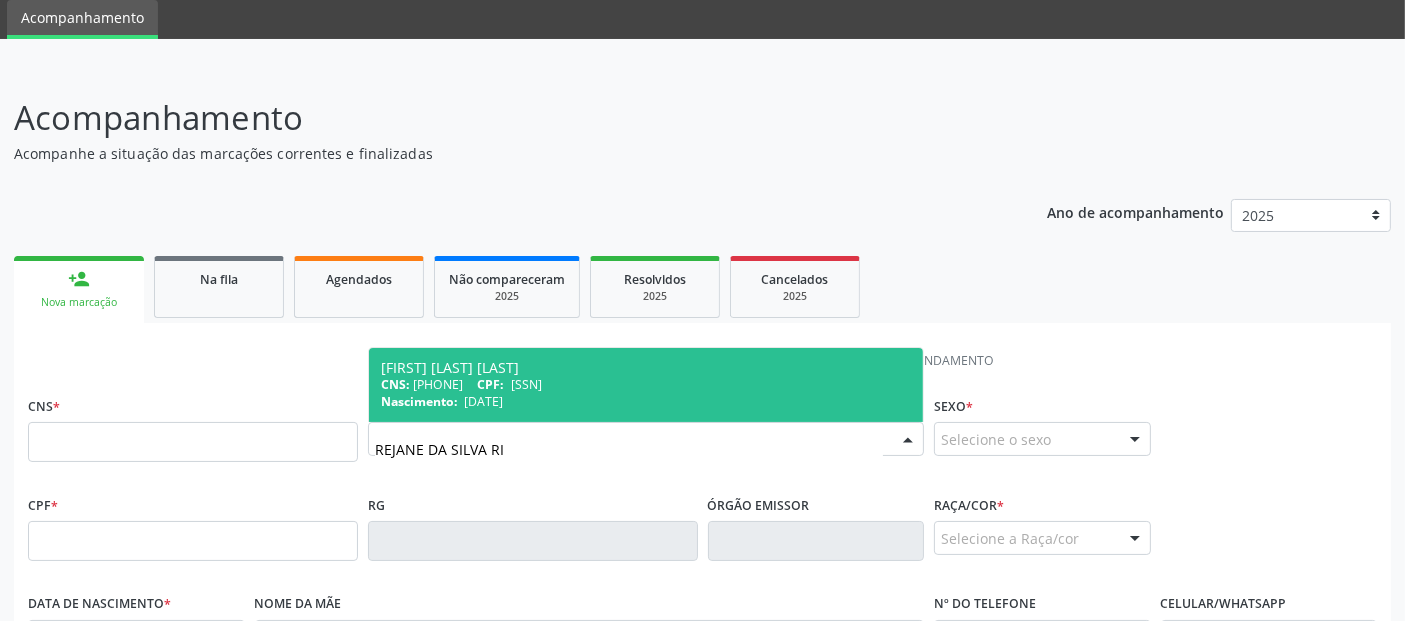 click on "Nascimento:
[DATE]" at bounding box center [646, 401] 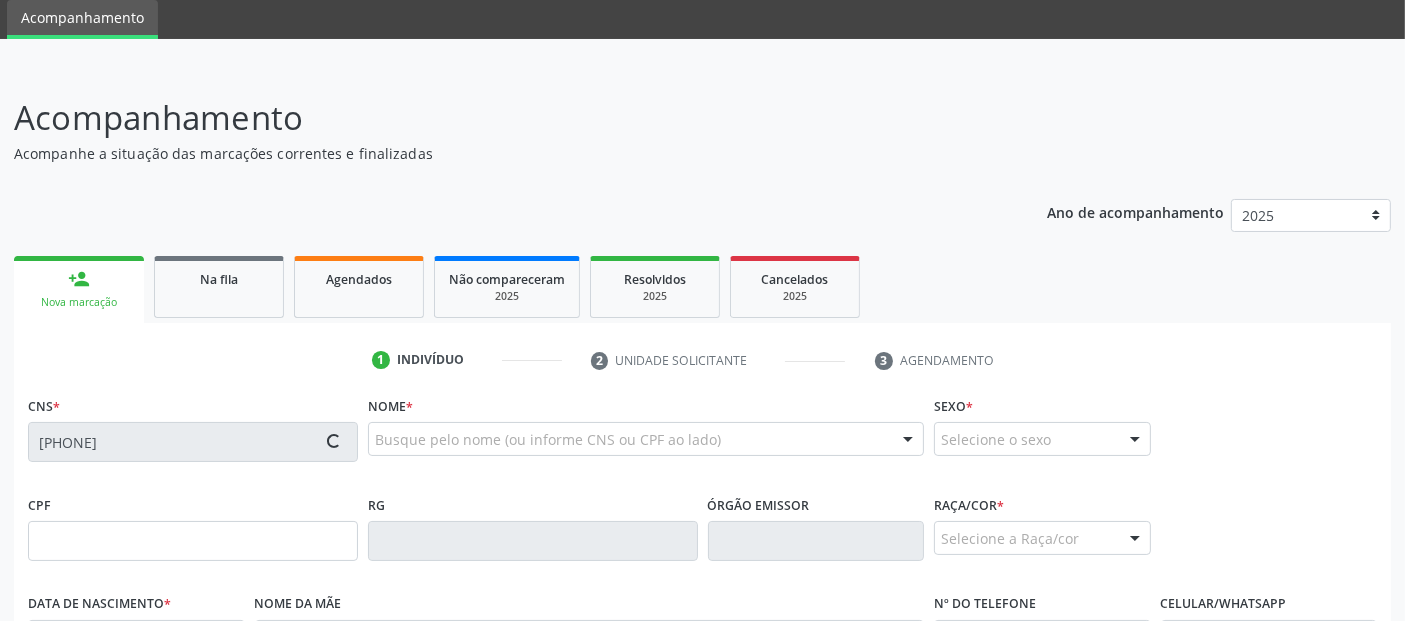 type on "[SSN]" 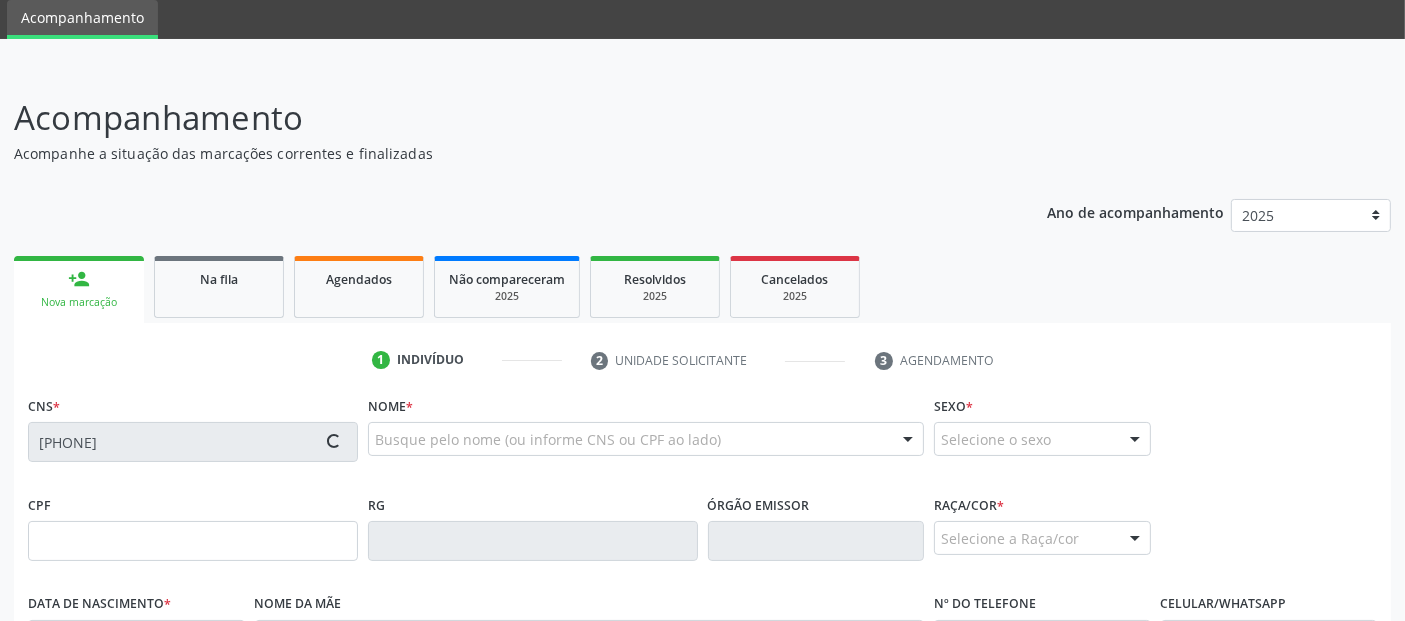 type on "[DATE]" 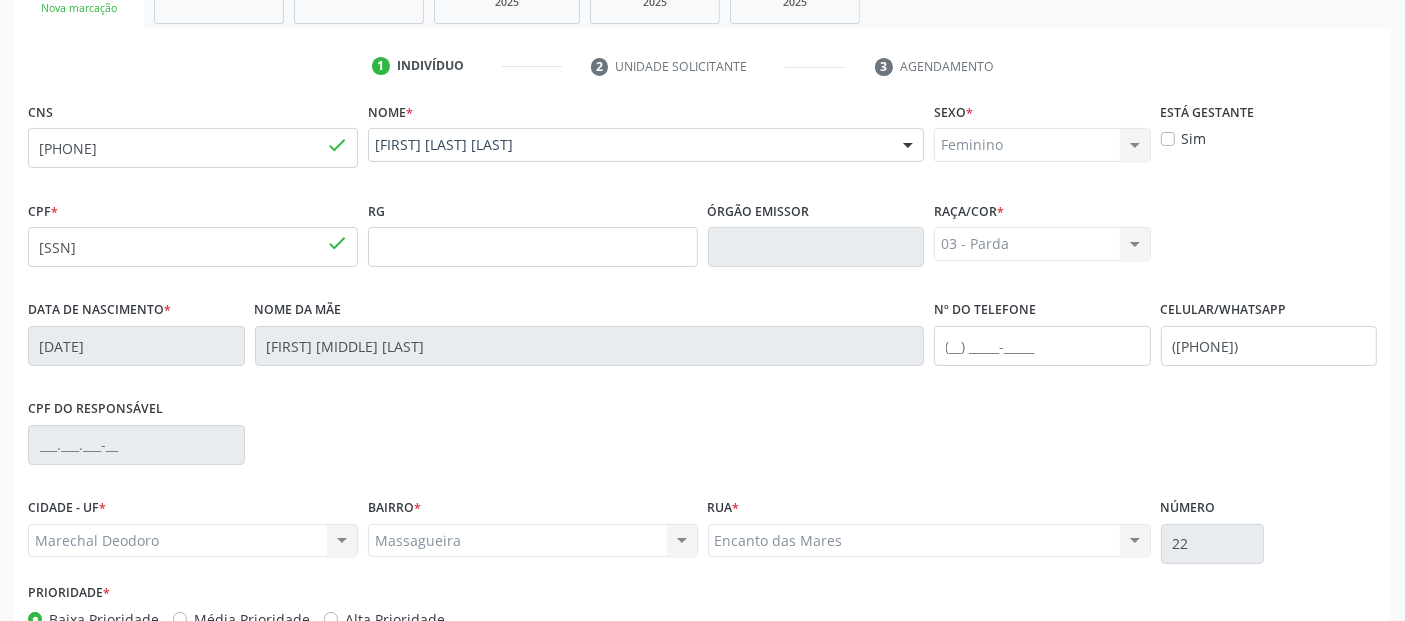 scroll, scrollTop: 489, scrollLeft: 0, axis: vertical 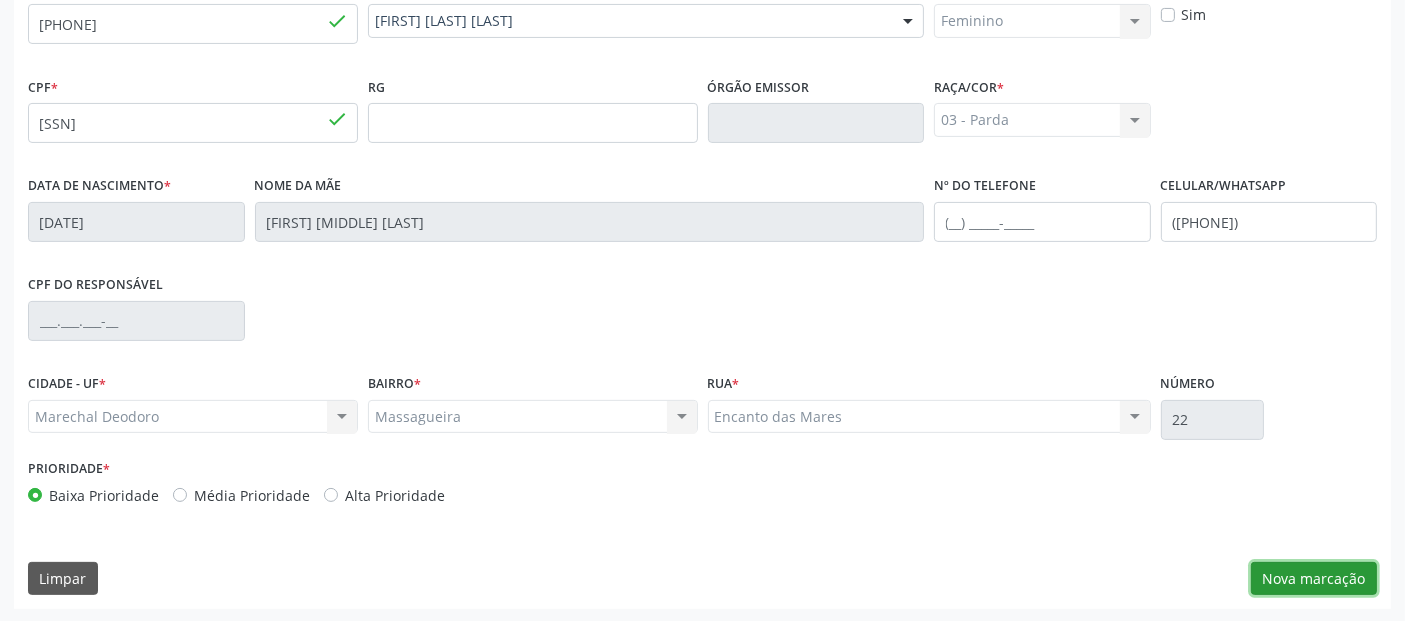 click on "Nova marcação" at bounding box center [1314, 579] 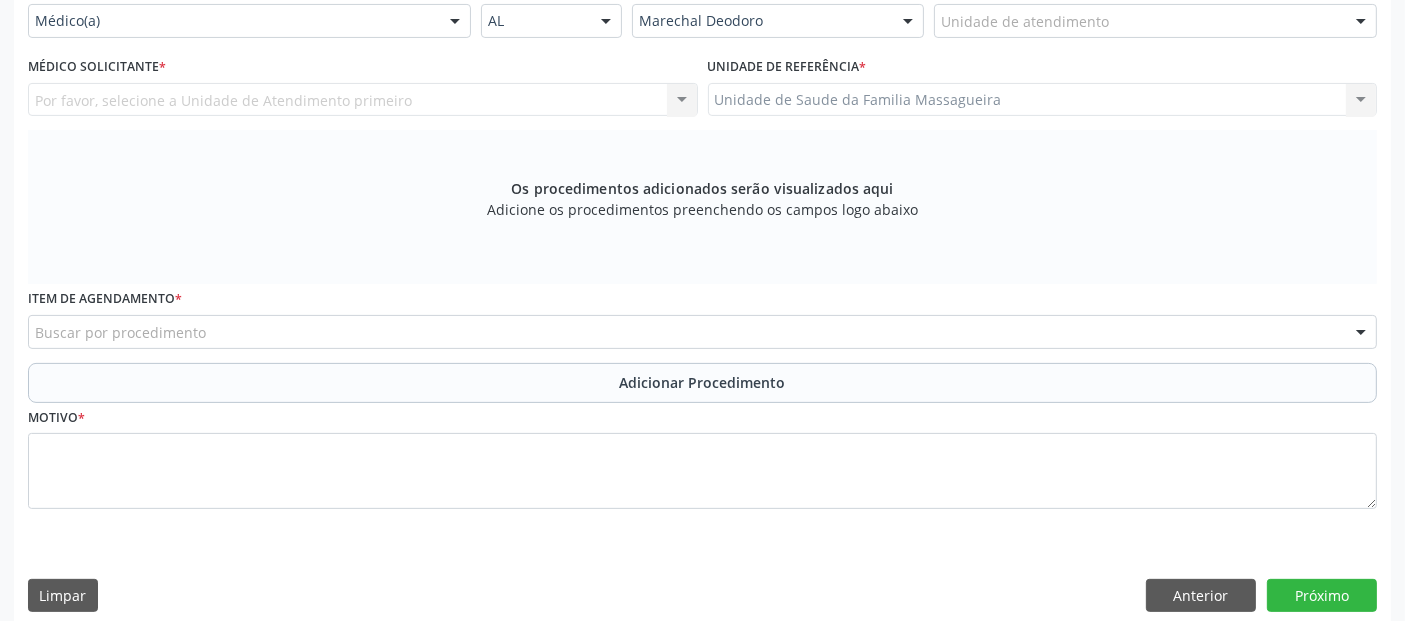 scroll, scrollTop: 320, scrollLeft: 0, axis: vertical 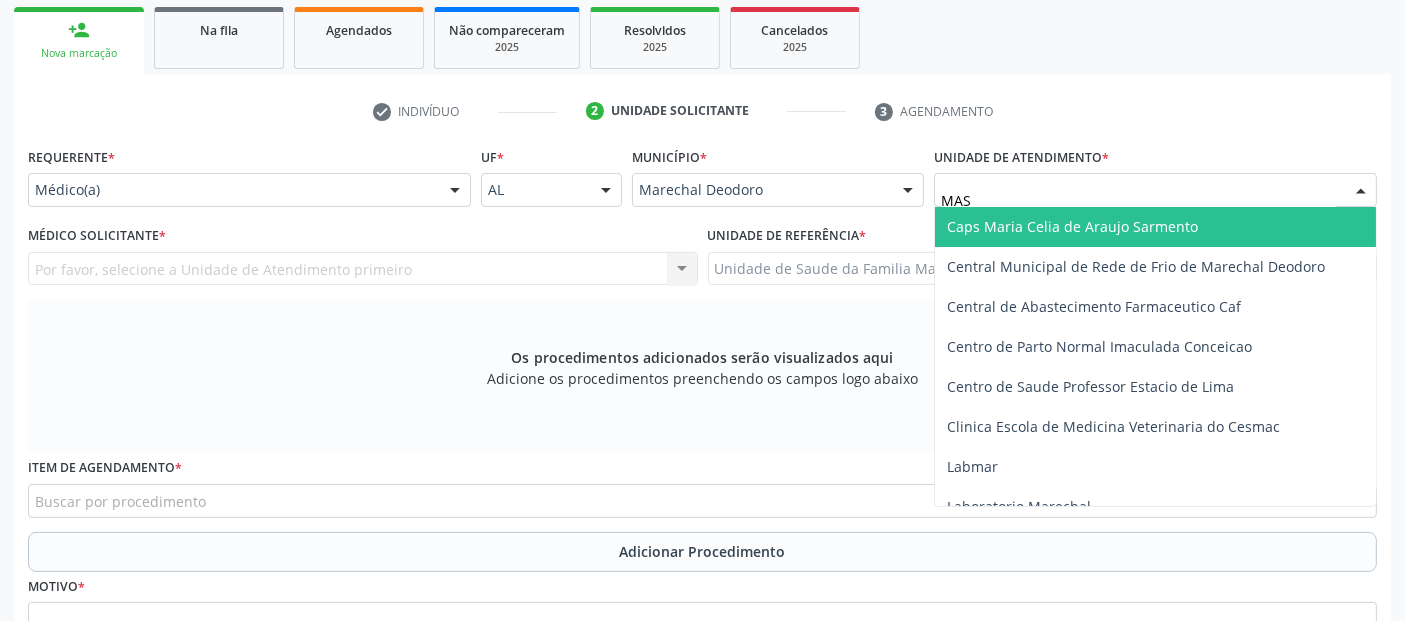 type on "MASS" 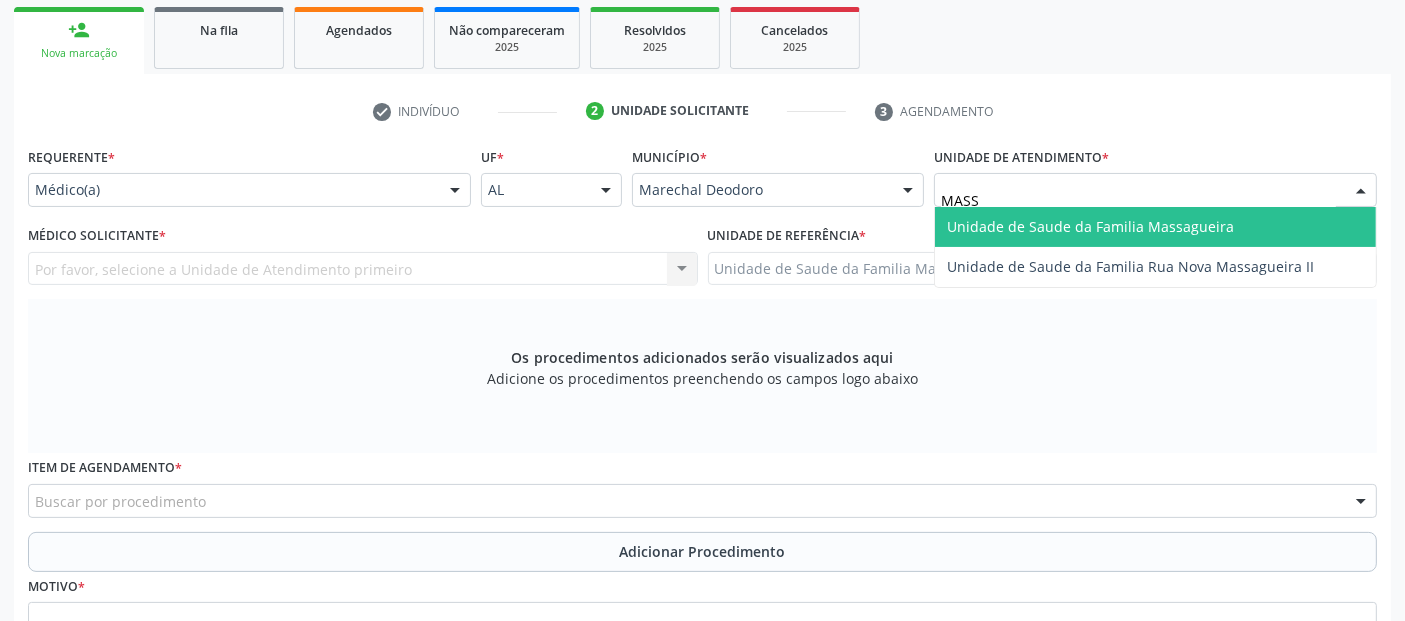 click on "Unidade de Saude da Familia Massagueira" at bounding box center [1090, 226] 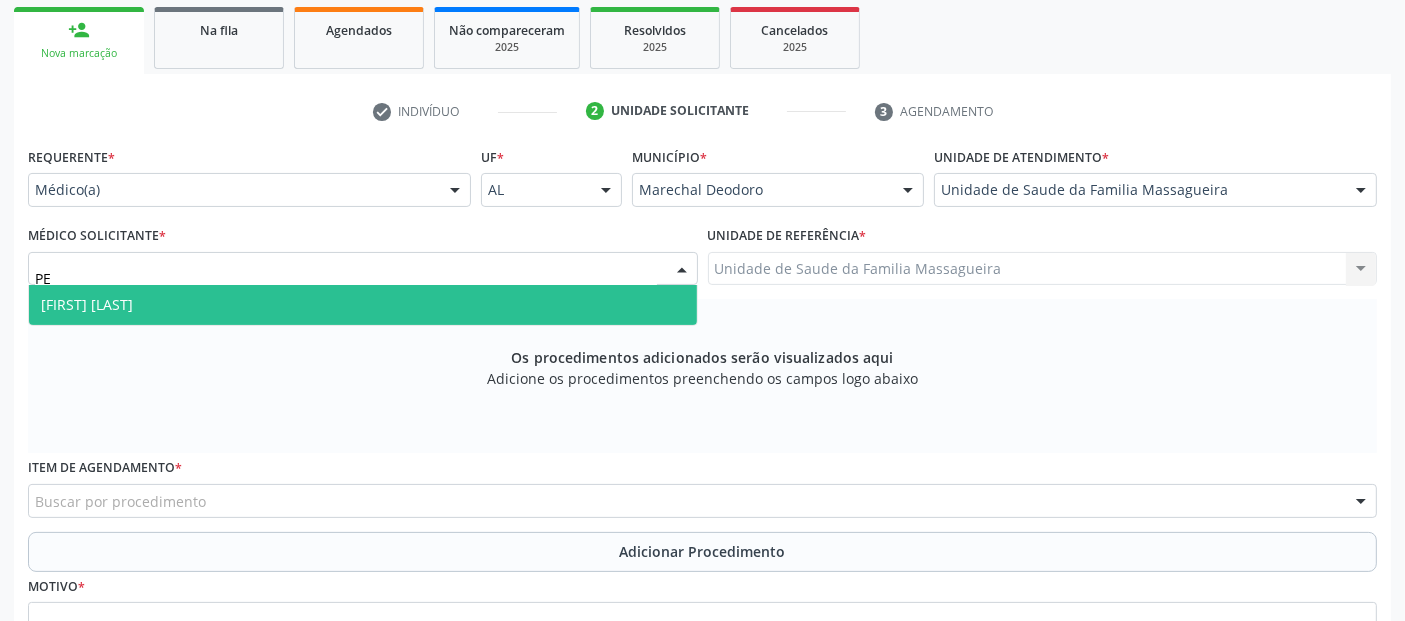type on "PED" 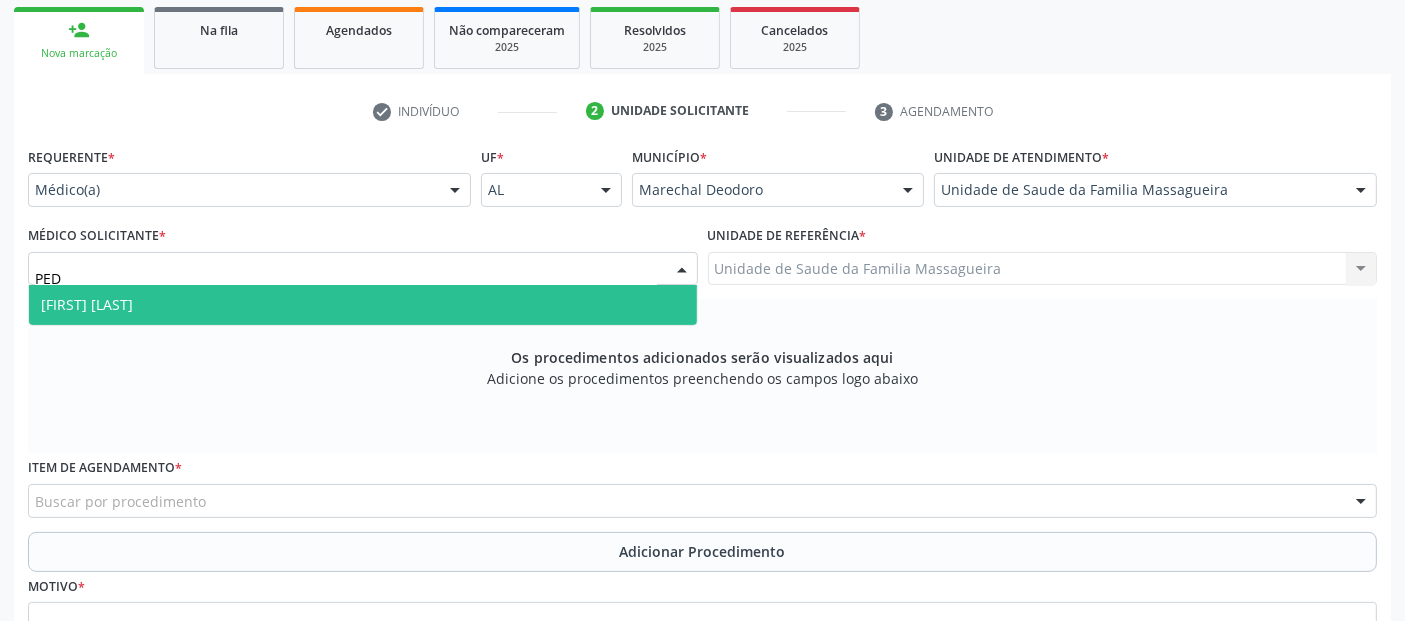 click on "[FIRST] [LAST]" at bounding box center [87, 304] 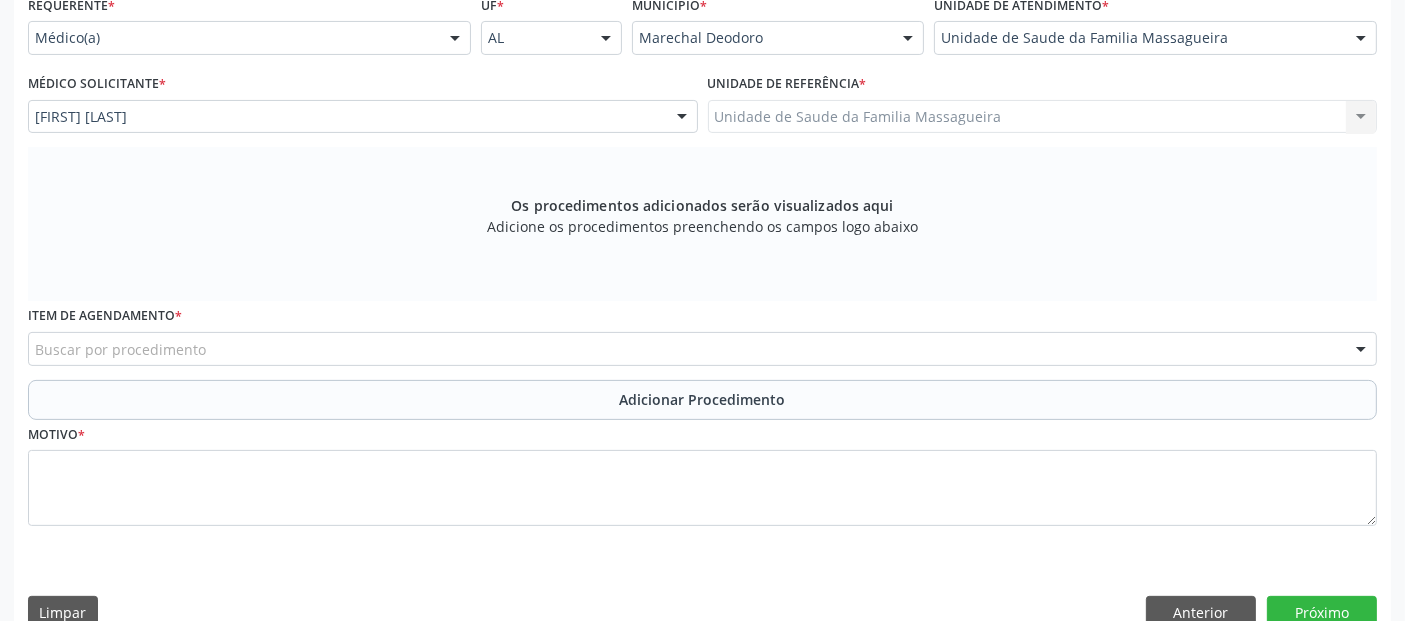 scroll, scrollTop: 505, scrollLeft: 0, axis: vertical 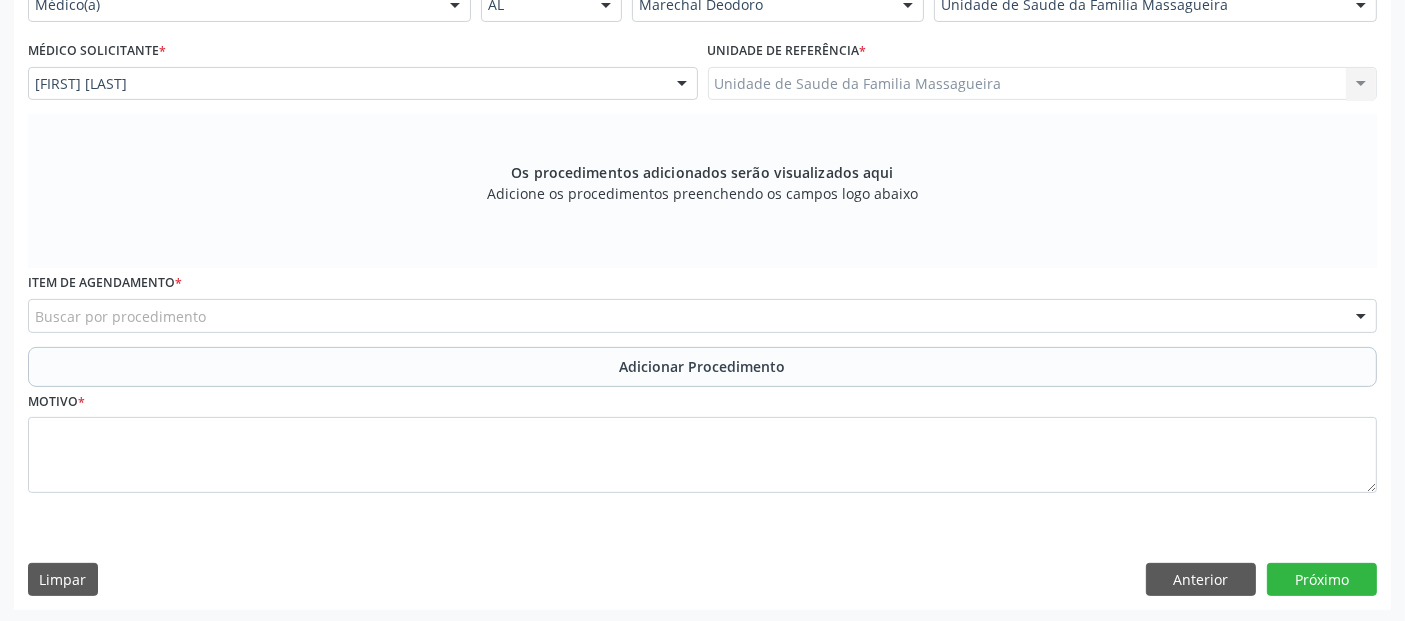 click on "Buscar por procedimento" at bounding box center (702, 316) 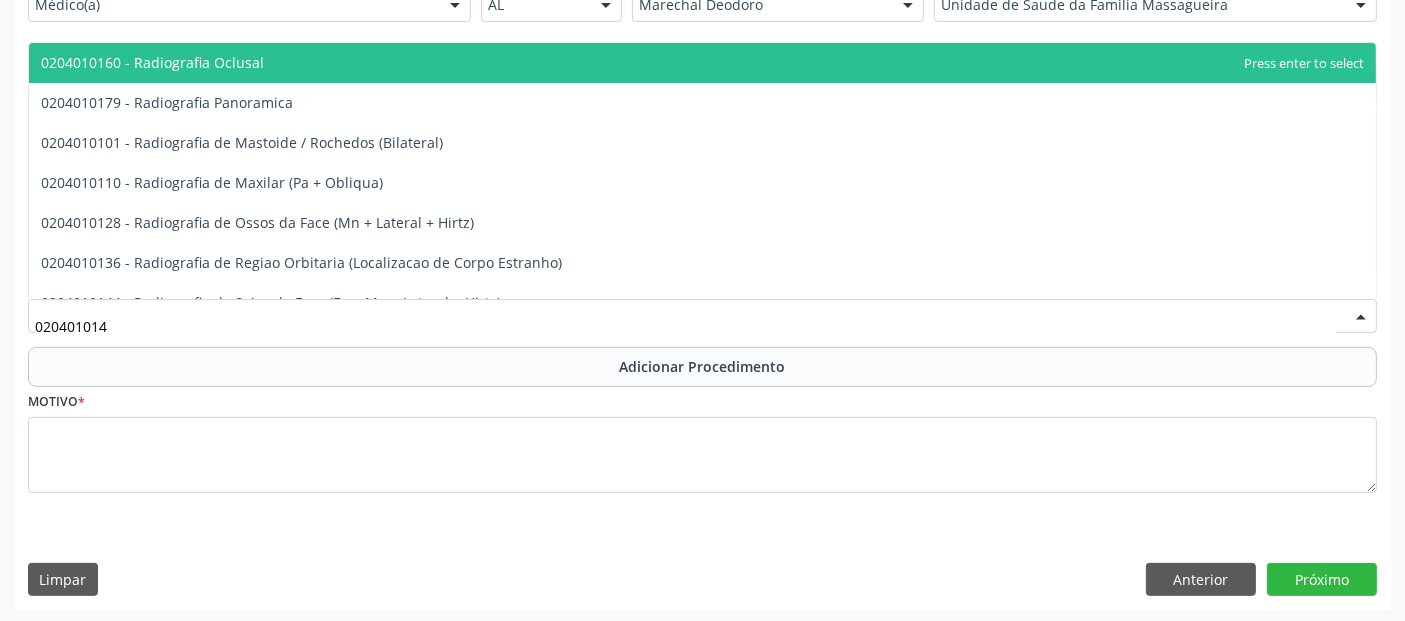type on "0204010144" 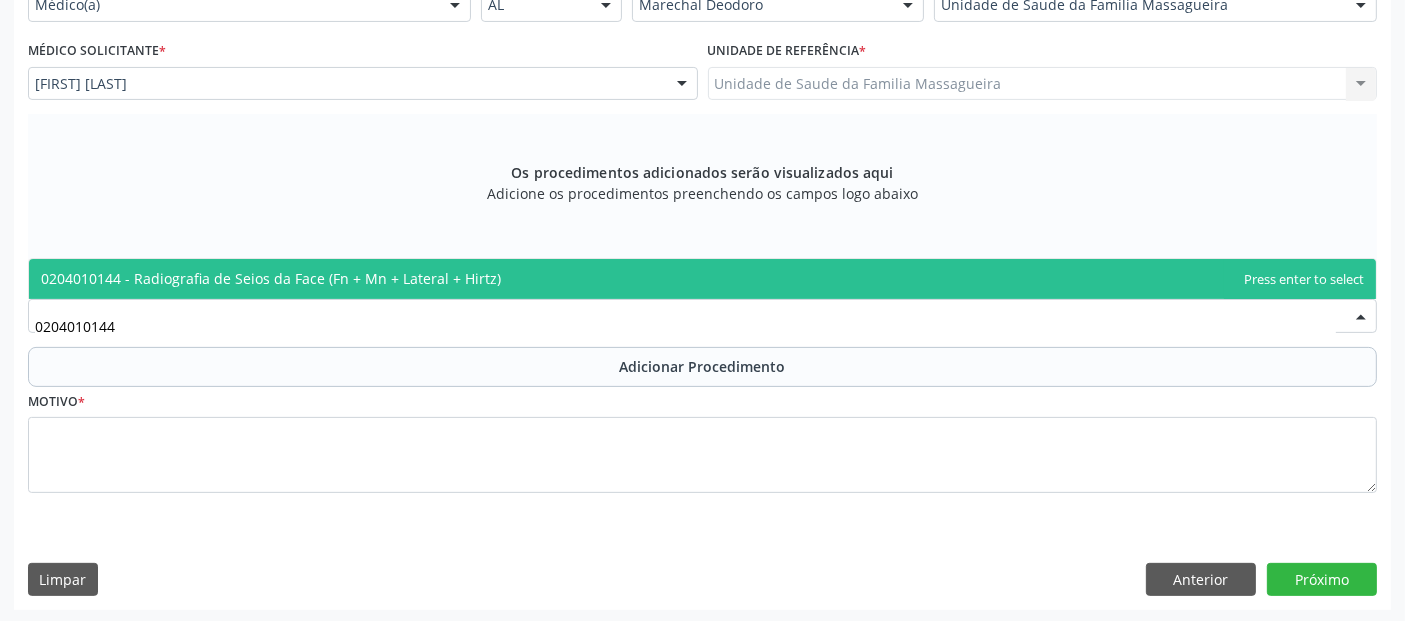 click on "0204010144 - Radiografia de Seios da Face (Fn + Mn + Lateral + Hirtz)" at bounding box center [271, 278] 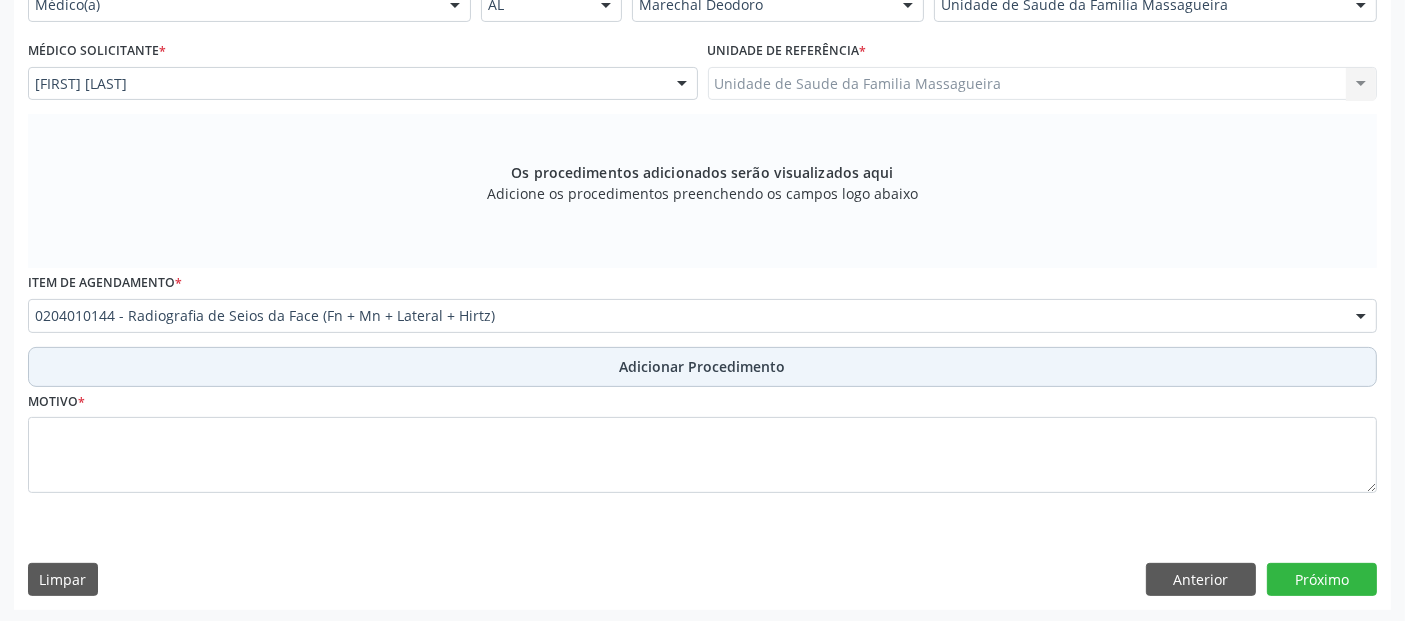 click on "Adicionar Procedimento" at bounding box center [702, 367] 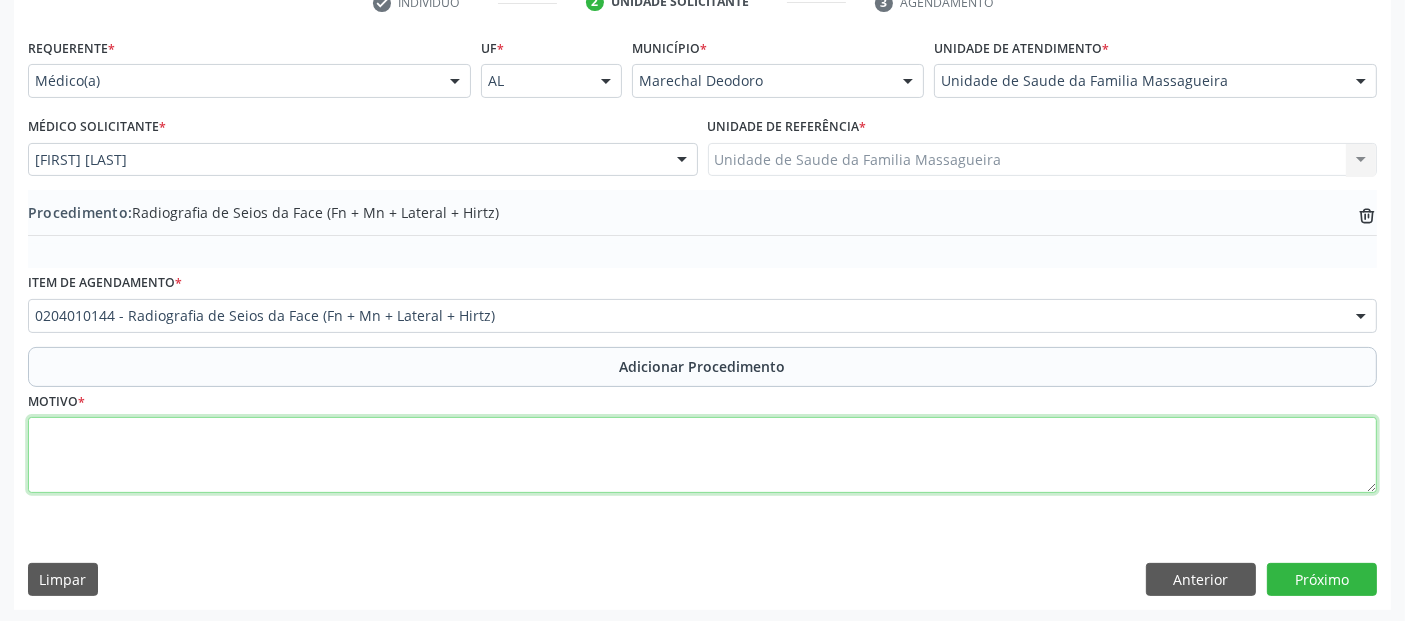 click at bounding box center (702, 455) 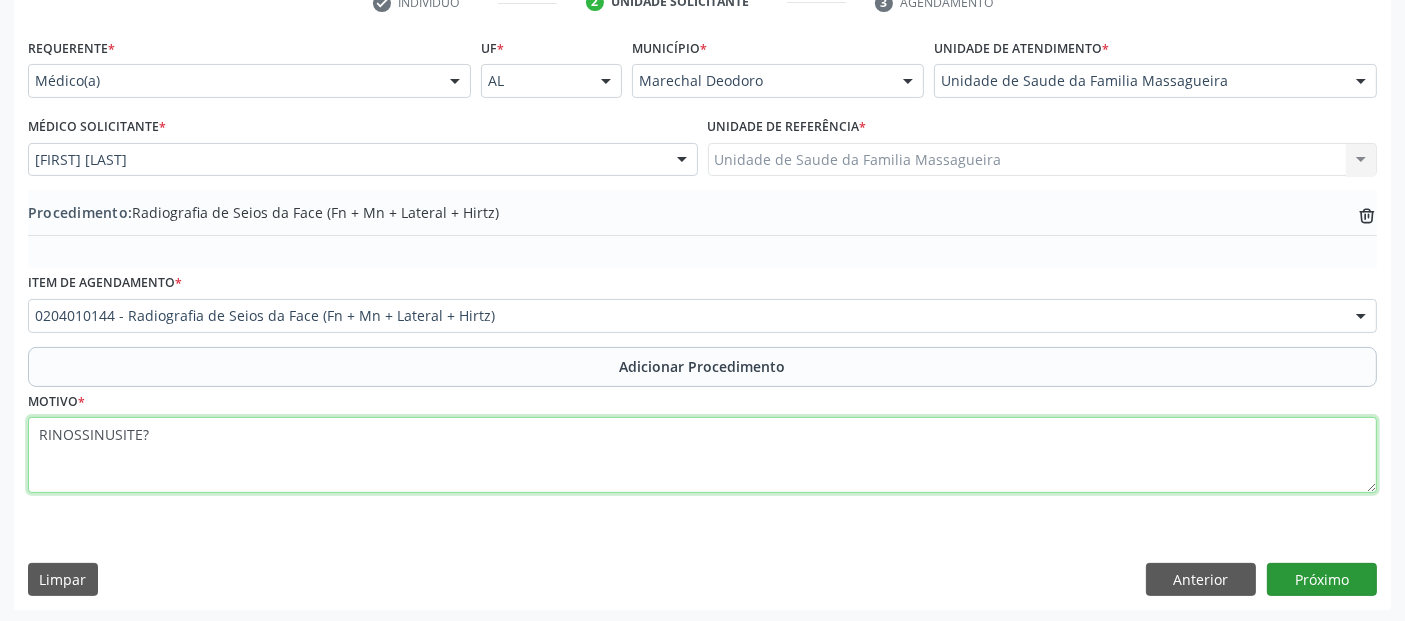 type on "RINOSSINUSITE?" 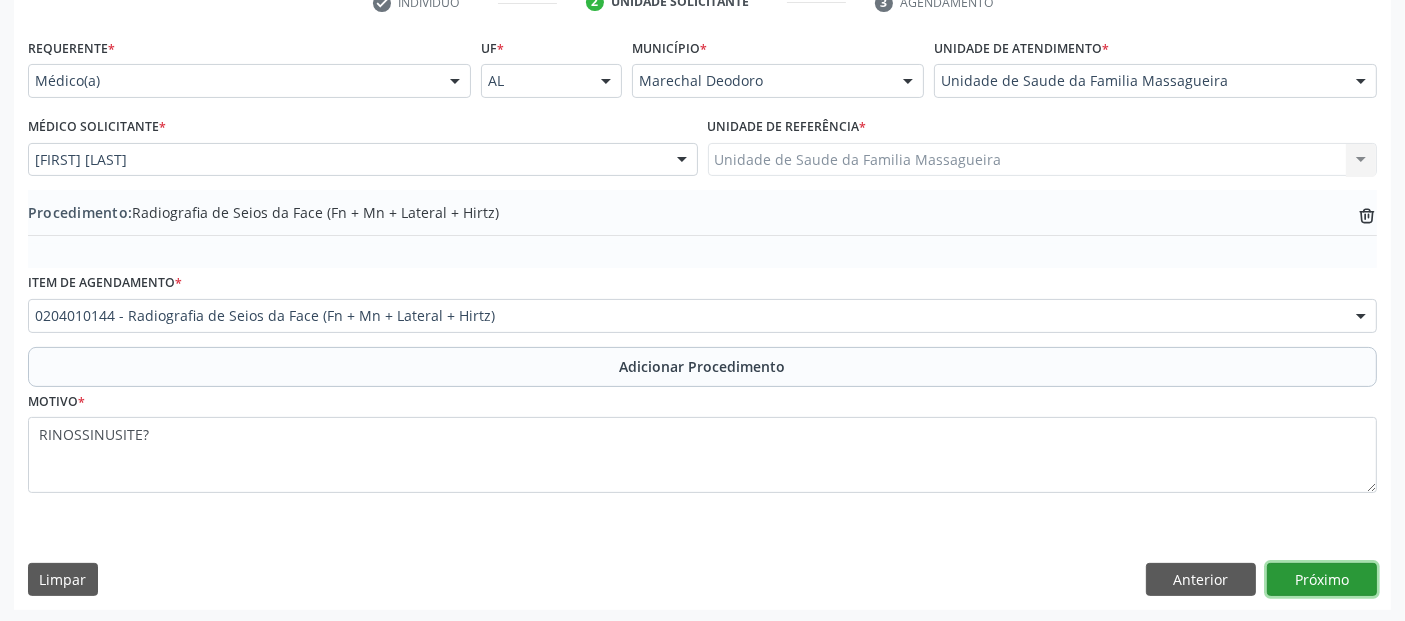 click on "Próximo" at bounding box center (1322, 580) 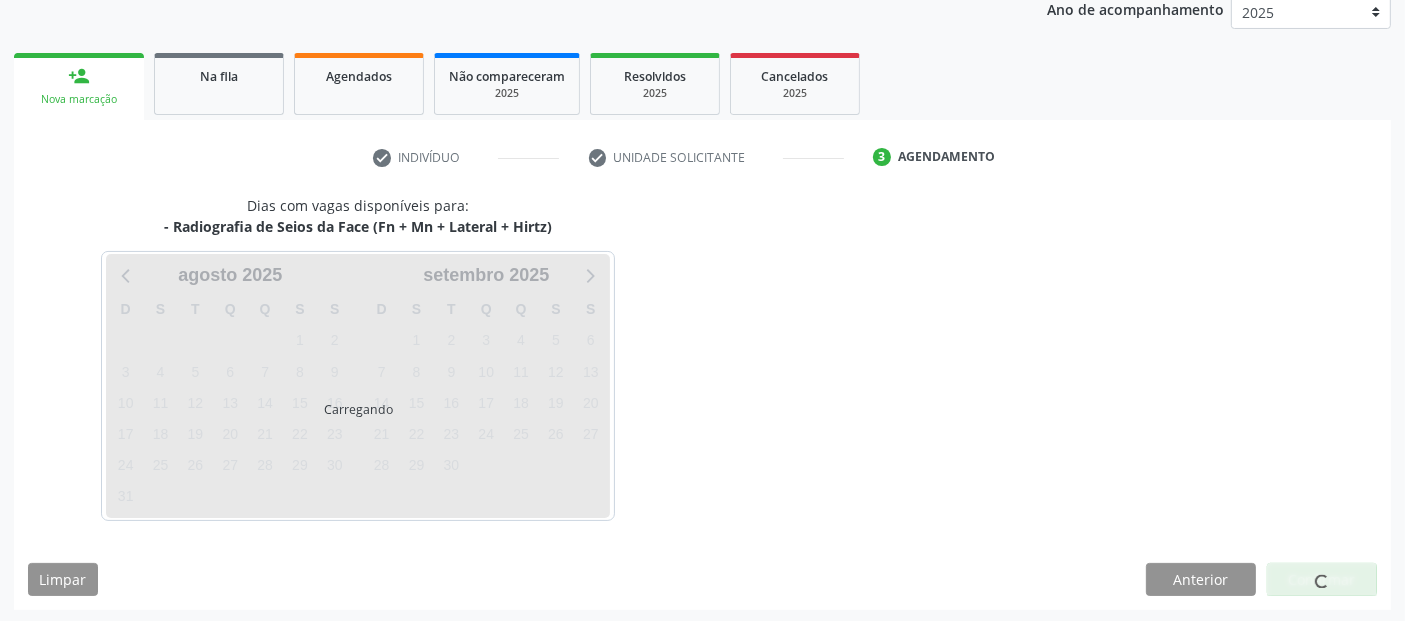scroll, scrollTop: 333, scrollLeft: 0, axis: vertical 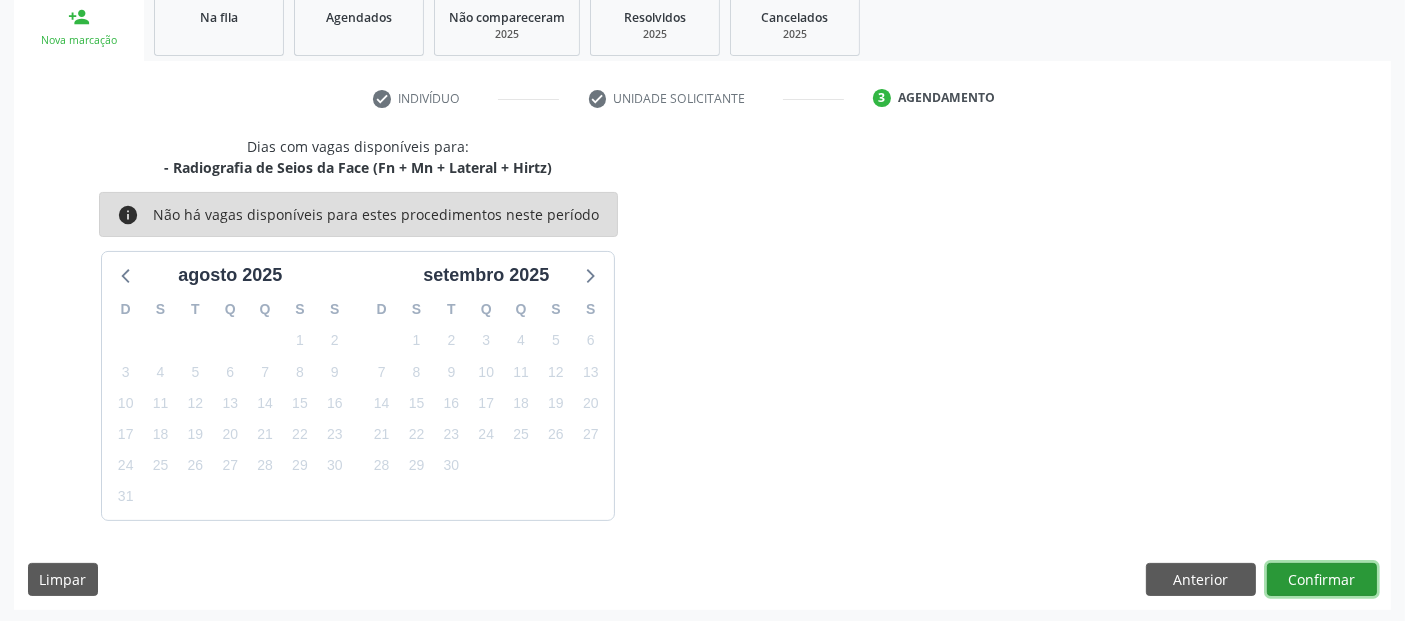 click on "Confirmar" at bounding box center (1322, 580) 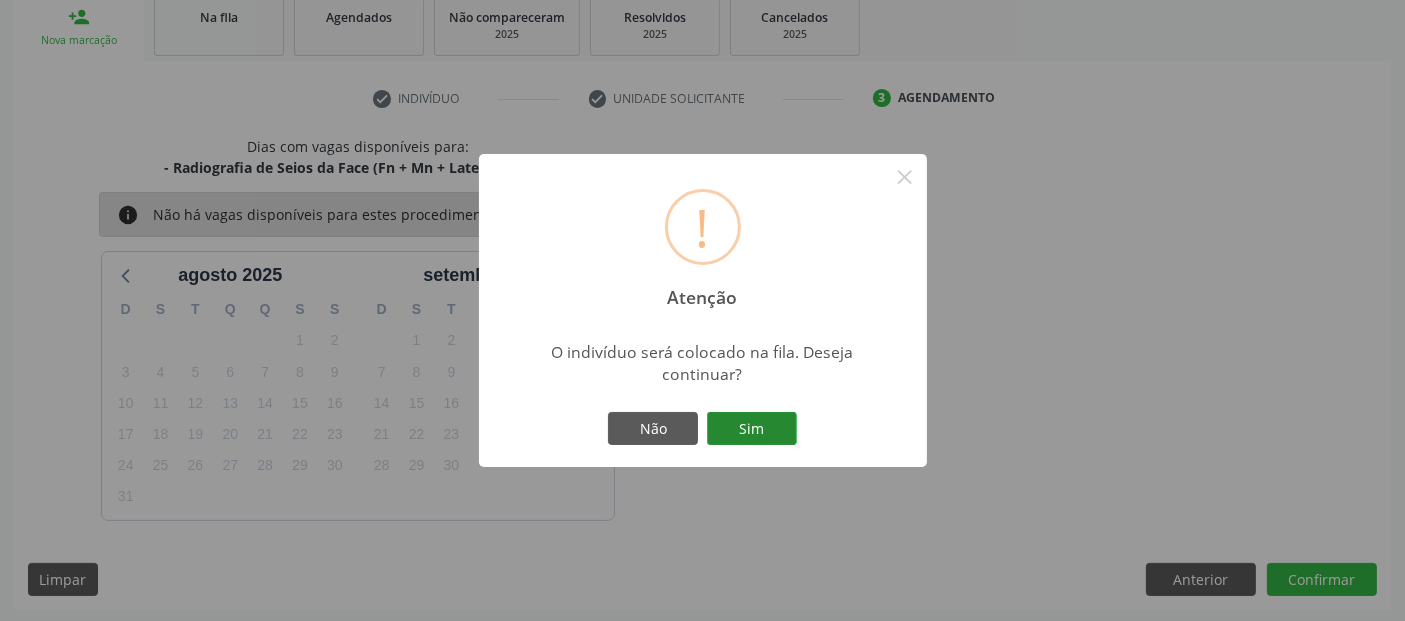 click on "Sim" at bounding box center [752, 429] 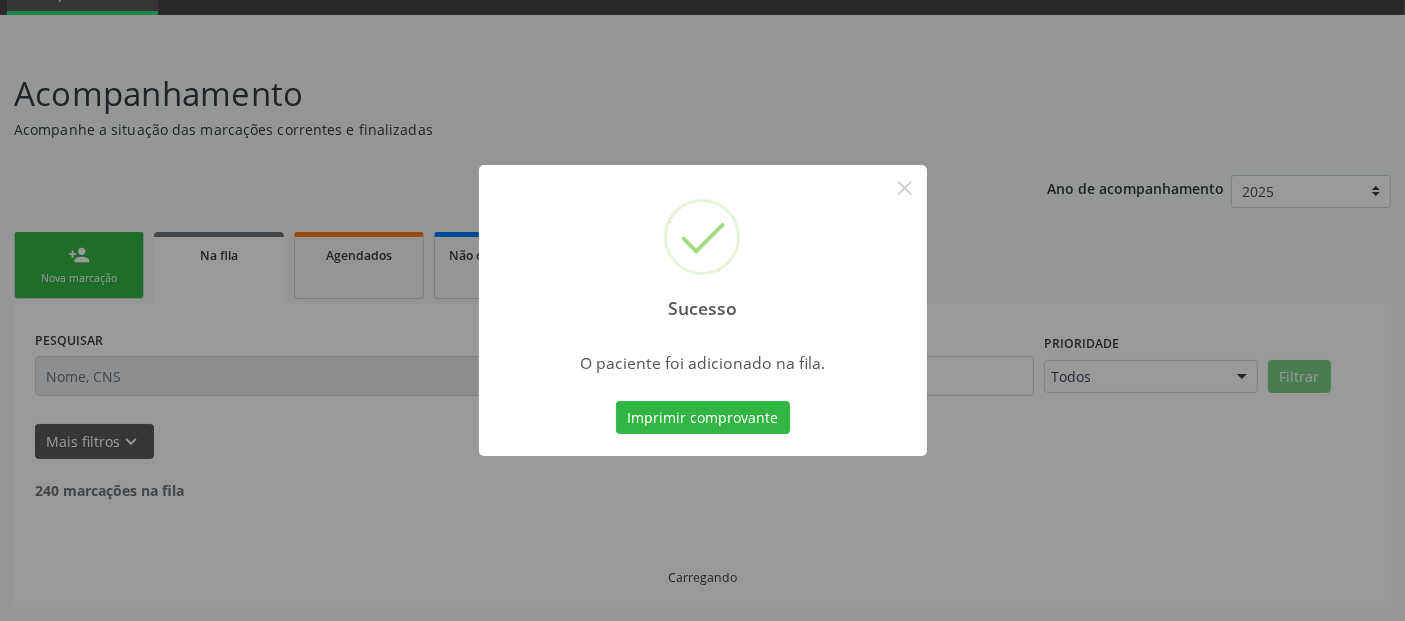 scroll, scrollTop: 71, scrollLeft: 0, axis: vertical 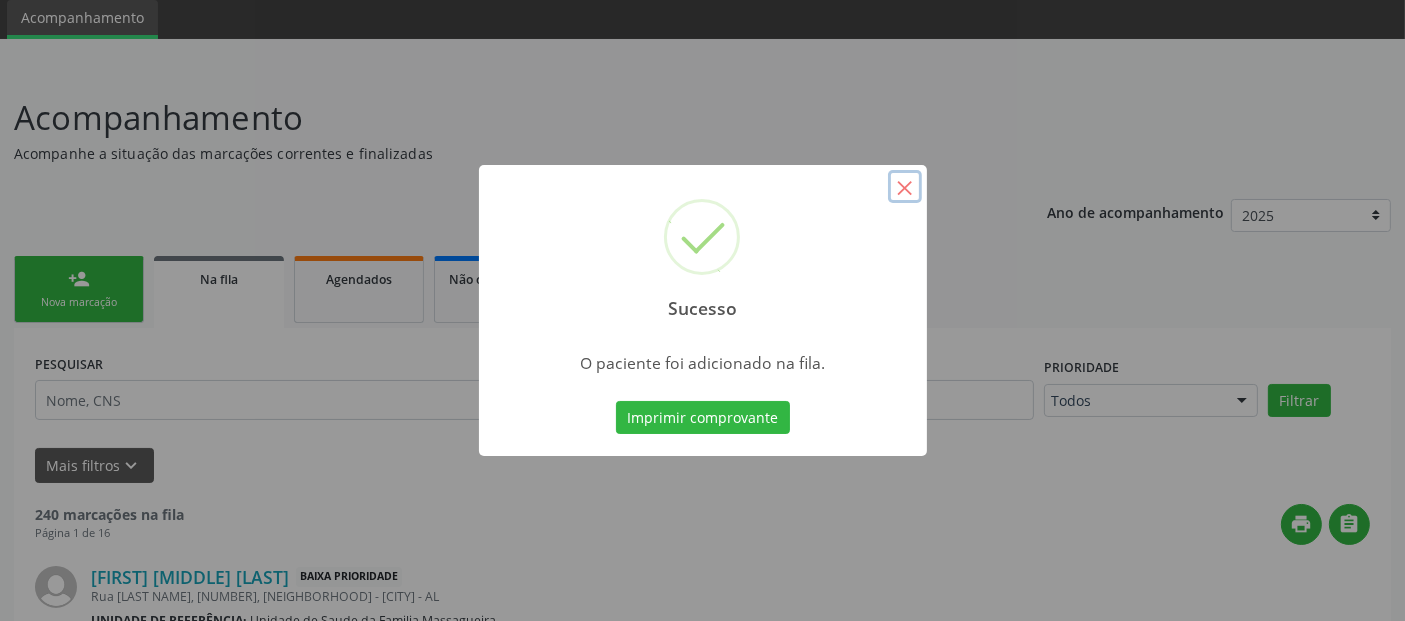 click on "×" at bounding box center (905, 187) 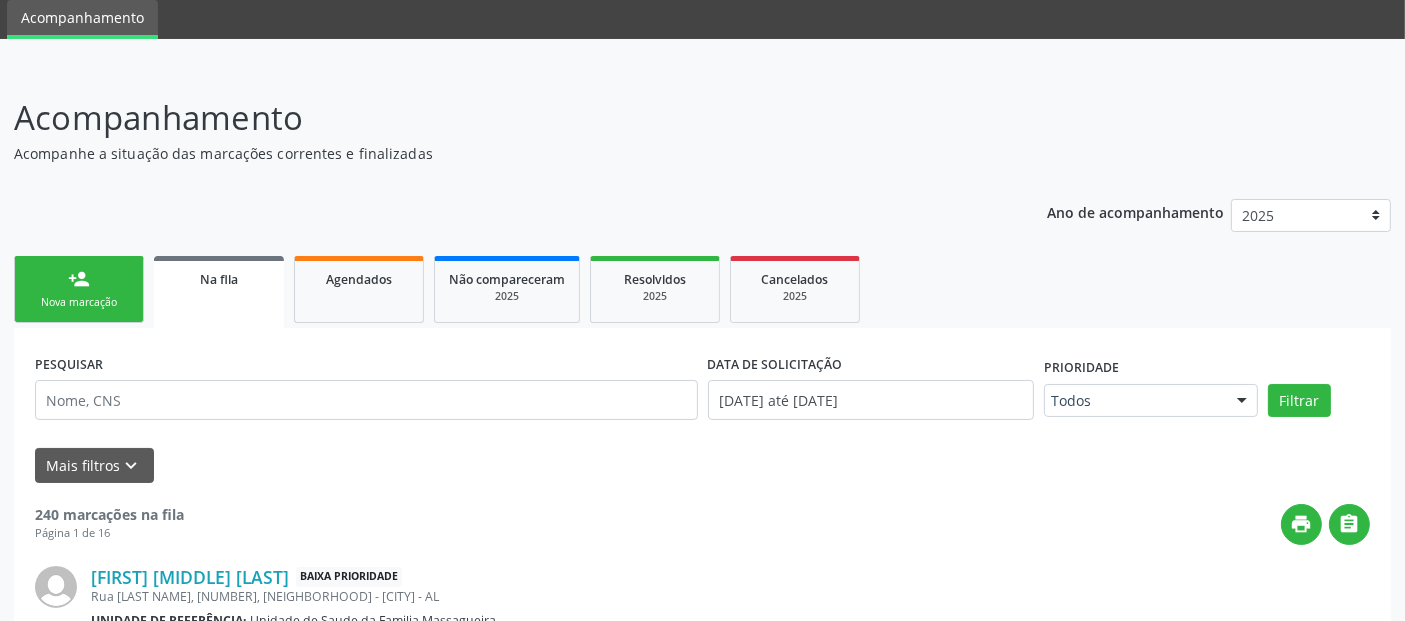click on "person_add
Nova marcação" at bounding box center [79, 289] 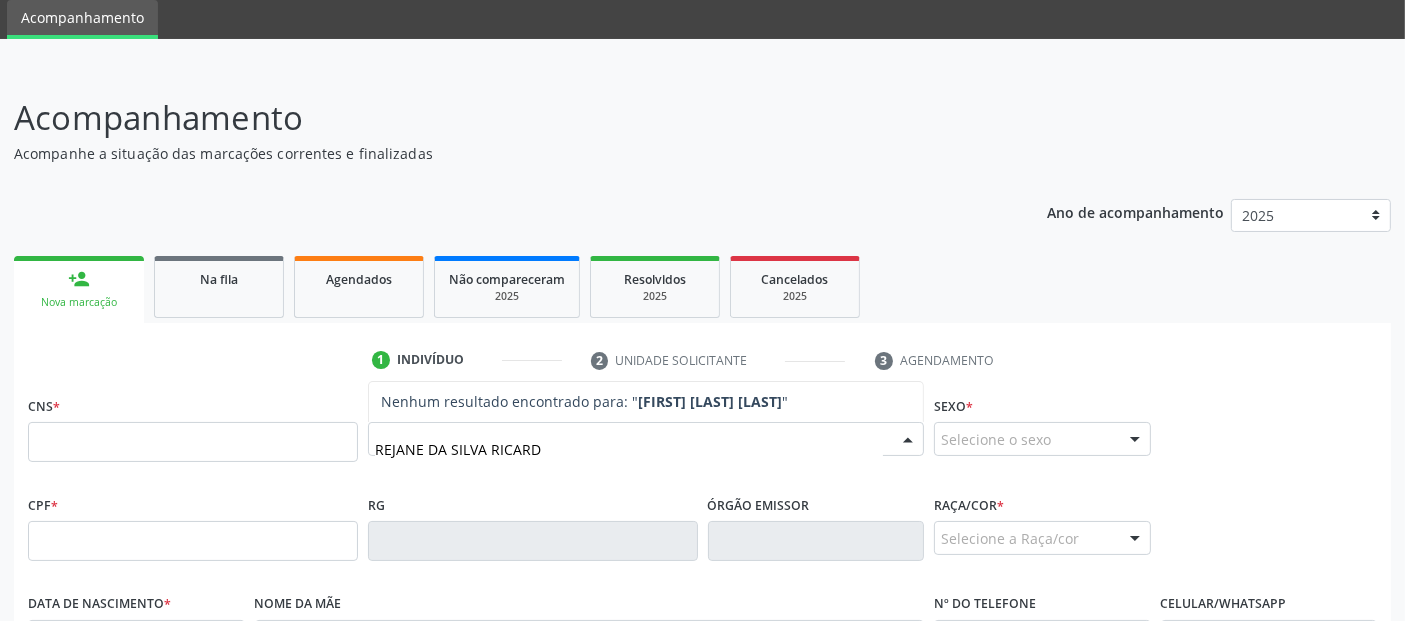 type on "REJANE DA SILVA RICARDO" 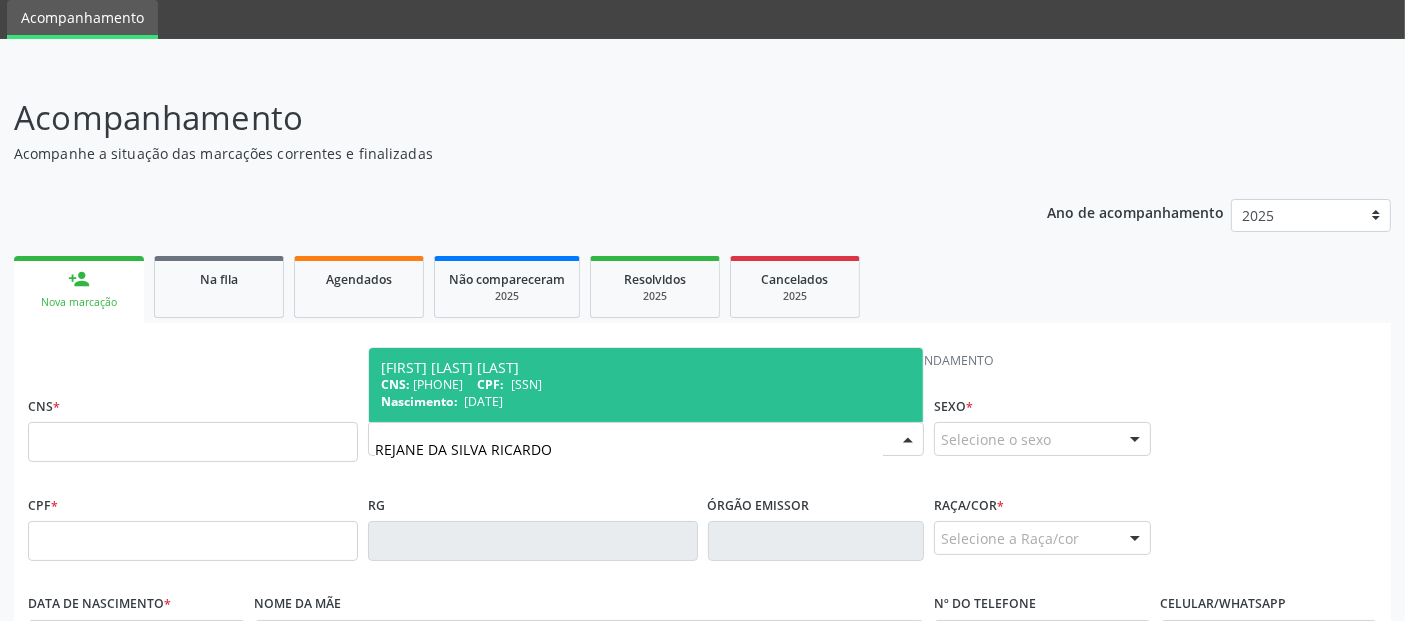 click on "Nascimento:
[DATE]" at bounding box center [646, 401] 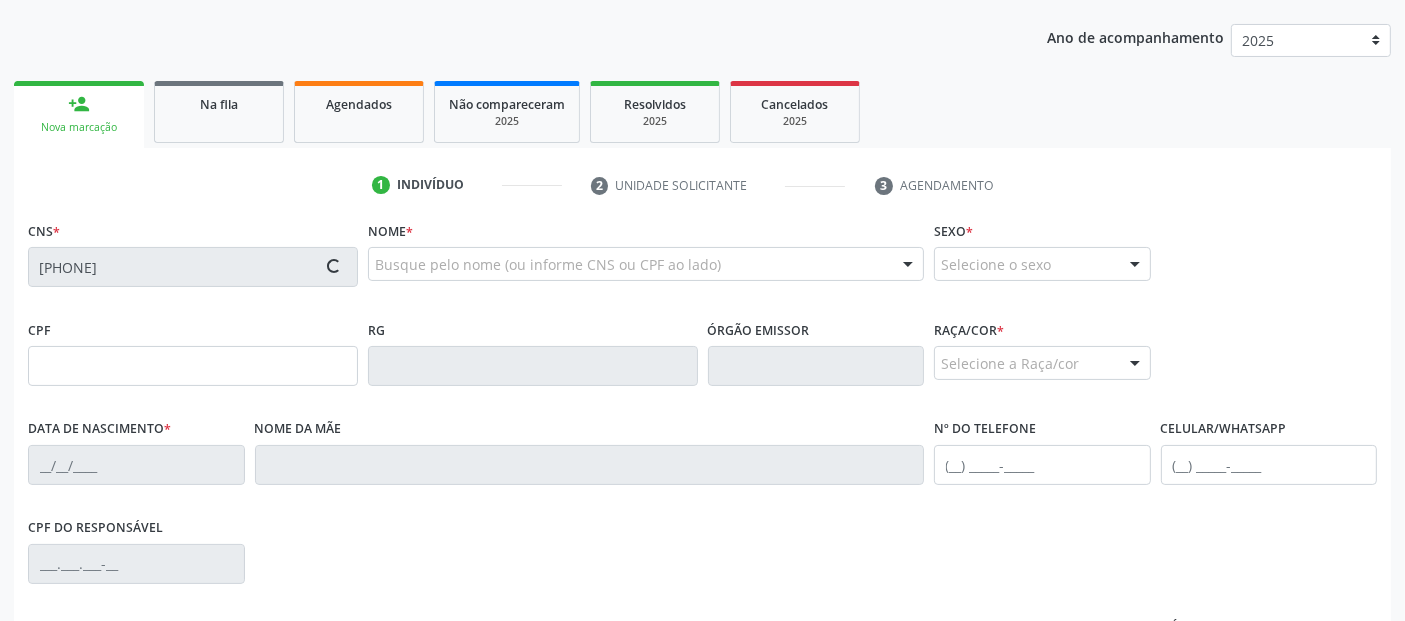 type on "[SSN]" 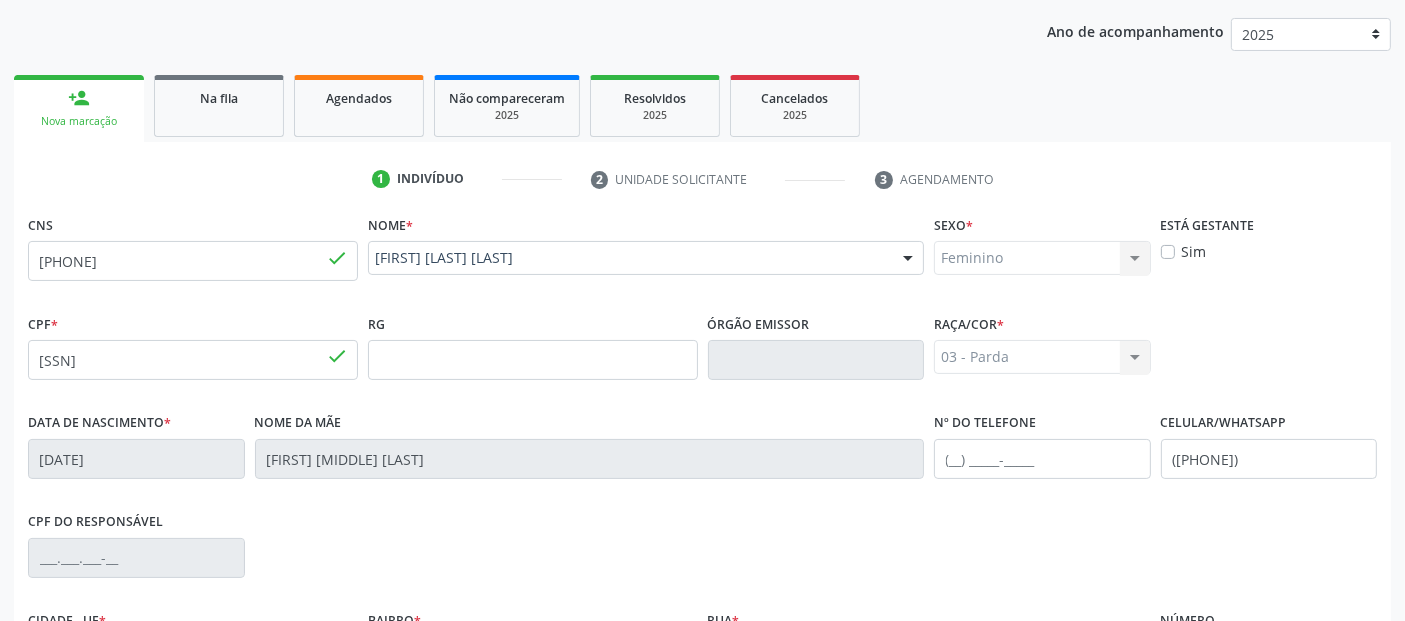 scroll, scrollTop: 489, scrollLeft: 0, axis: vertical 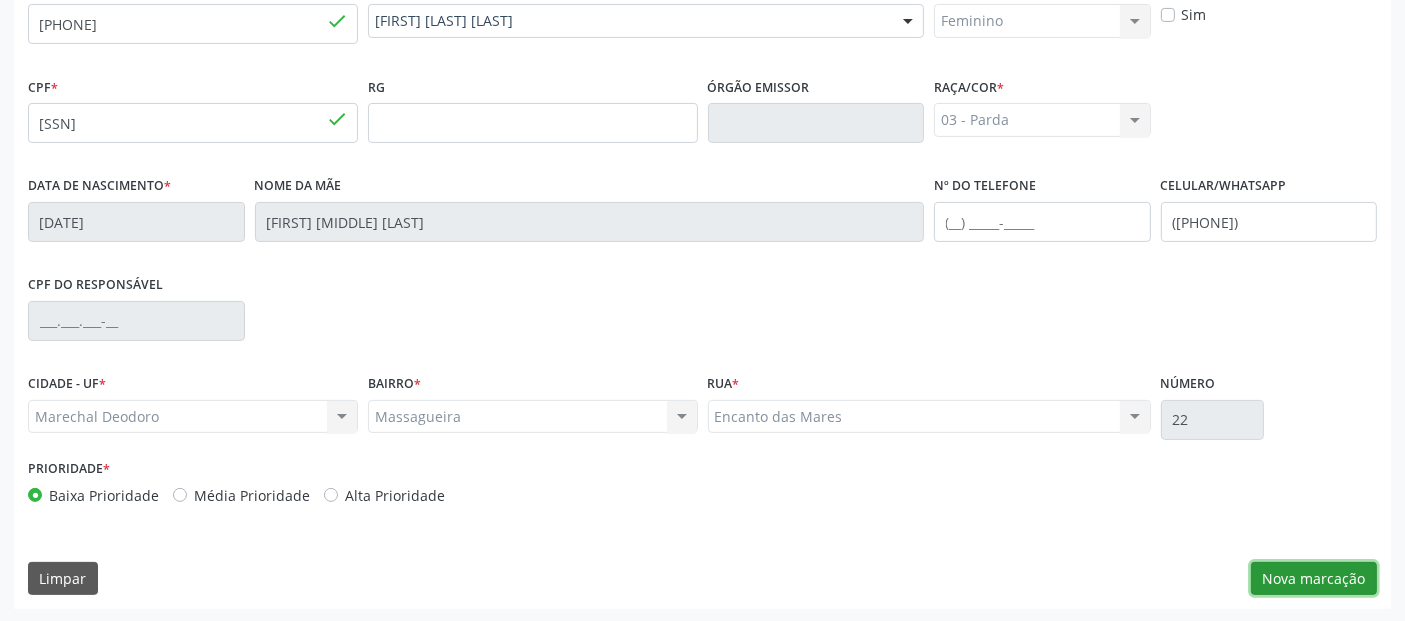 click on "Nova marcação" at bounding box center [1314, 579] 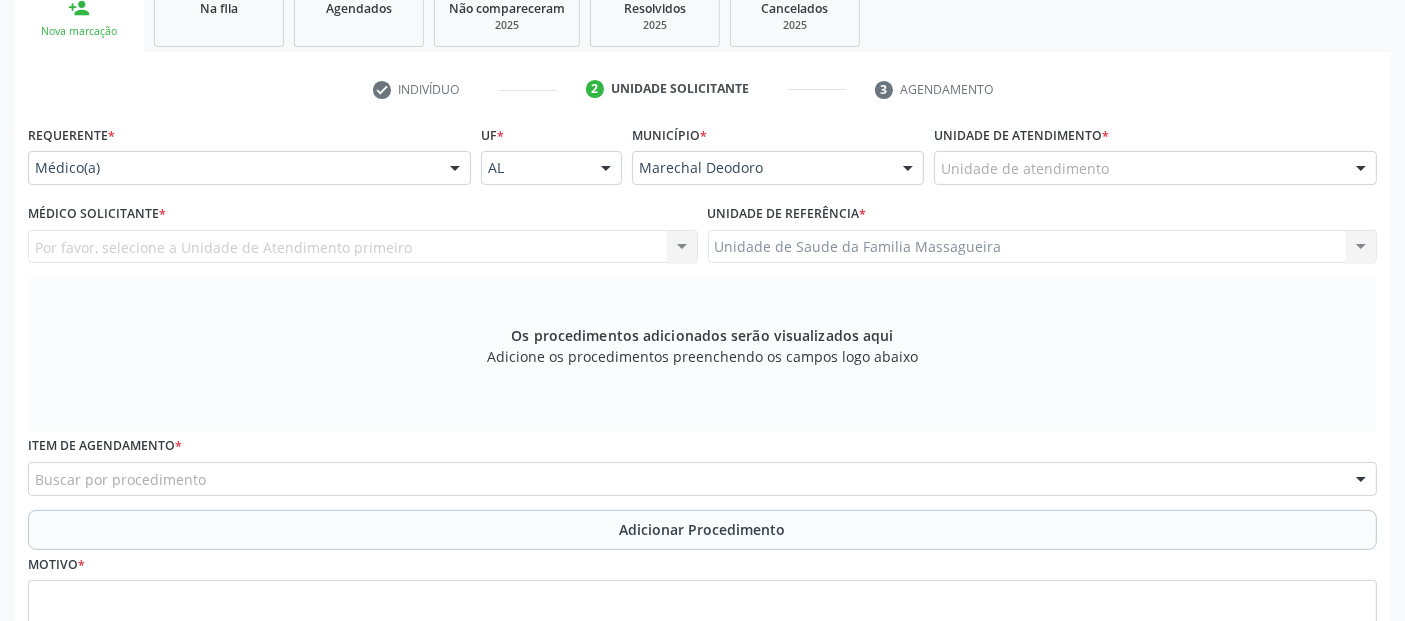 scroll, scrollTop: 339, scrollLeft: 0, axis: vertical 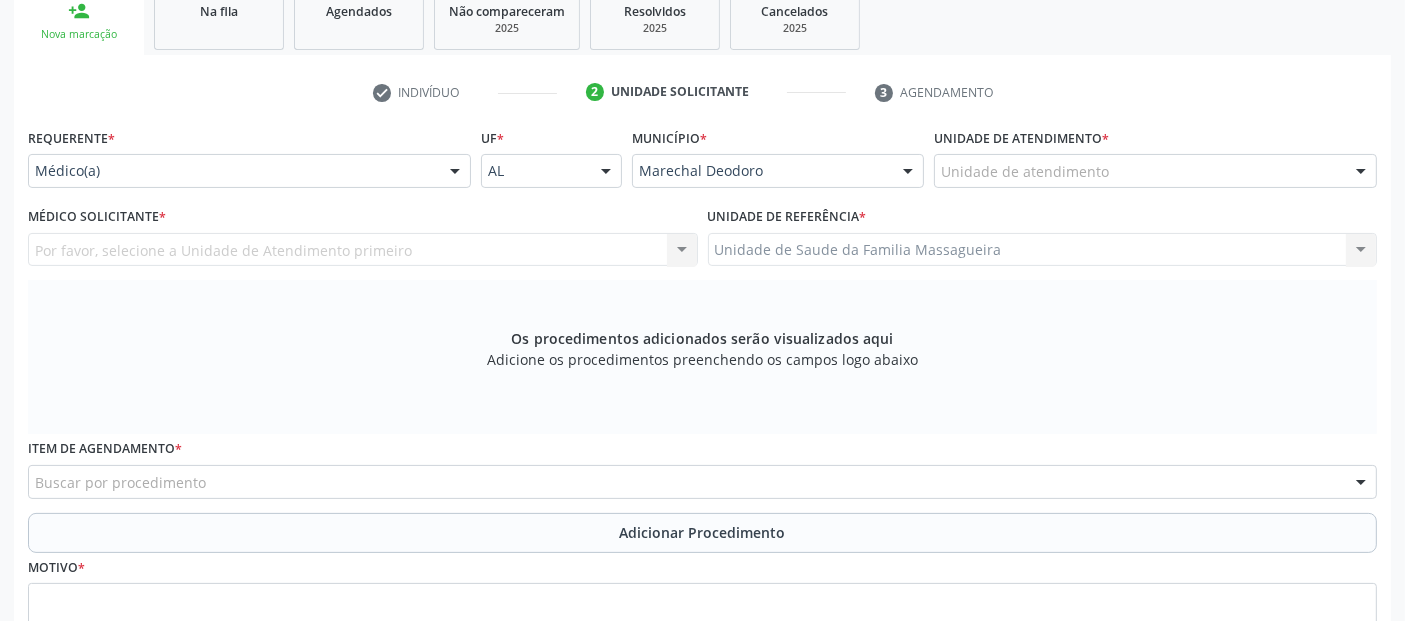 click on "Unidade de atendimento
*
Unidade de atendimento
Aeronave Baron 58   Aeronave Cessna   Associacao Divina Misericordia   Caps Maria Celia de Araujo Sarmento   Central Municipal de Rede de Frio de Marechal Deodoro   Central de Abastecimento Farmaceutico Caf   Centro Municipal de Especialidade Odontologica   Centro de Parto Normal Imaculada Conceicao   Centro de Saude Professor Estacio de Lima   Certea Centro Esp de Ref em Transtorno do Espectro Autista   Clinica Escola de Medicina Veterinaria do Cesmac   Clinica de Reestruturacao Renovar Crer   Consultorio Odontologico Livia Alana Silva Lopes   Crescer Espaco Terapeutico   Espaco Klecia Ribeiro   Fazenda da Esperanca Santa Terezinha   Helicoptero Falcao 5   Labmar   Laboratorio Marechal   Laboratorio Marechal Deodoro   Laboratorio de Protese Dentaria Marechal Deodoro   Melhor em Casa   Posto de Apoio Mucuri   Posto de Saude Saco   Posto de Saude do Riacho Velho   Secretaria Municipal de Saude" at bounding box center (1155, 155) 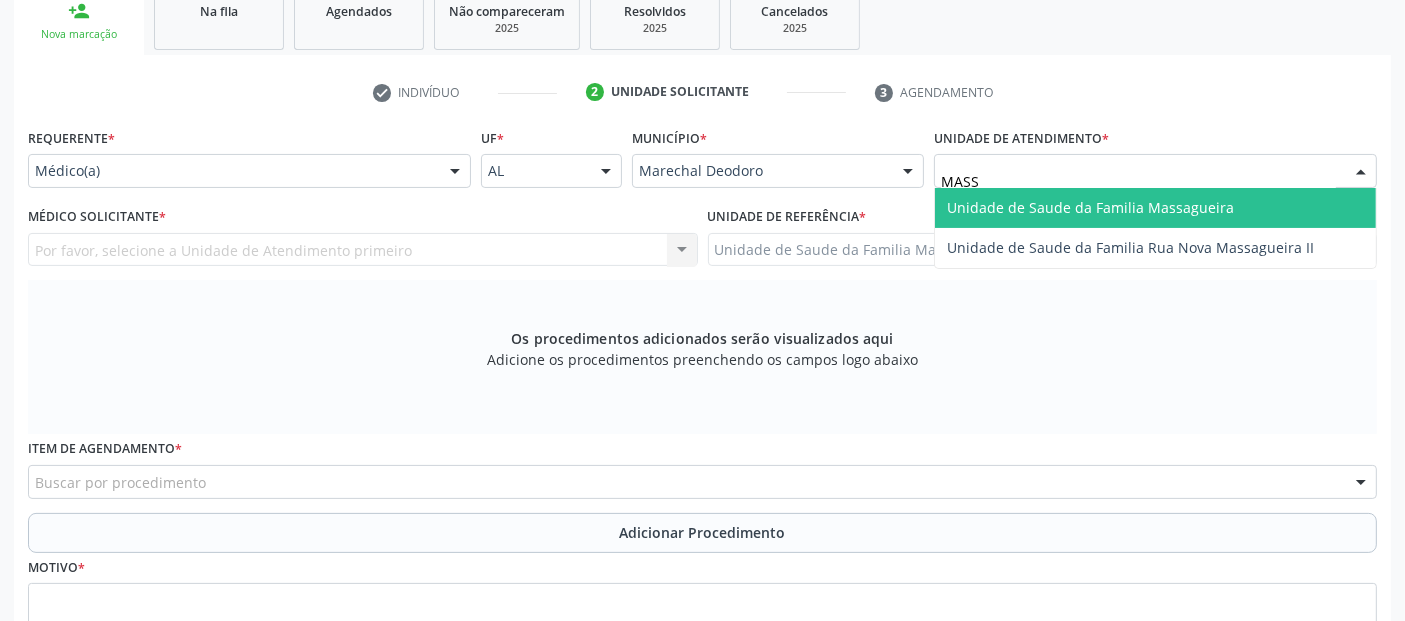 type on "MASSA" 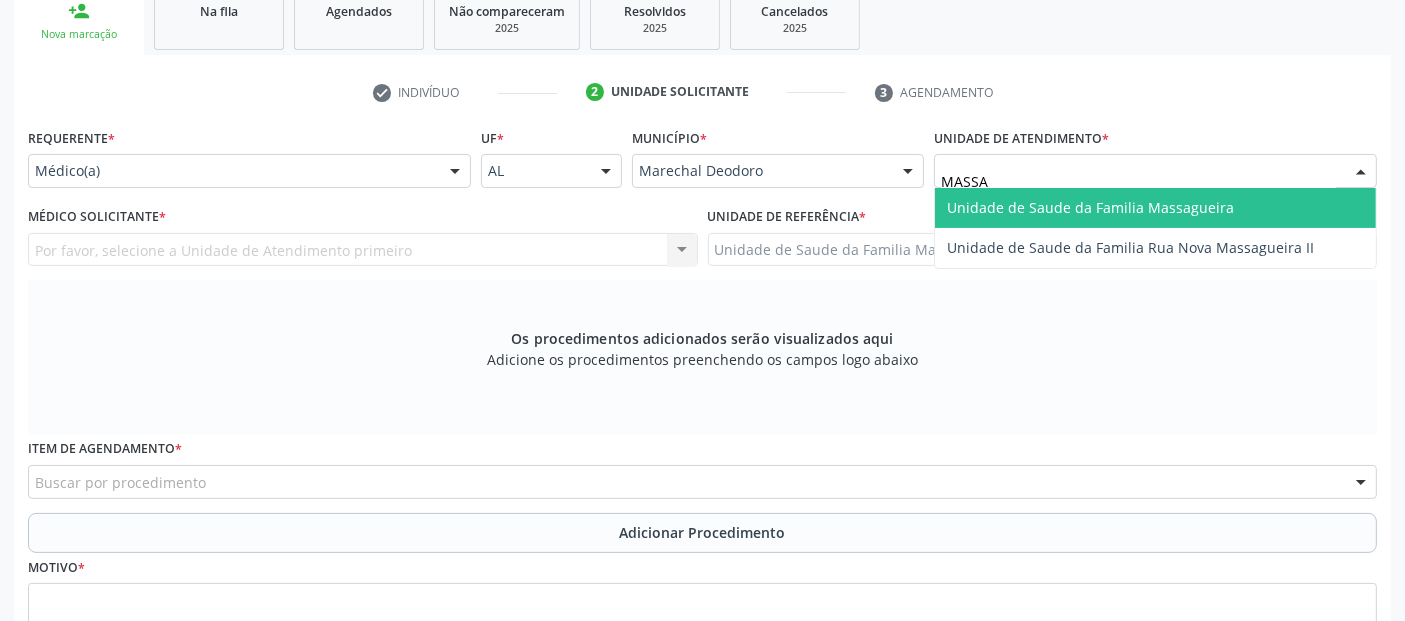 click on "Unidade de Saude da Familia Massagueira" at bounding box center (1090, 207) 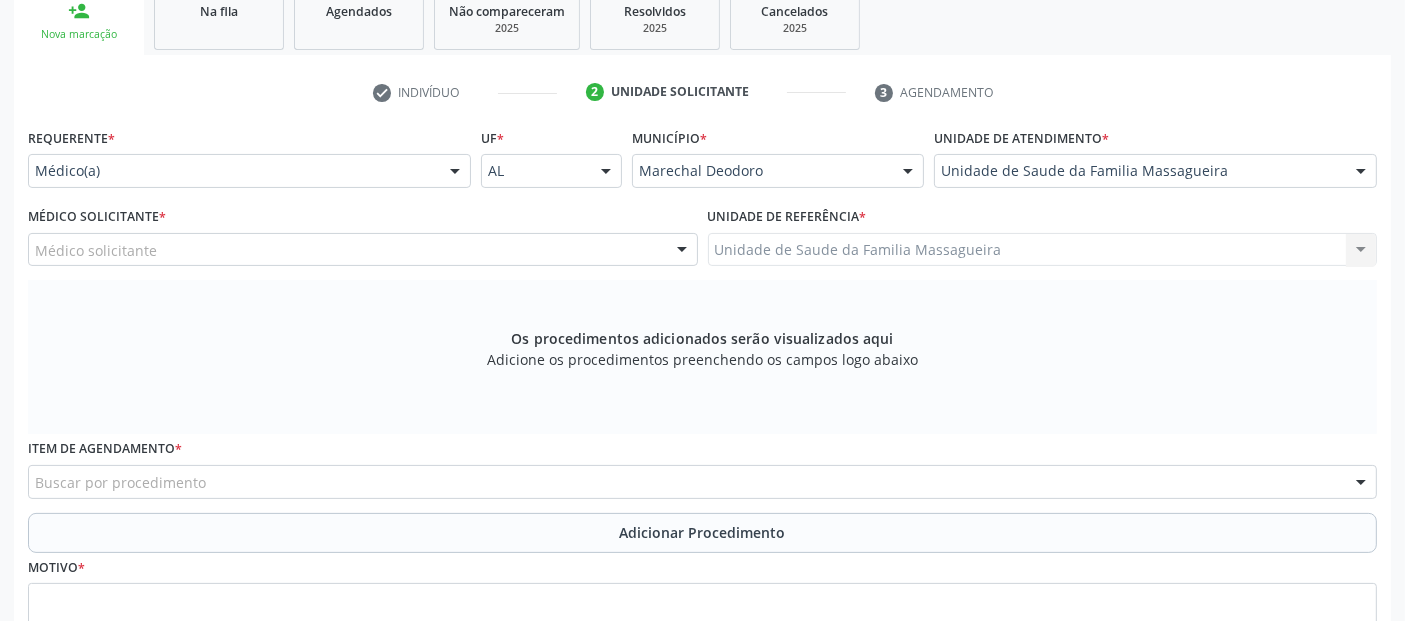 click on "Médico solicitante" at bounding box center [363, 250] 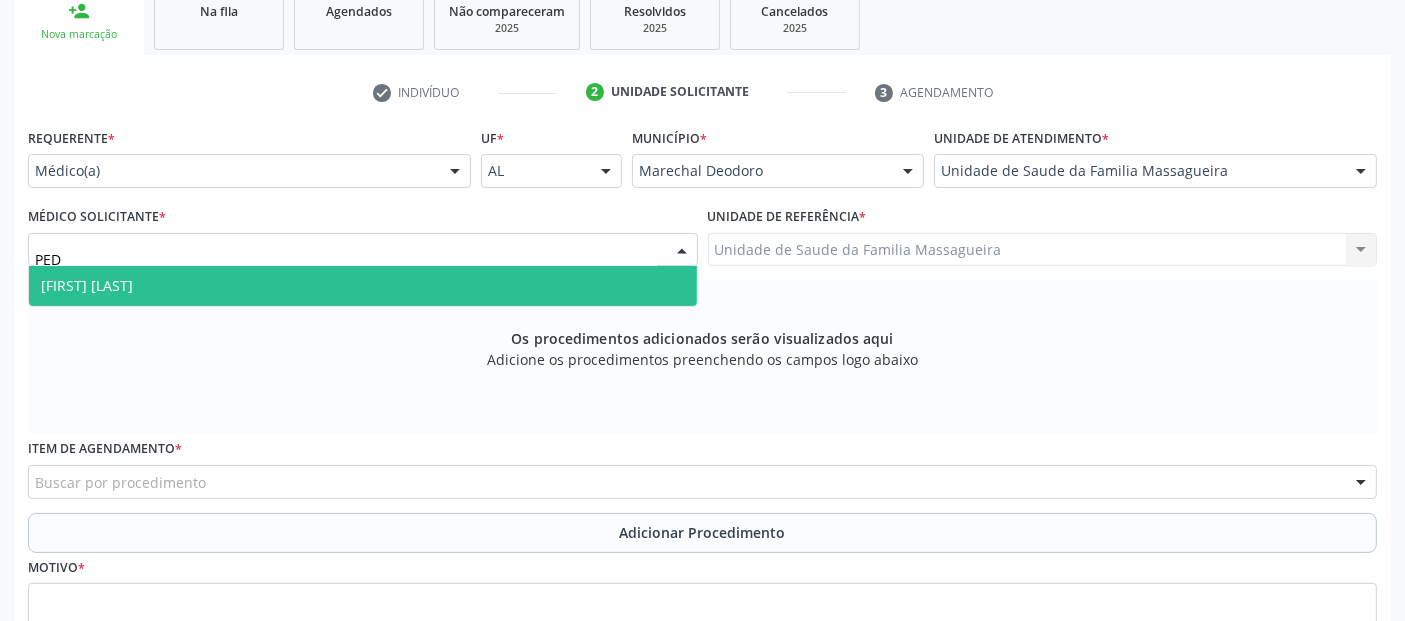 type on "PEDR" 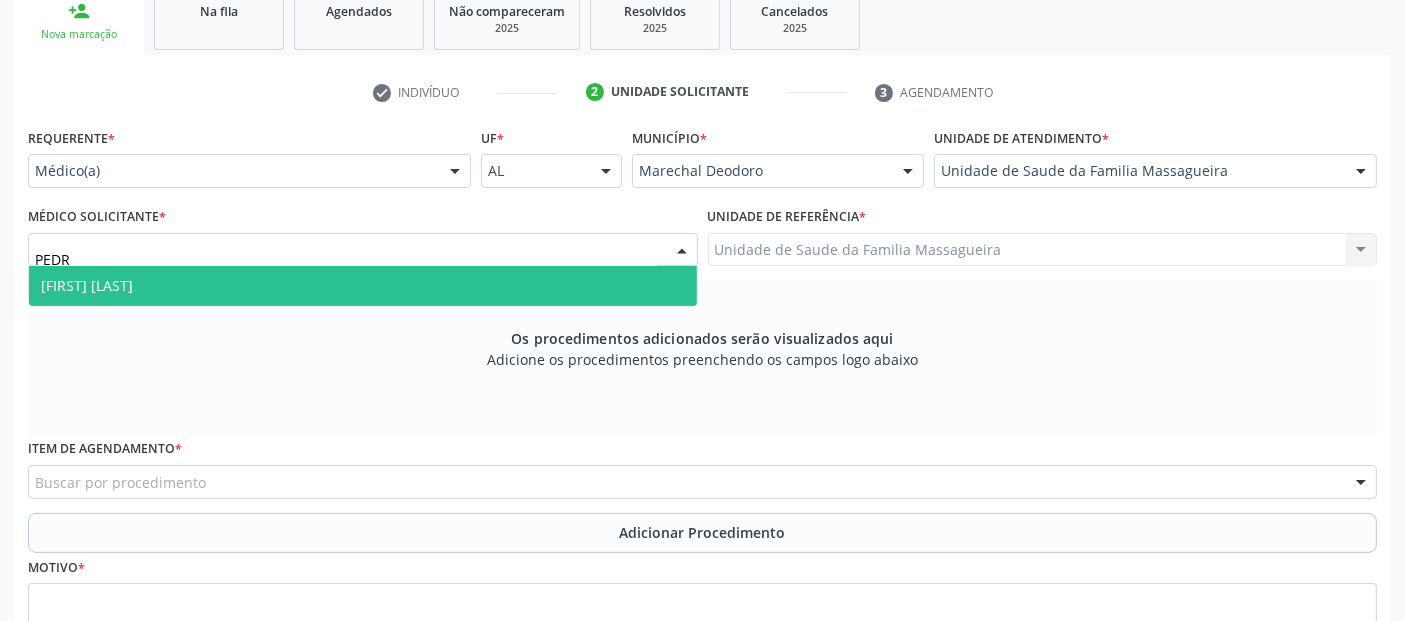 click on "[FIRST] [LAST]" at bounding box center (363, 286) 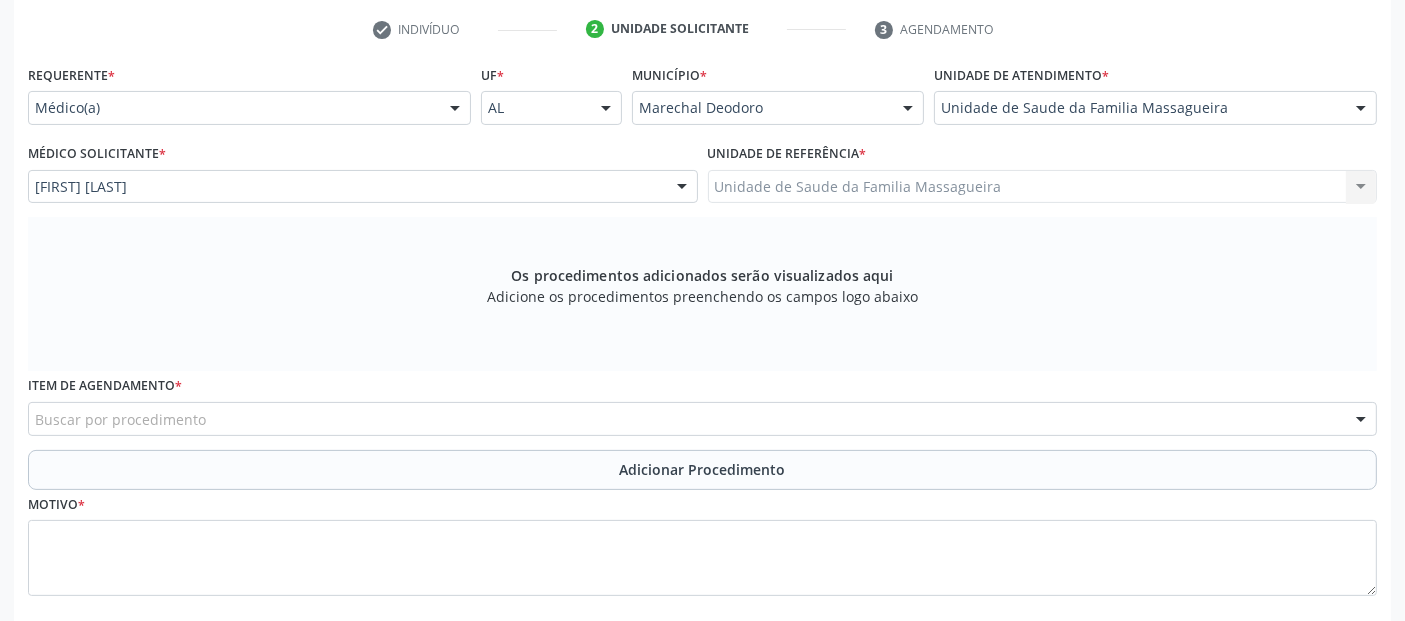 scroll, scrollTop: 505, scrollLeft: 0, axis: vertical 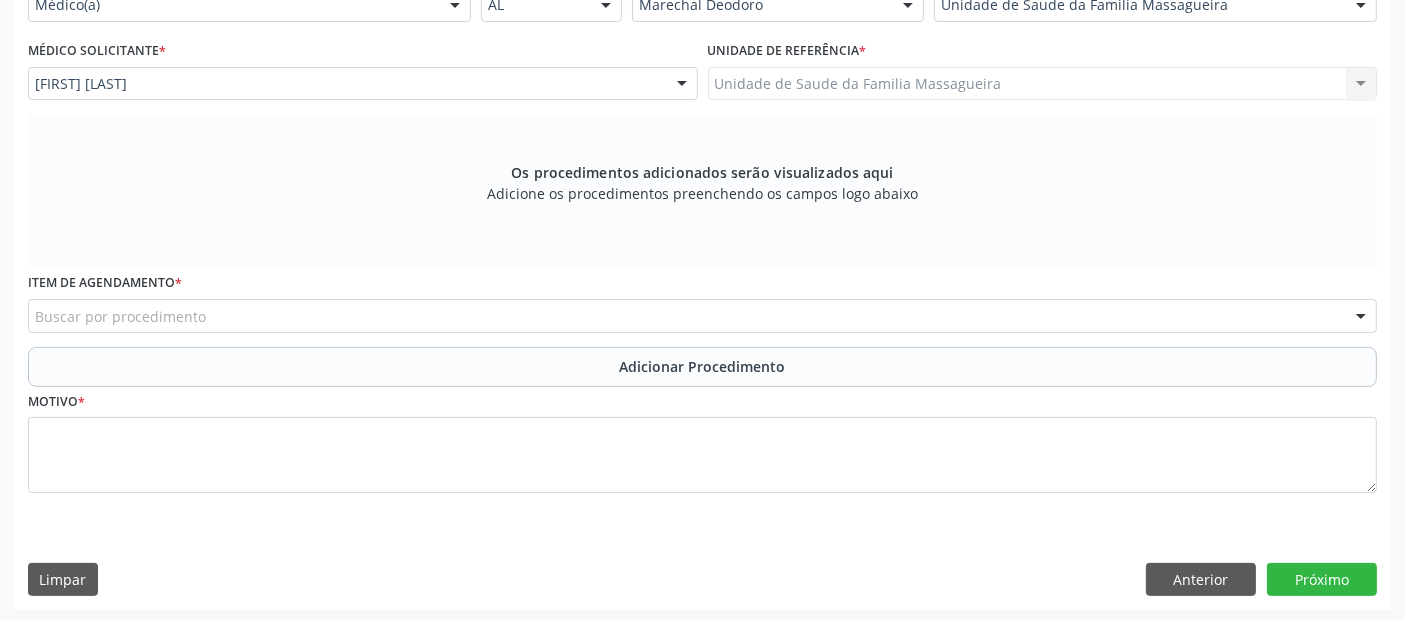 click on "Buscar por procedimento" at bounding box center (702, 316) 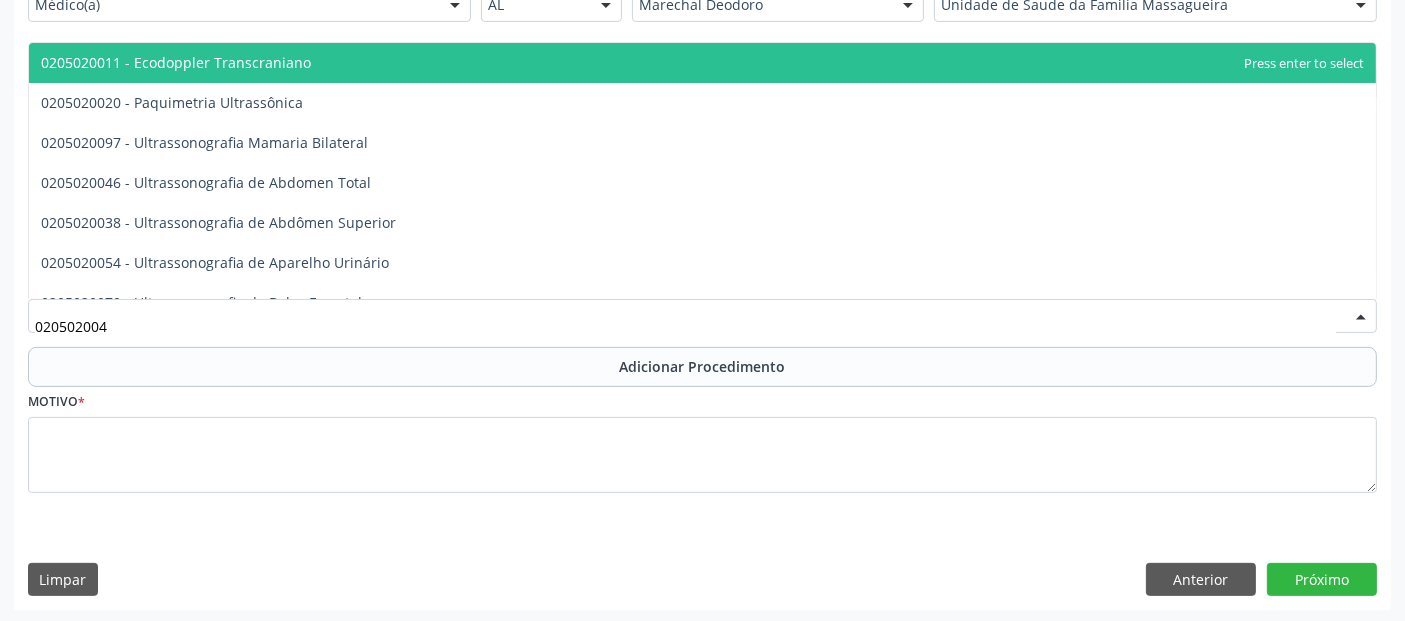 type on "0205020046" 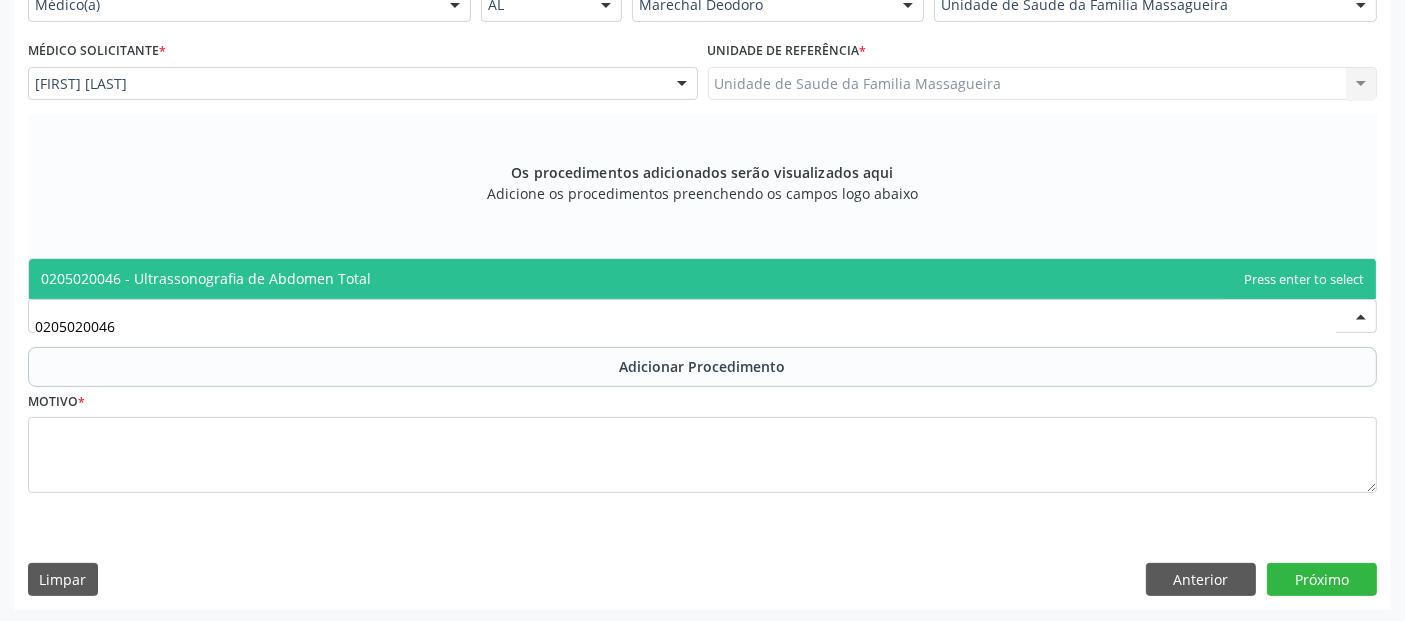 click on "0205020046 - Ultrassonografia de Abdomen Total" at bounding box center [702, 279] 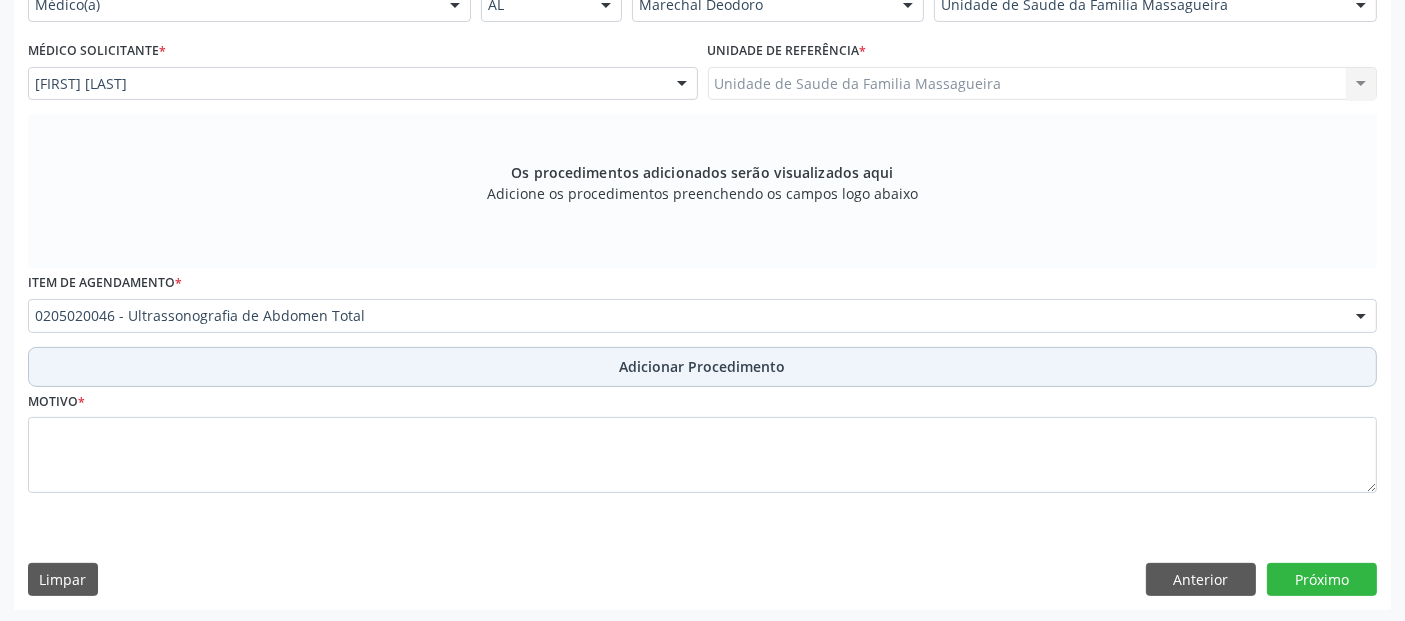 click on "Adicionar Procedimento" at bounding box center (702, 367) 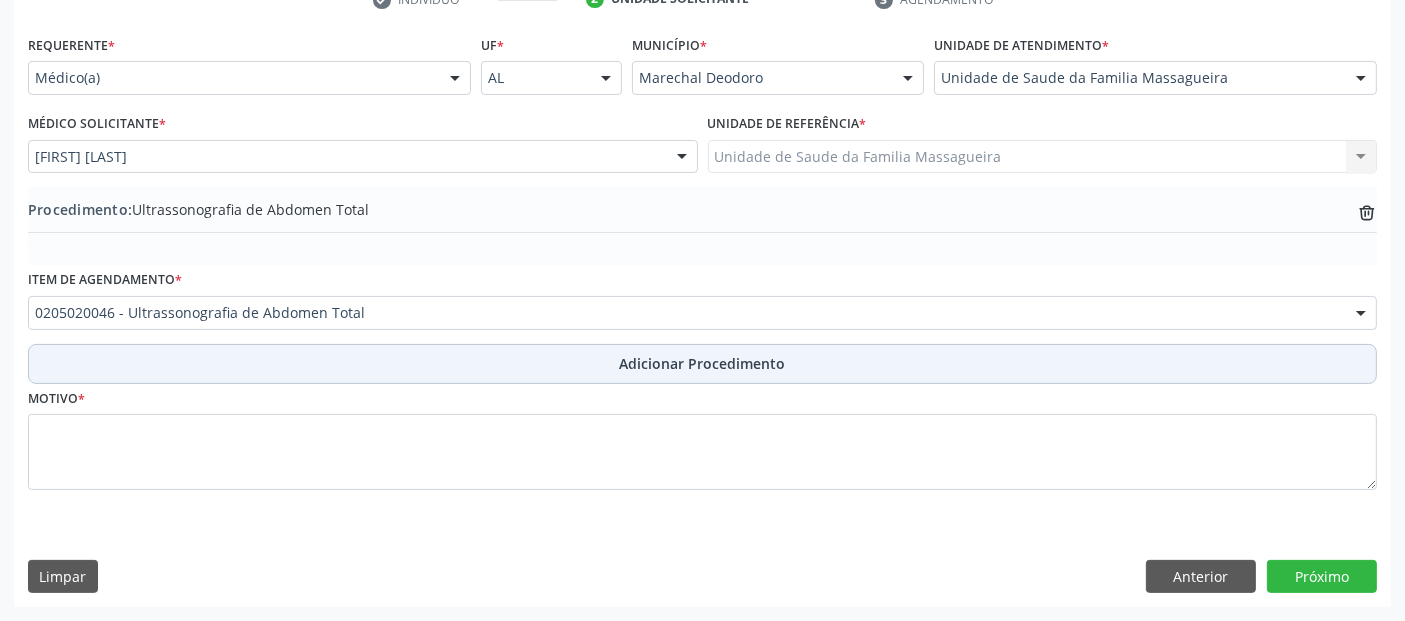 scroll, scrollTop: 429, scrollLeft: 0, axis: vertical 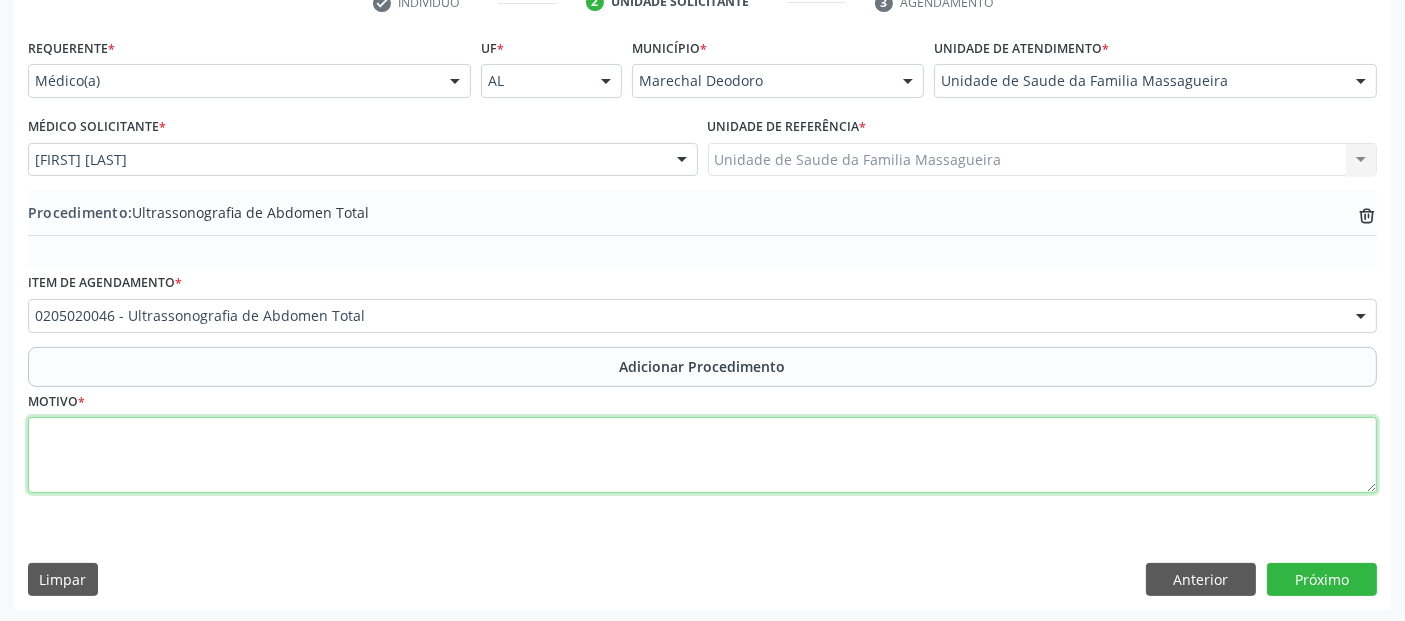 click at bounding box center [702, 455] 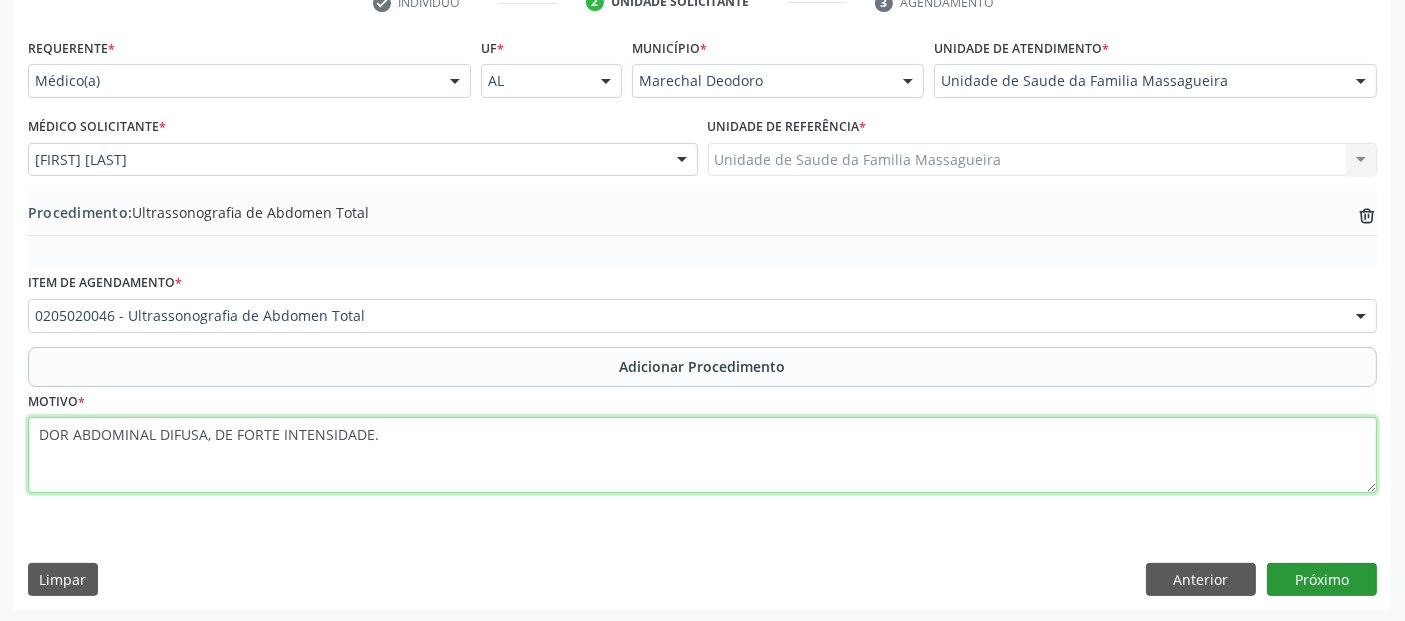 type on "DOR ABDOMINAL DIFUSA, DE FORTE INTENSIDADE." 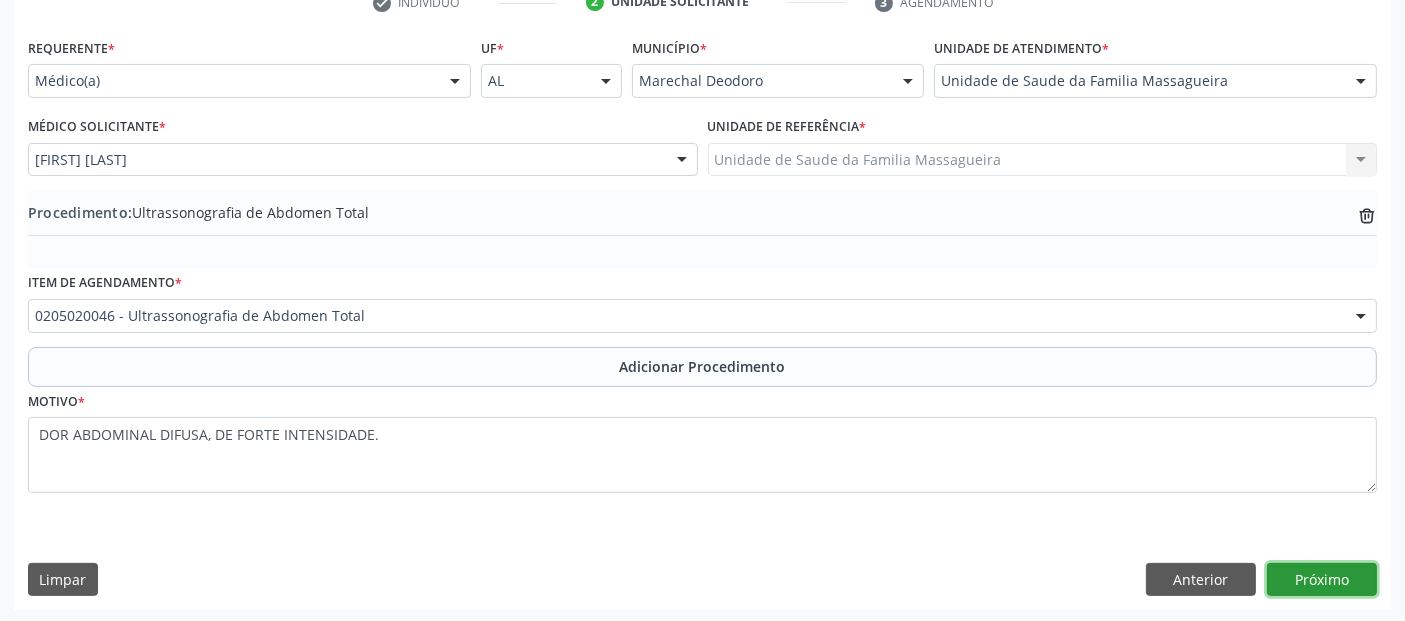 click on "Próximo" at bounding box center (1322, 580) 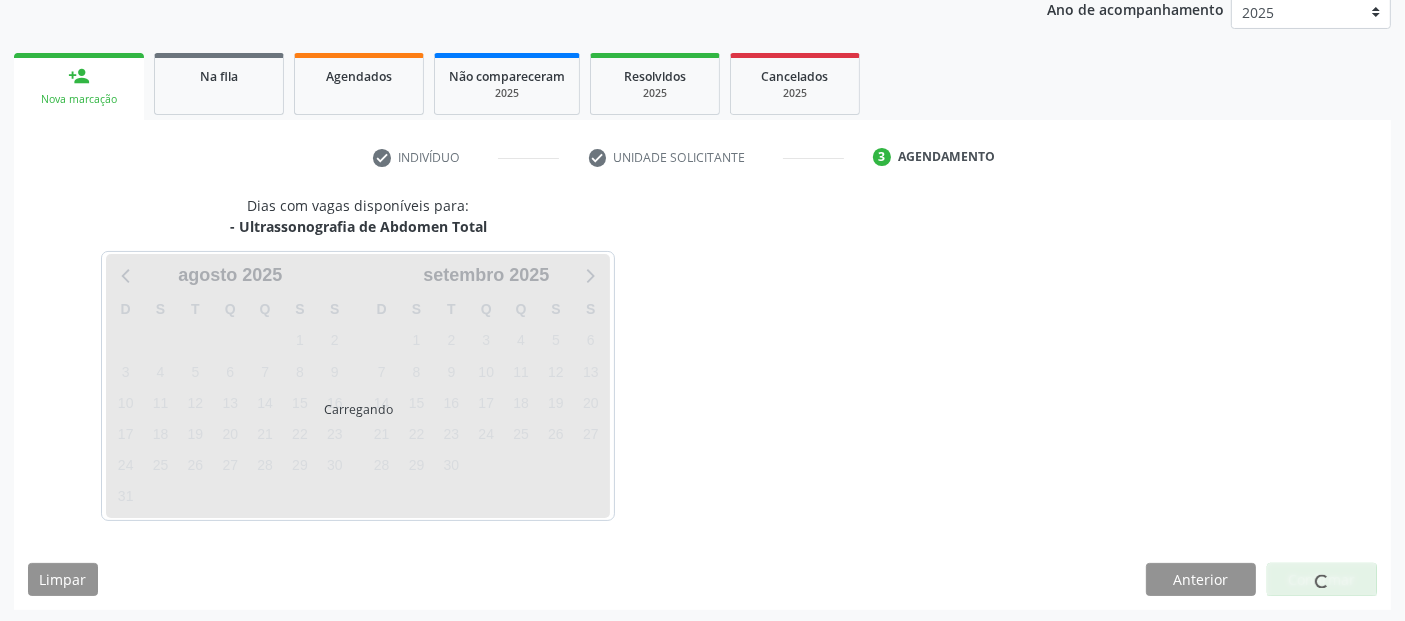 scroll, scrollTop: 333, scrollLeft: 0, axis: vertical 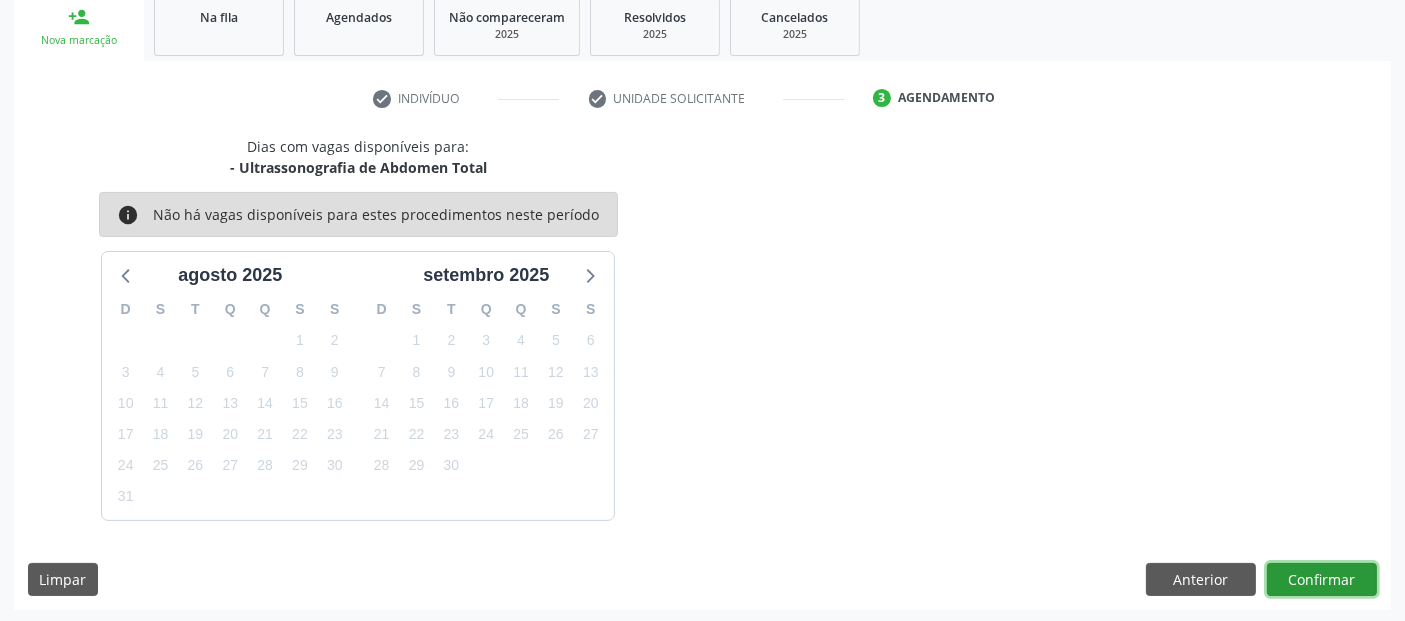 click on "Confirmar" at bounding box center [1322, 580] 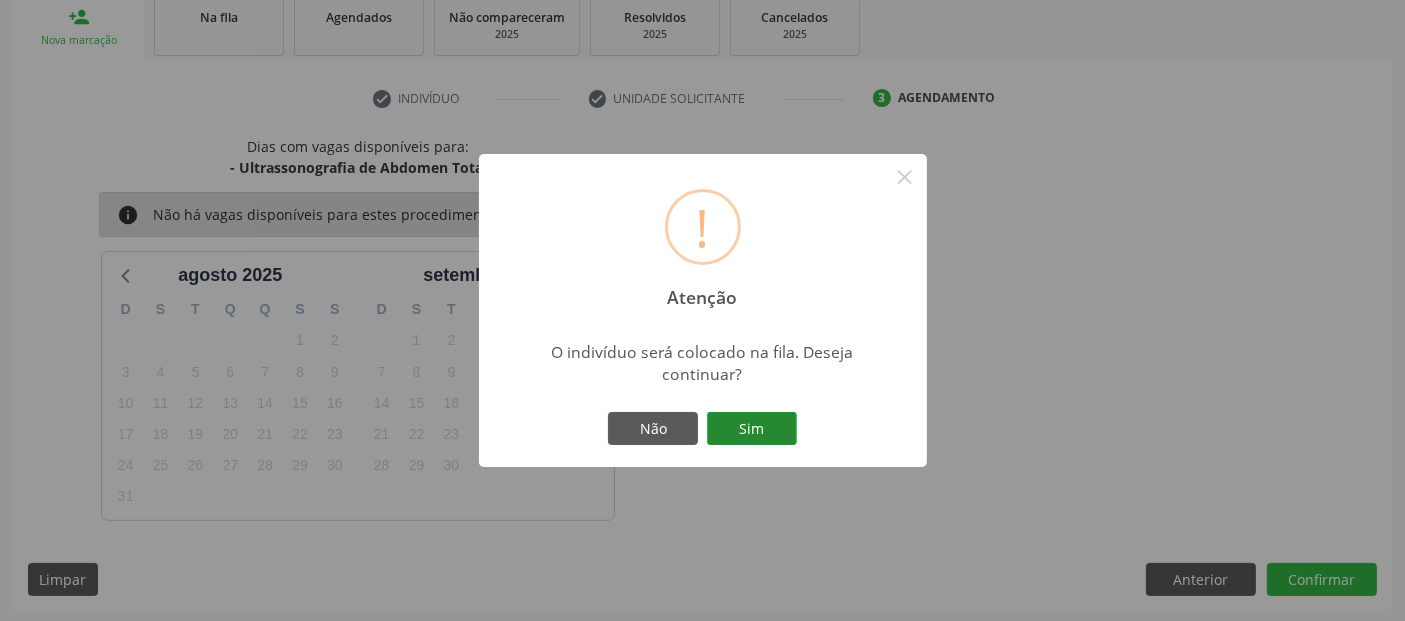 click on "Sim" at bounding box center (752, 429) 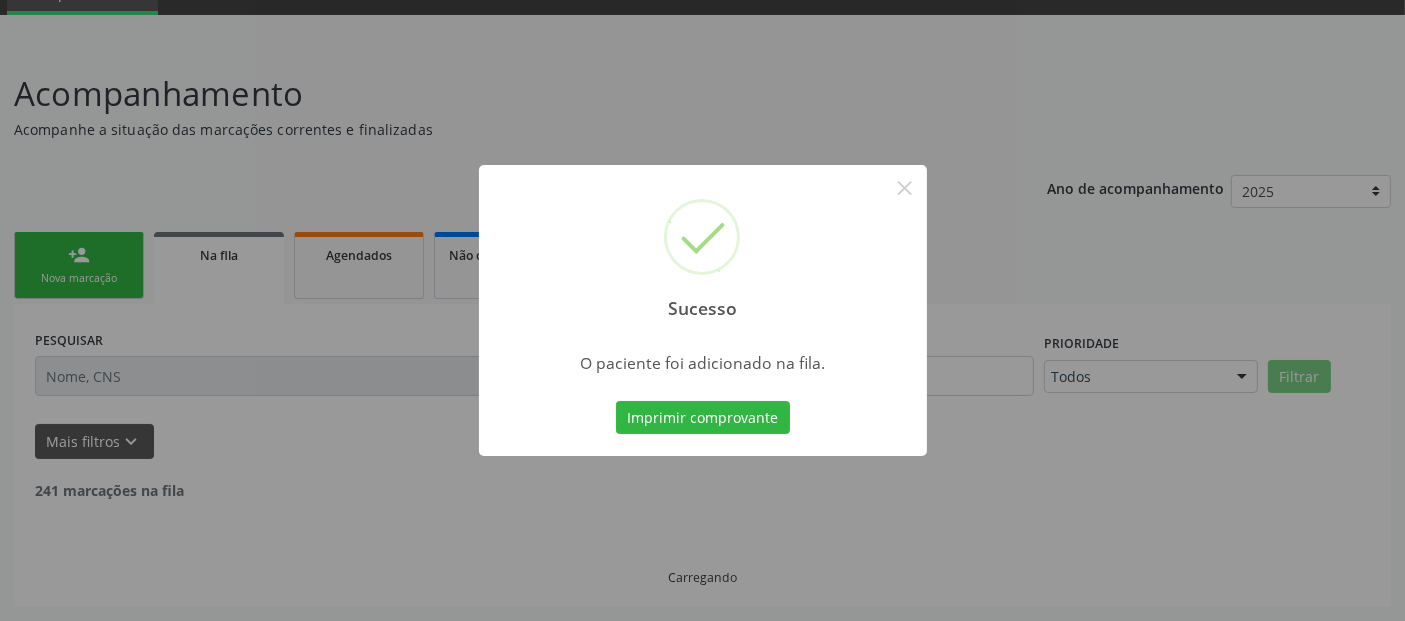 scroll, scrollTop: 71, scrollLeft: 0, axis: vertical 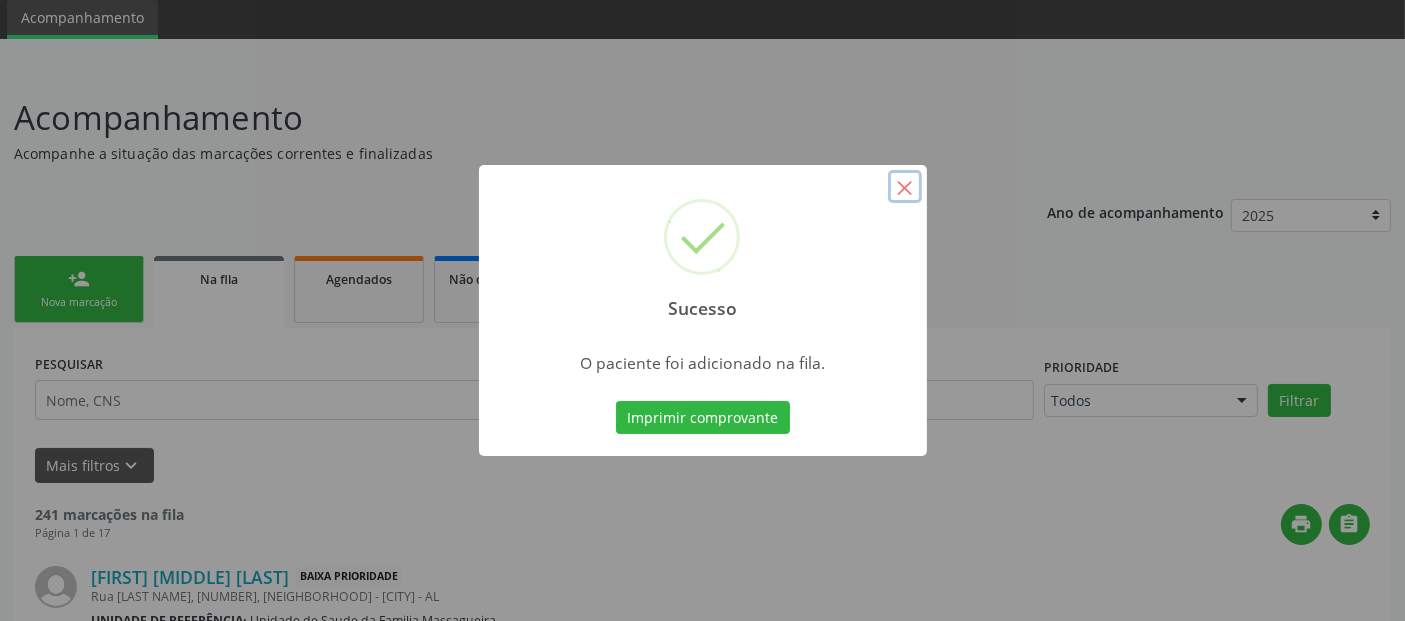 click on "×" at bounding box center [905, 187] 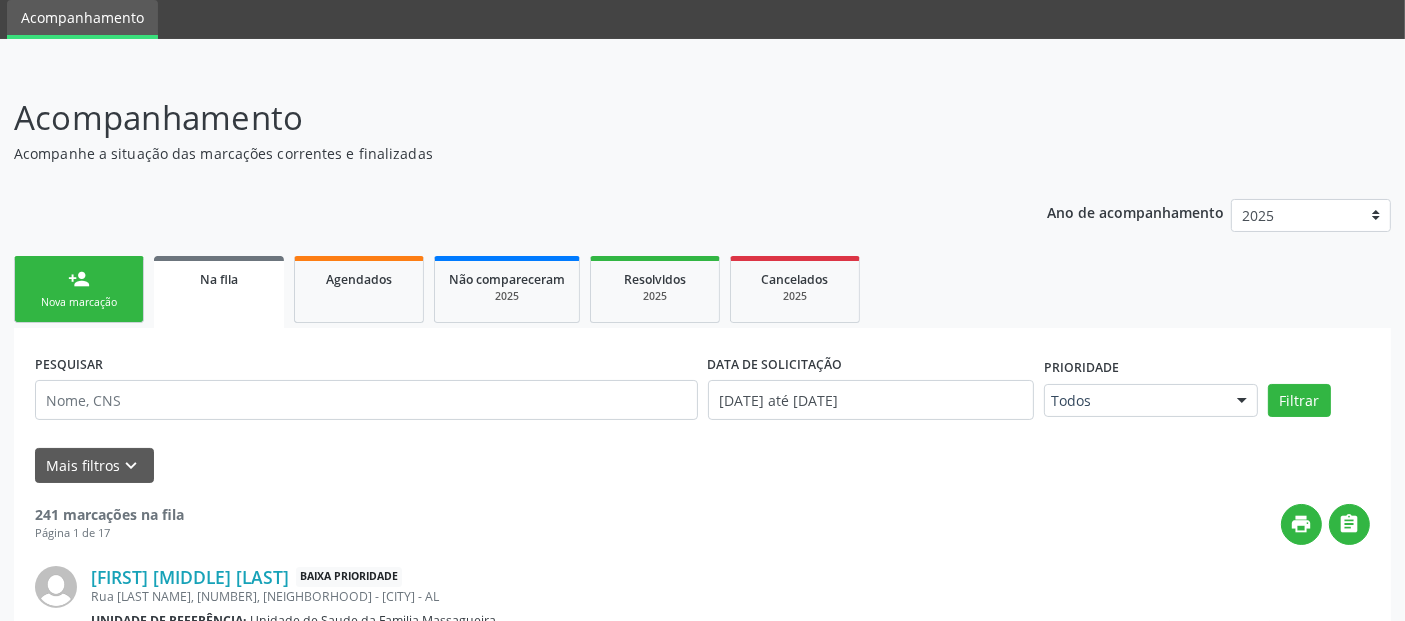 click on "person_add" at bounding box center (79, 279) 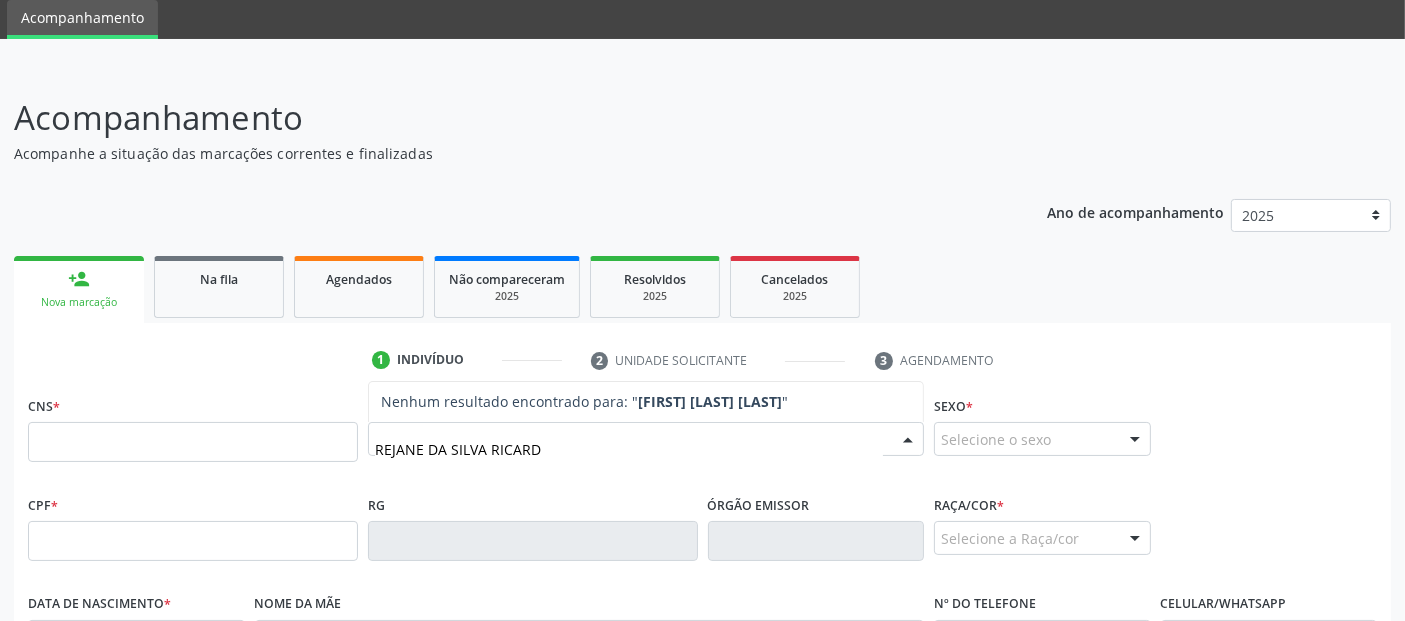 type on "REJANE DA SILVA RICARDO" 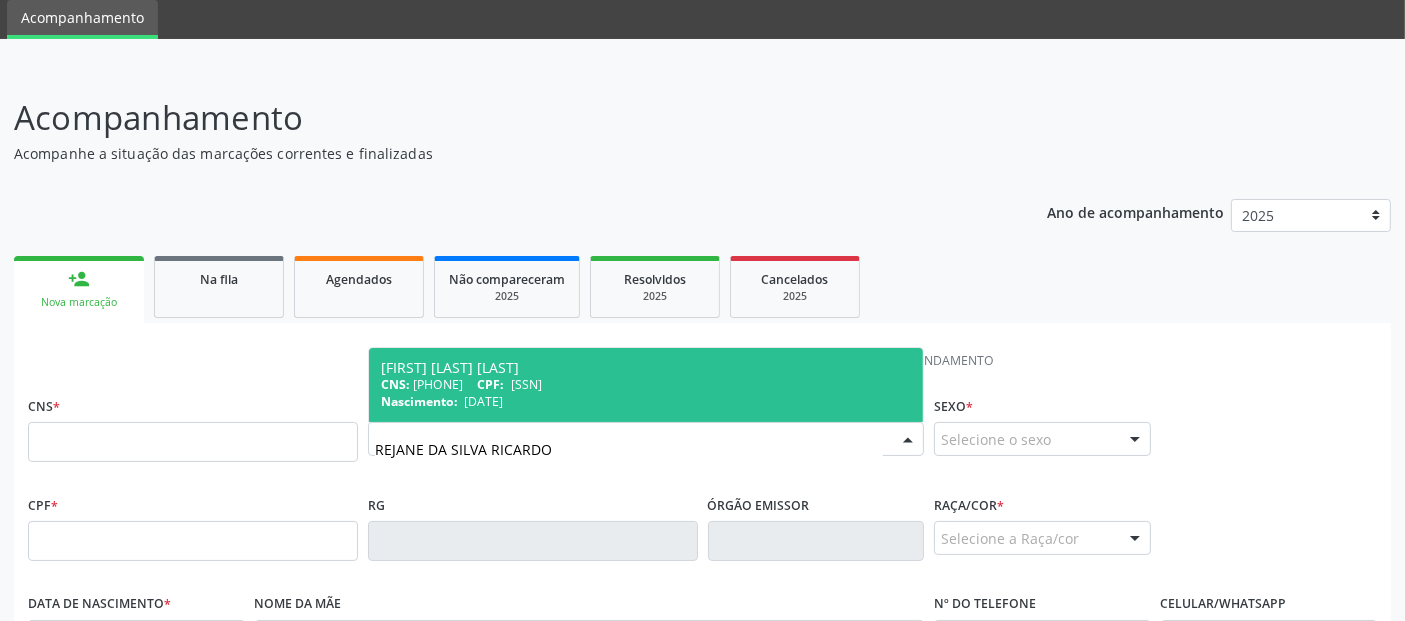 click on "[FIRST] [LAST] Ricardo
CNS:
[PHONE]
CPF:
[SSN]
Nascimento:
[DATE]" at bounding box center [646, 385] 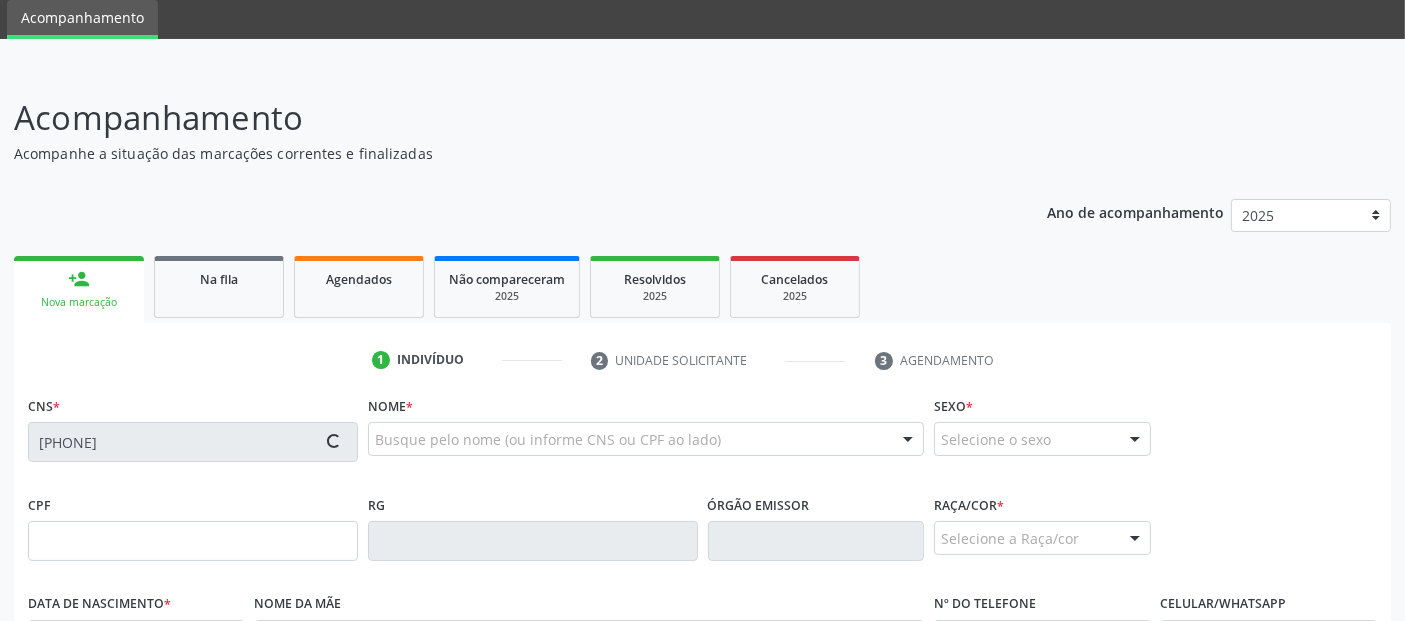 type on "[SSN]" 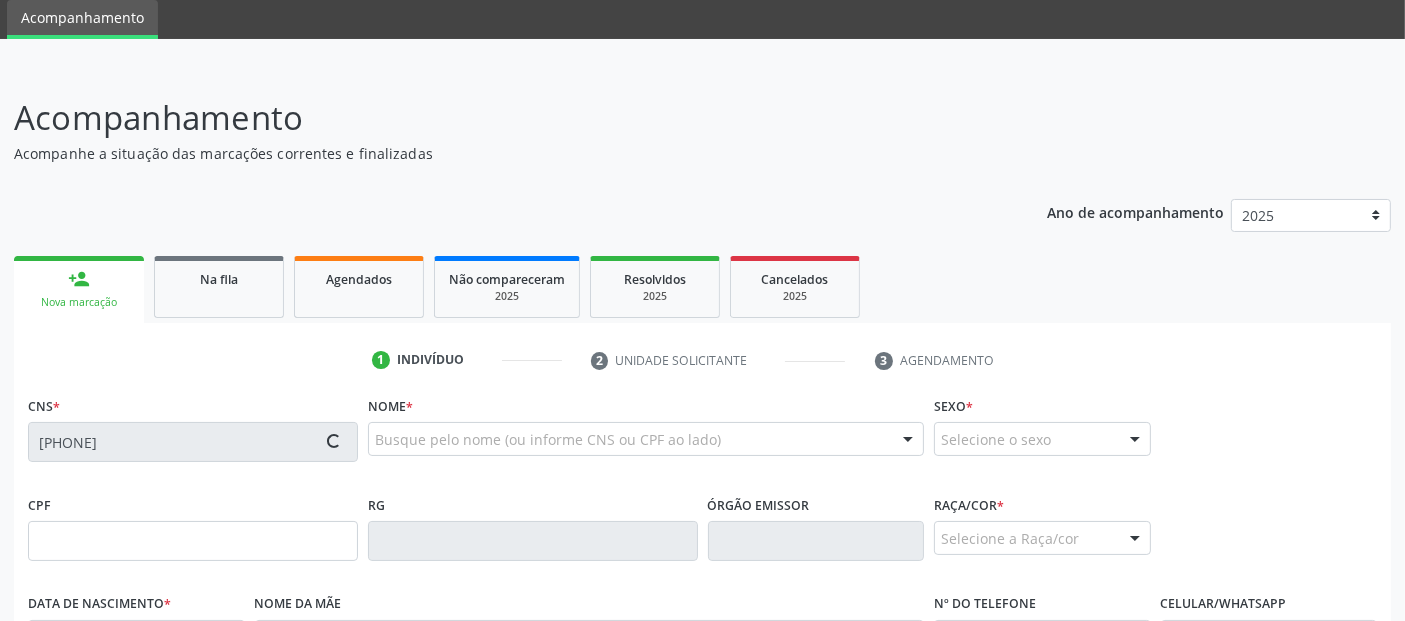 type on "[DATE]" 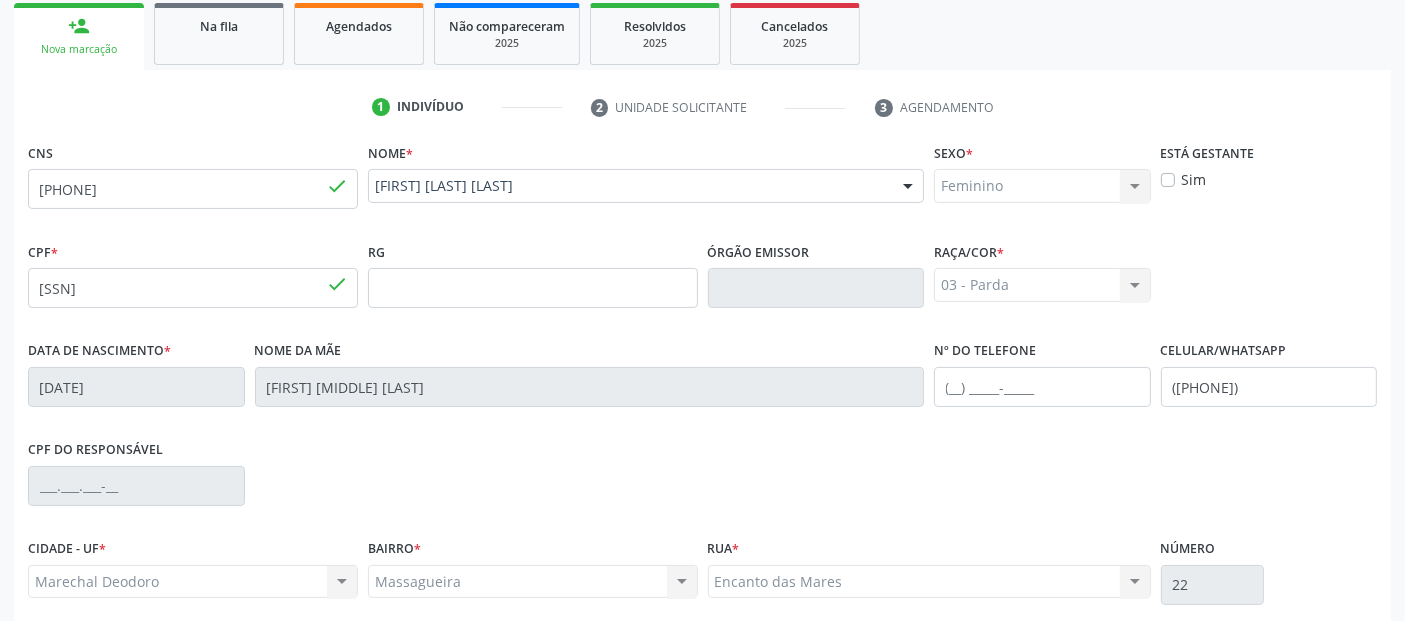 scroll, scrollTop: 489, scrollLeft: 0, axis: vertical 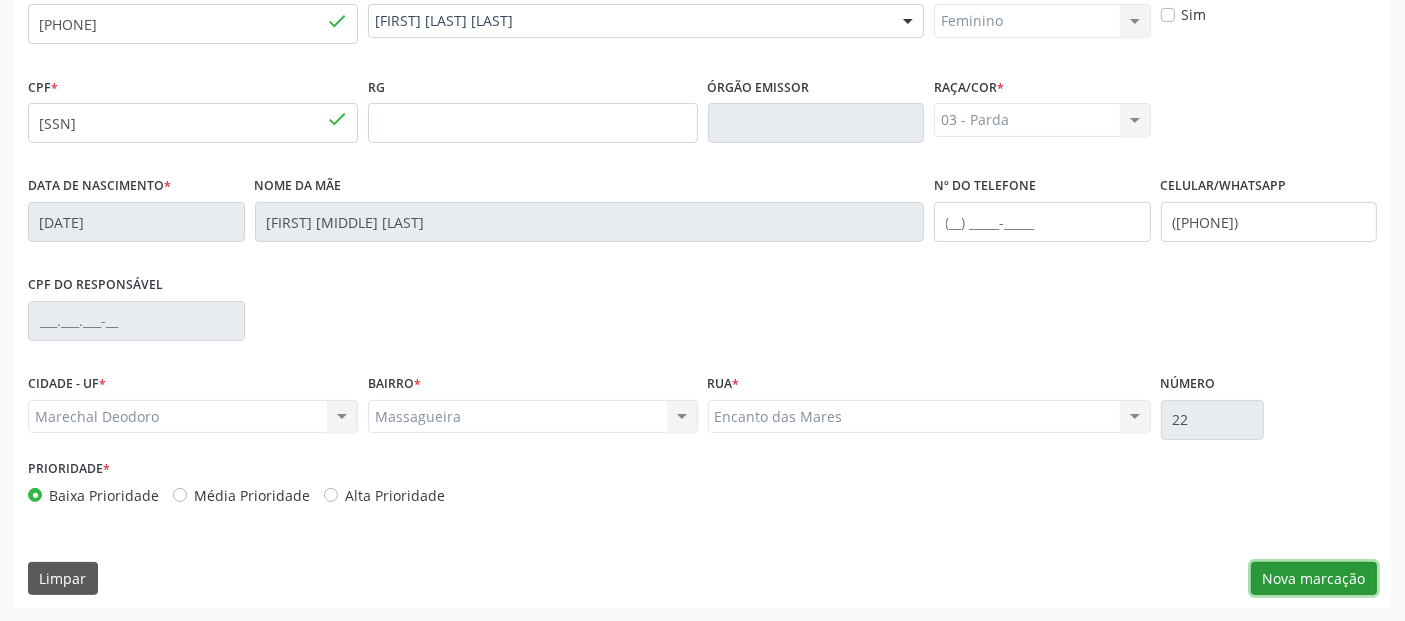click on "Nova marcação" at bounding box center [1314, 579] 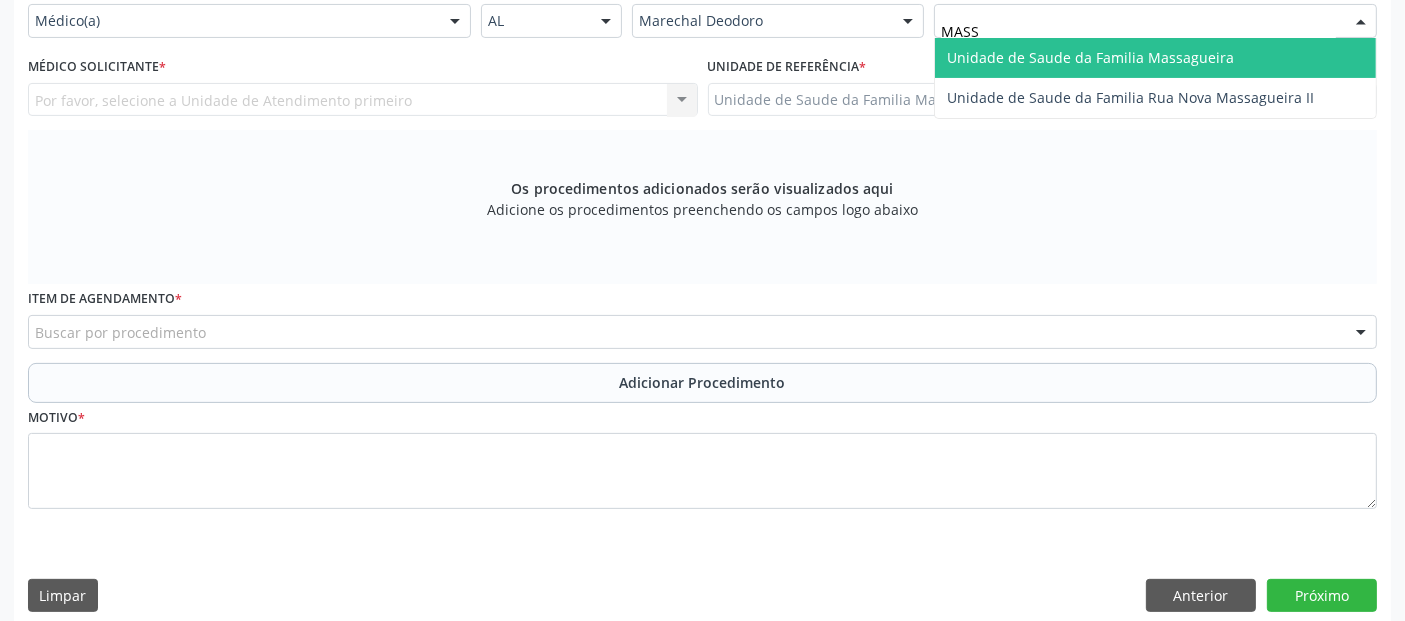 type on "MASSA" 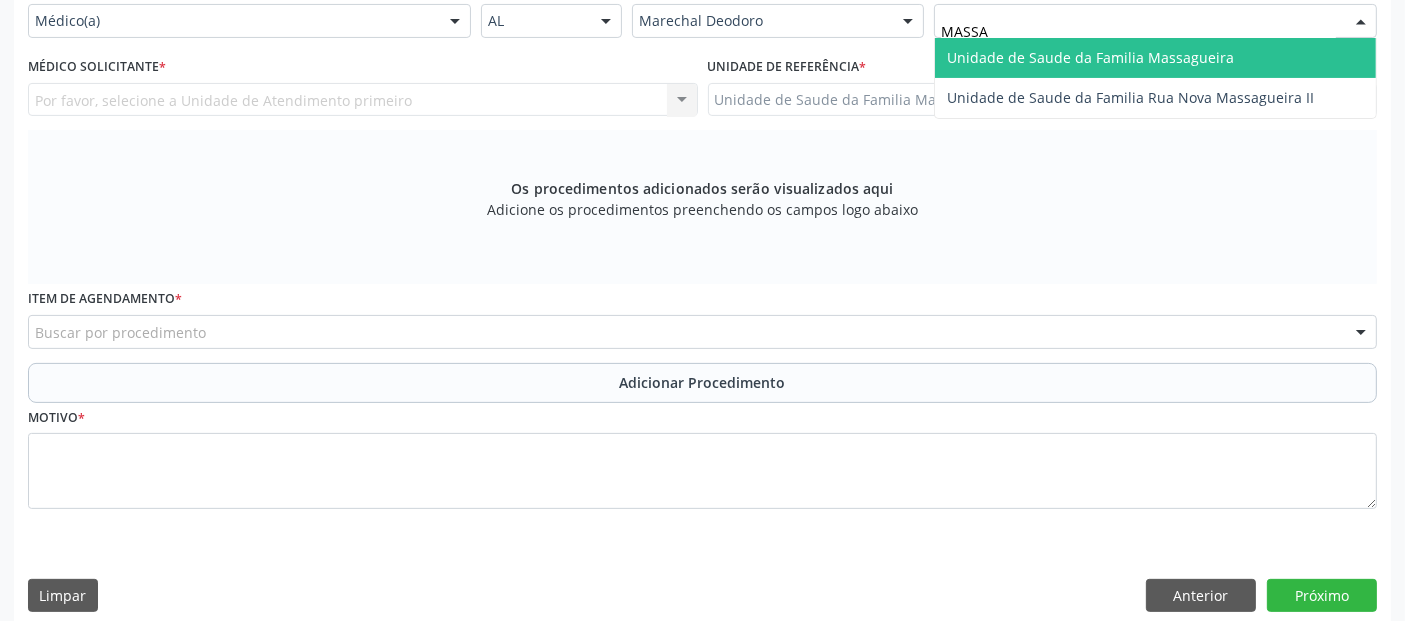 click on "Unidade de Saude da Familia Massagueira" at bounding box center (1090, 57) 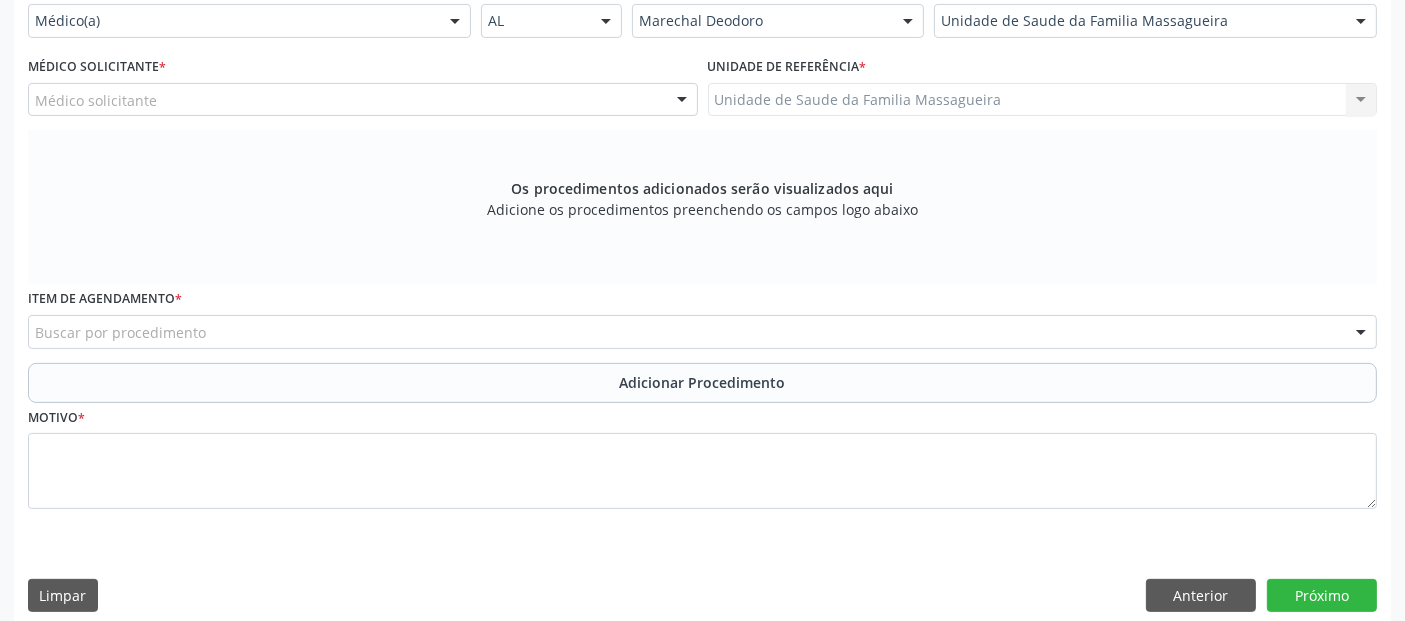 click on "Médico solicitante" at bounding box center (363, 100) 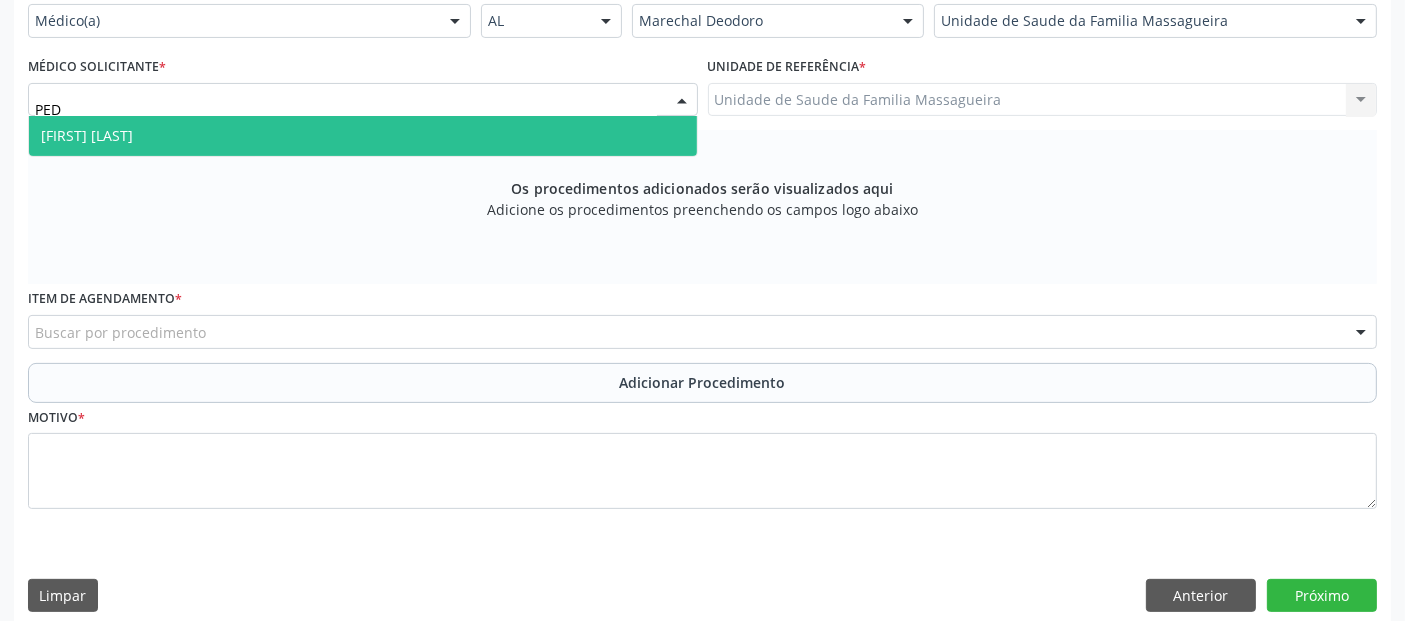 type on "PEDR" 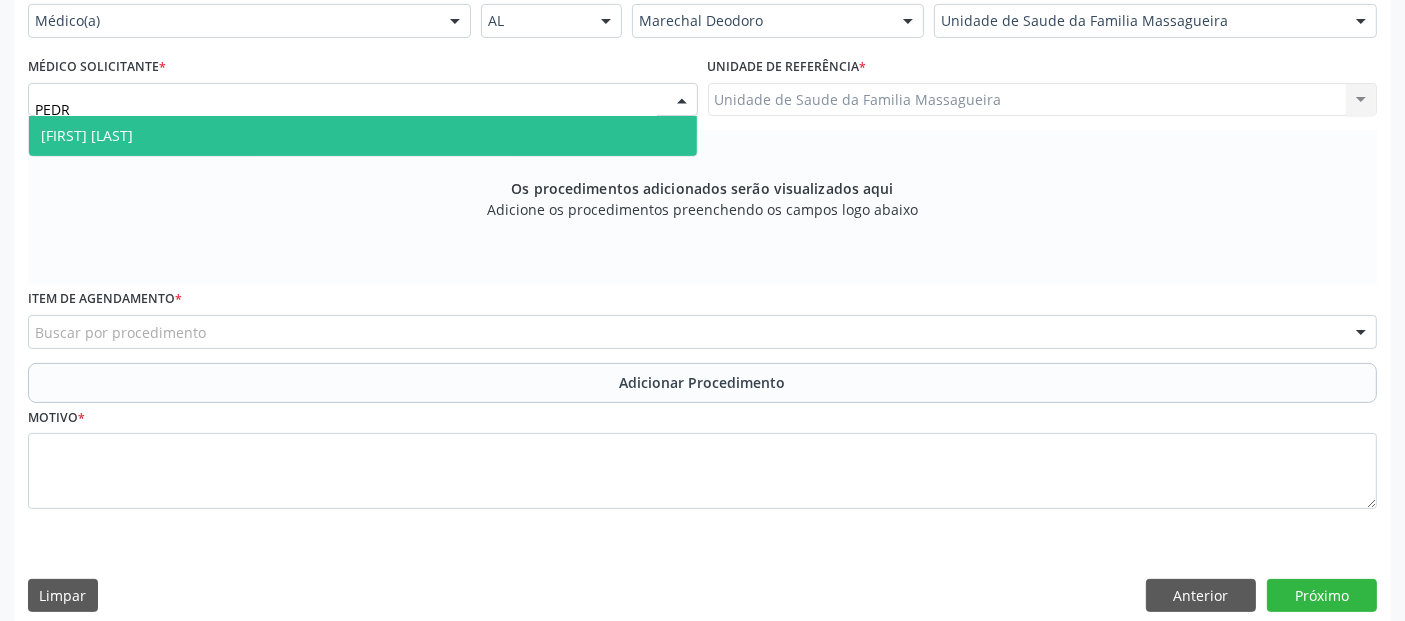 click on "[FIRST] [LAST]" at bounding box center (363, 136) 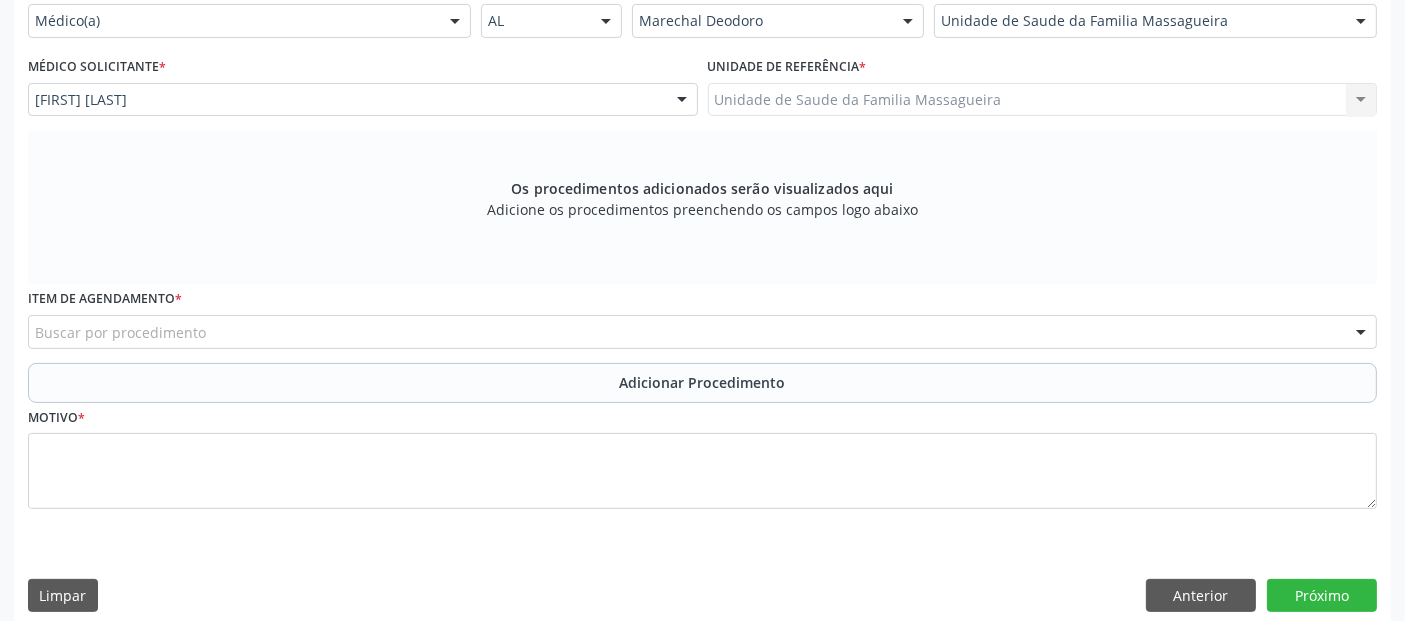 click on "Buscar por procedimento" at bounding box center [702, 332] 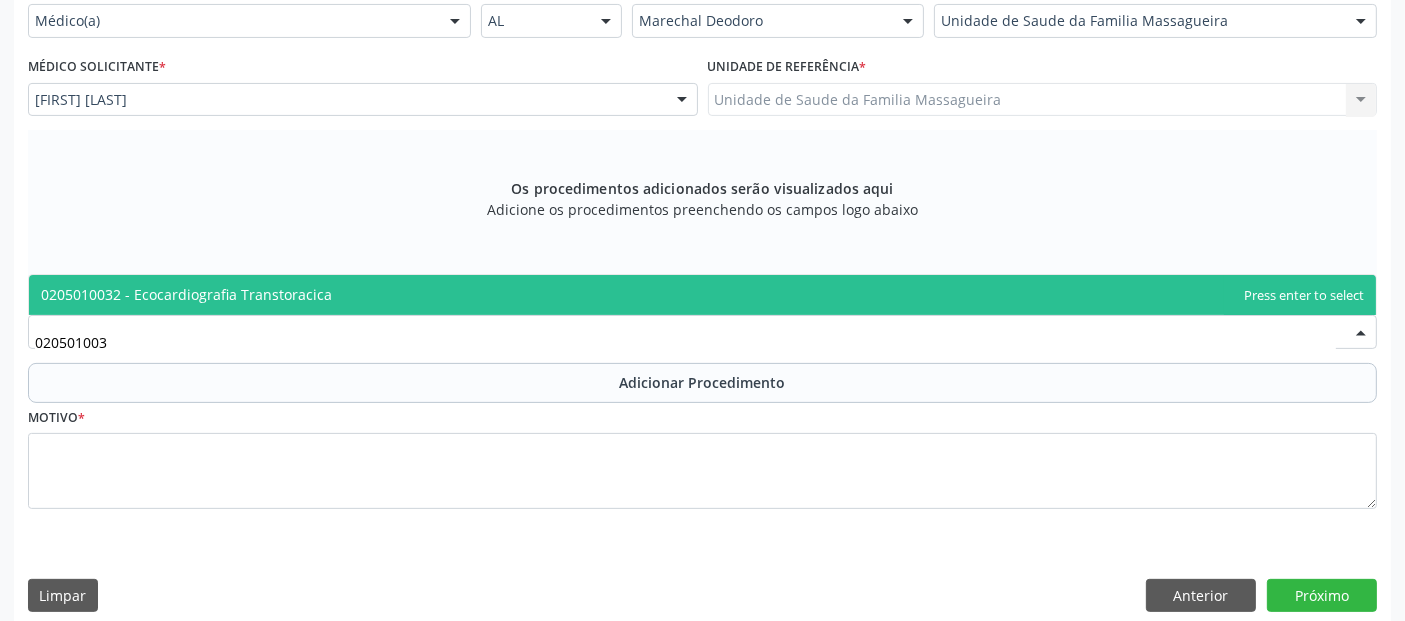 type on "0205010032" 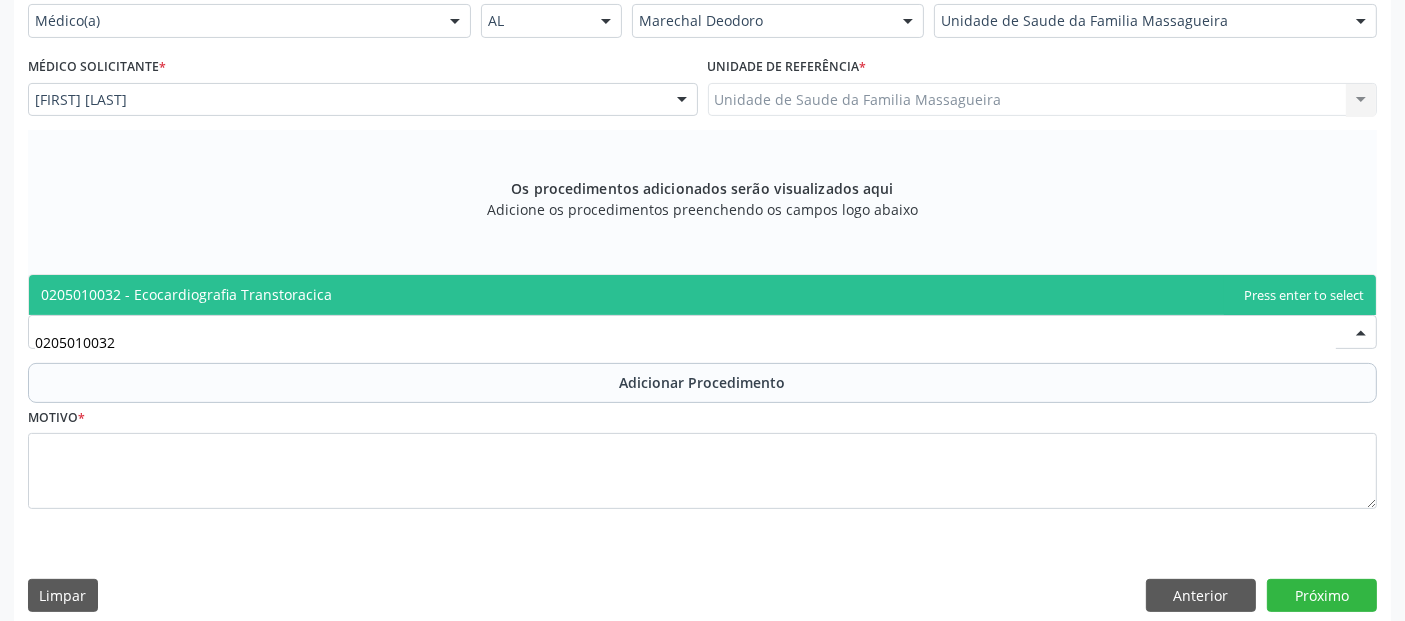 click on "0205010032 - Ecocardiografia Transtoracica" at bounding box center [186, 294] 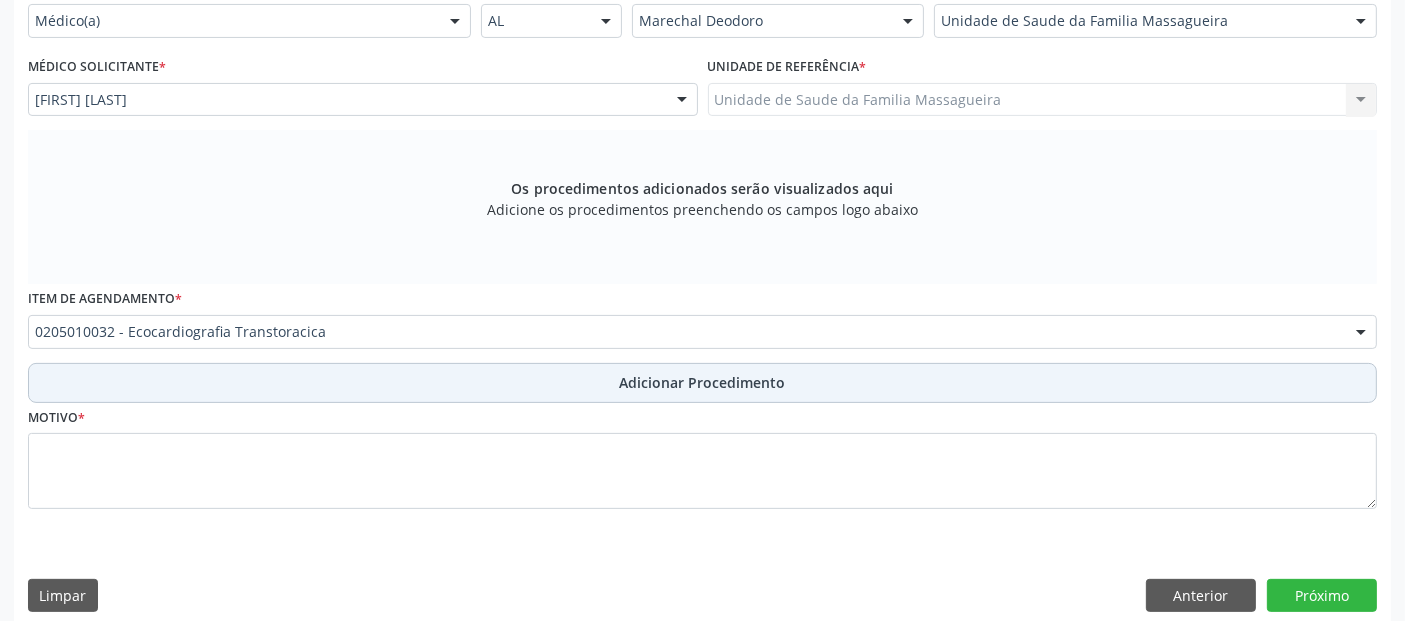 click on "Adicionar Procedimento" at bounding box center (702, 383) 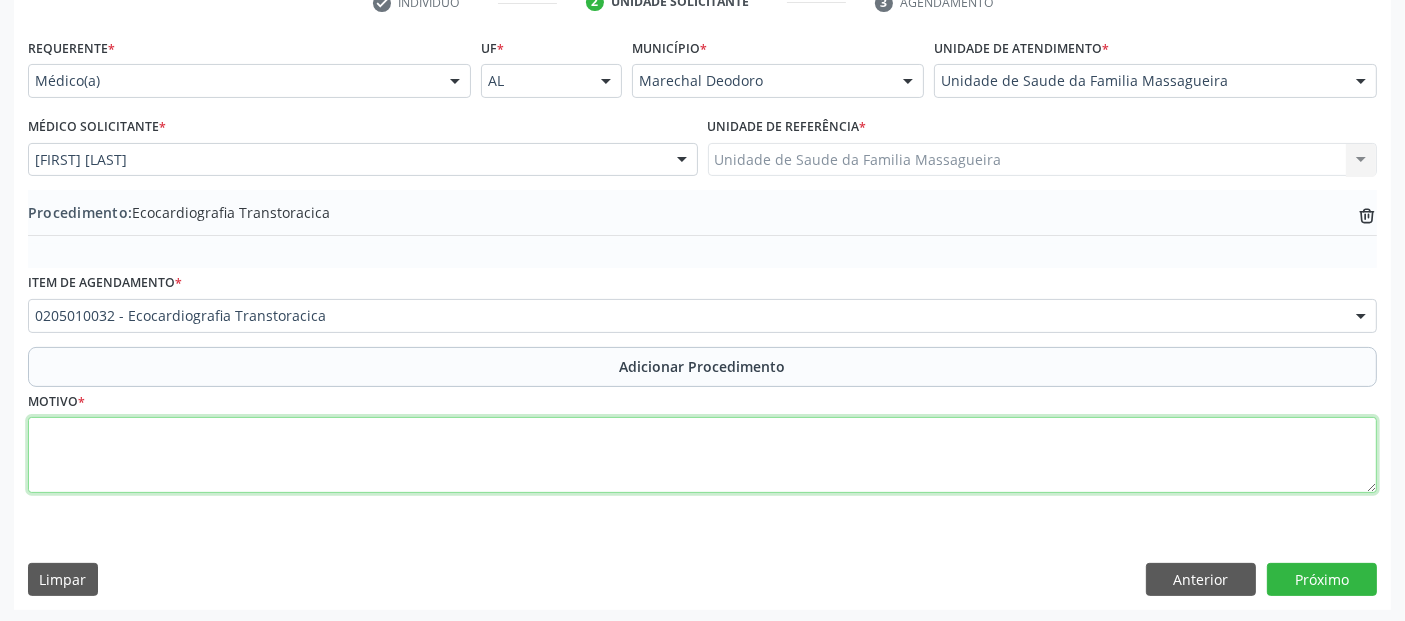 click at bounding box center (702, 455) 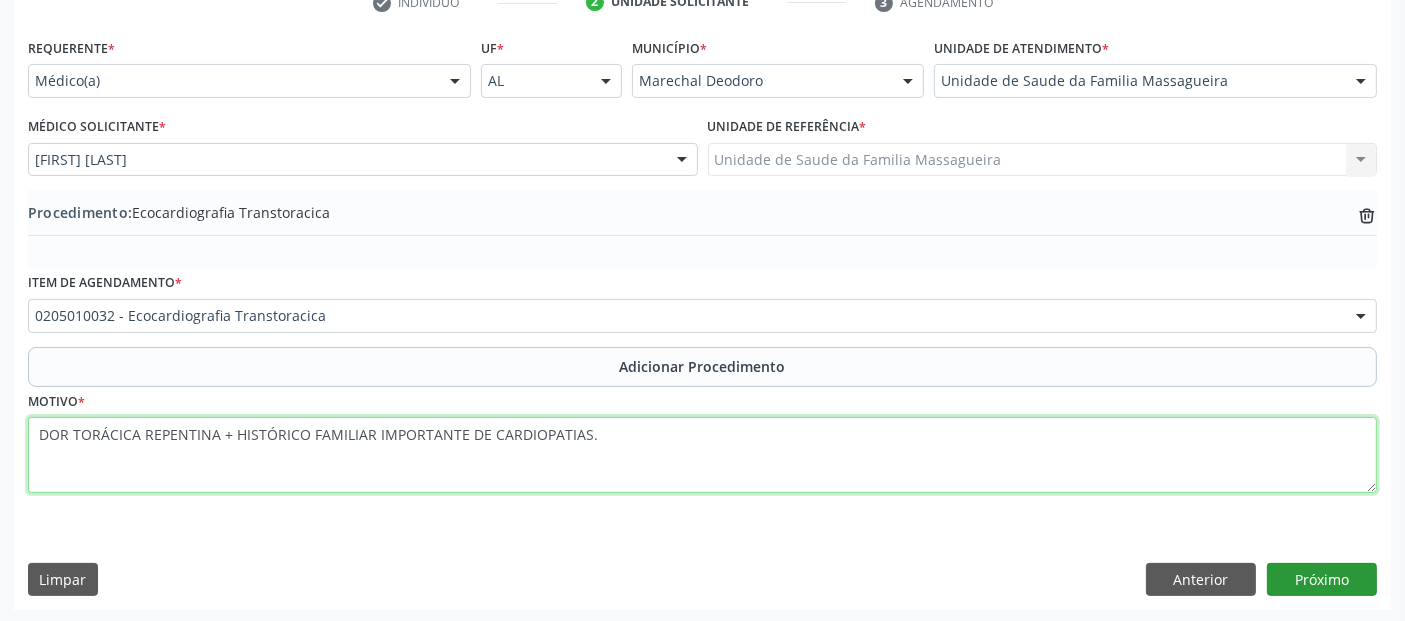 type on "DOR TORÁCICA REPENTINA + HISTÓRICO FAMILIAR IMPORTANTE DE CARDIOPATIAS." 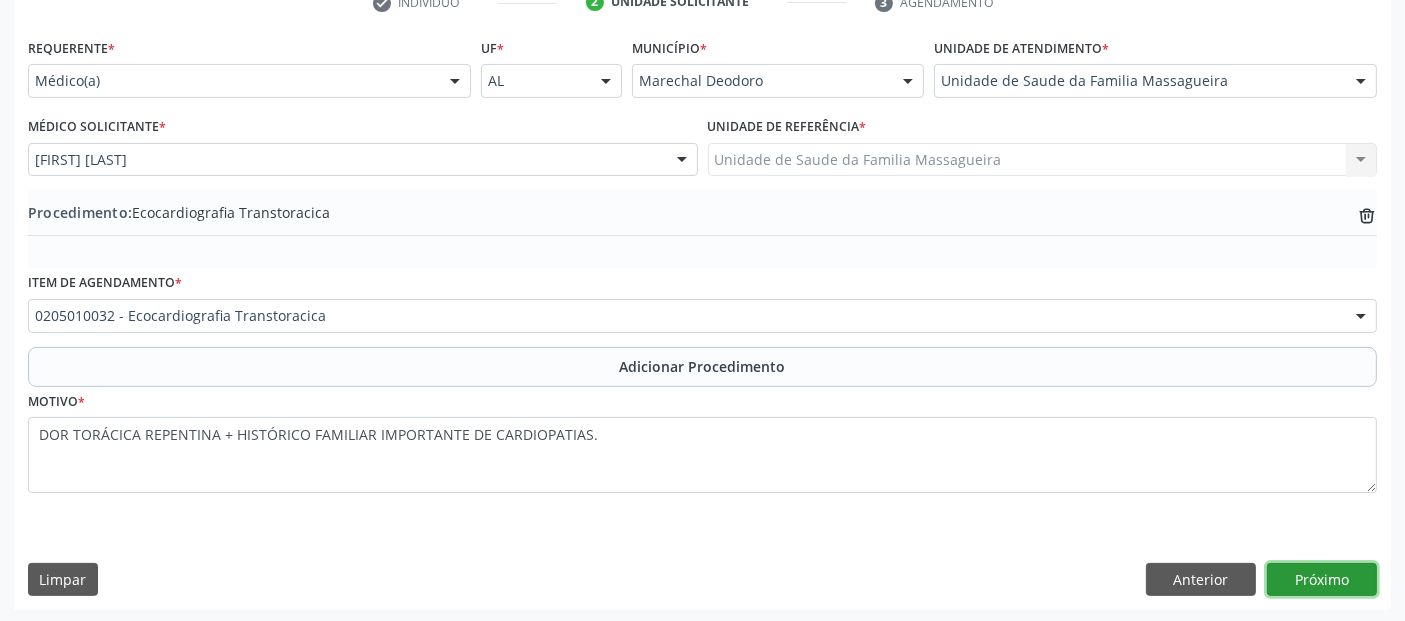 click on "Próximo" at bounding box center (1322, 580) 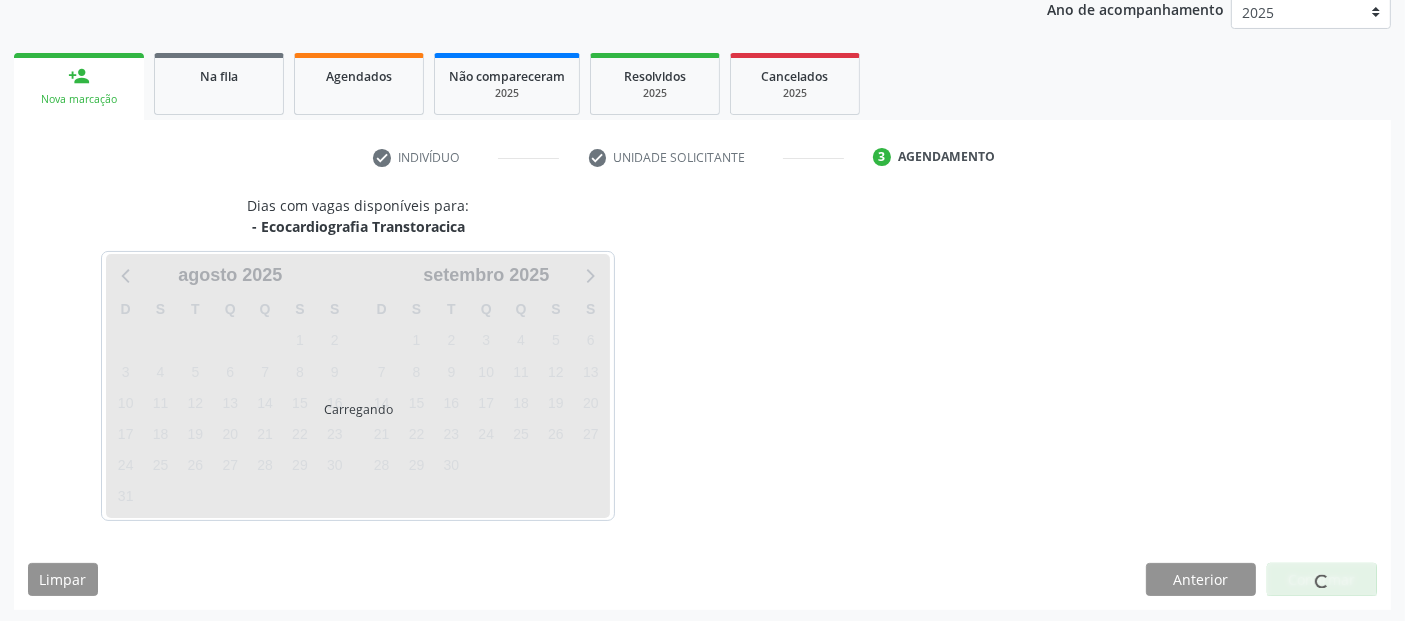 scroll, scrollTop: 333, scrollLeft: 0, axis: vertical 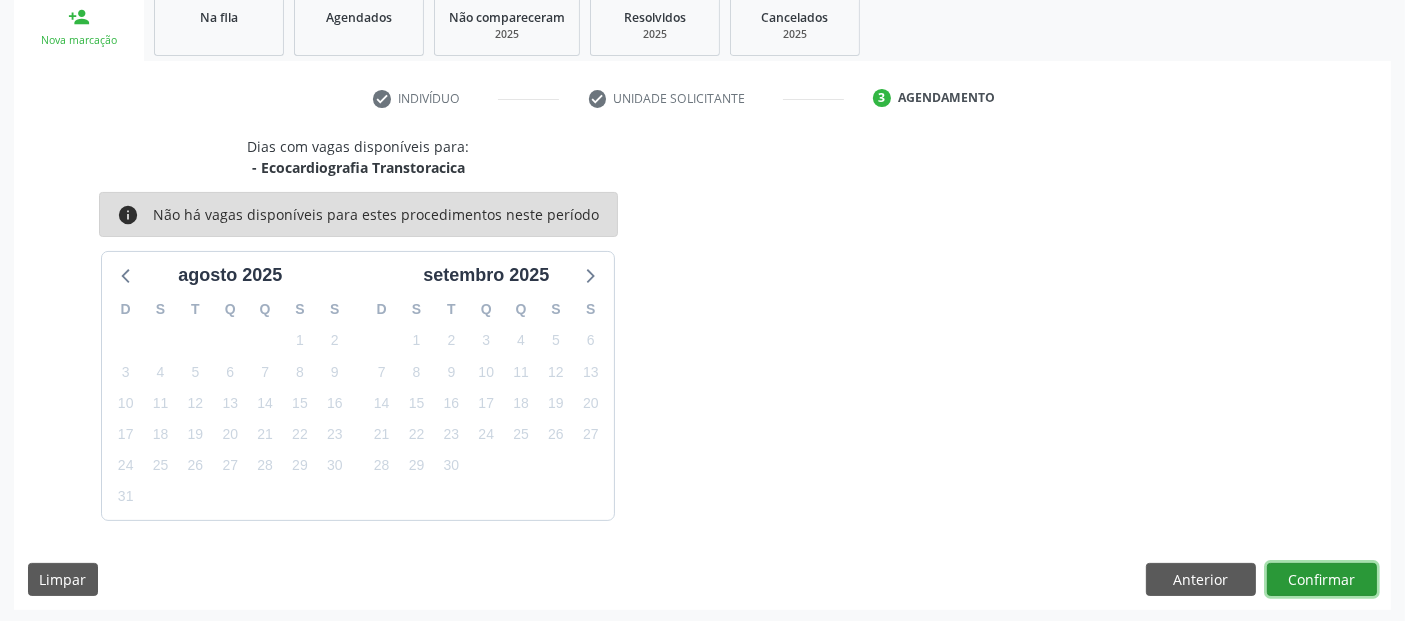 click on "Confirmar" at bounding box center (1322, 580) 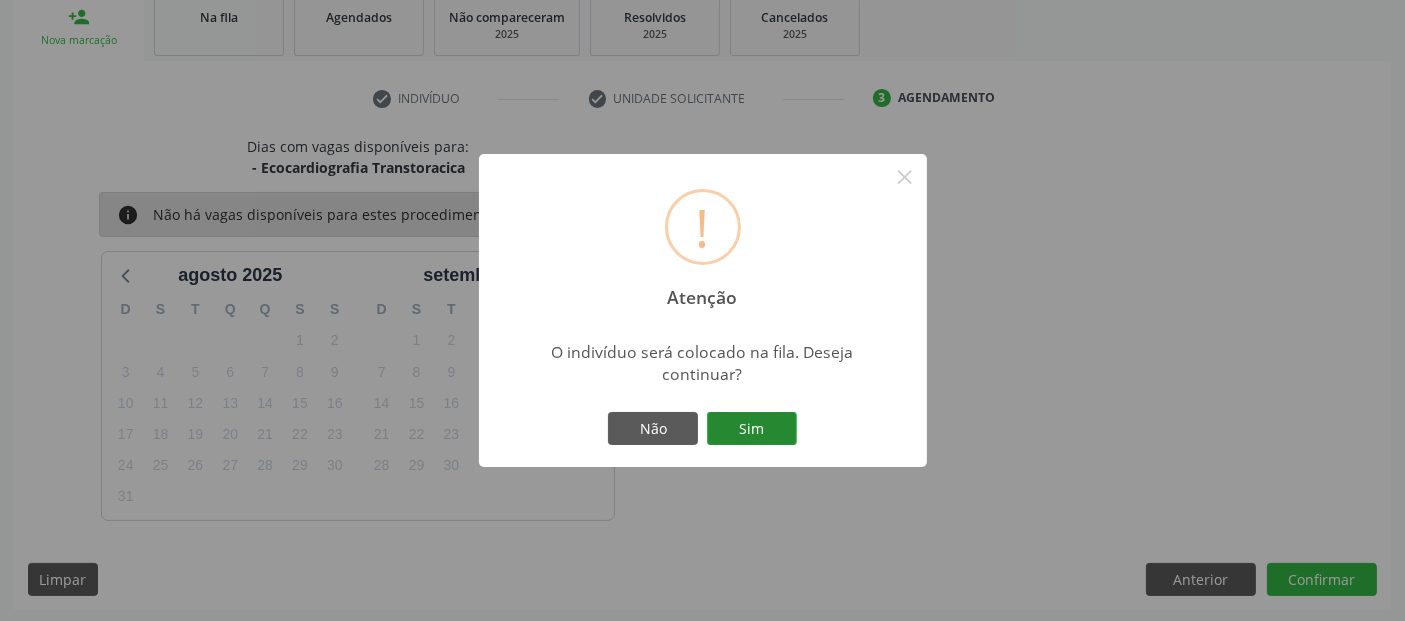 click on "Sim" at bounding box center [752, 429] 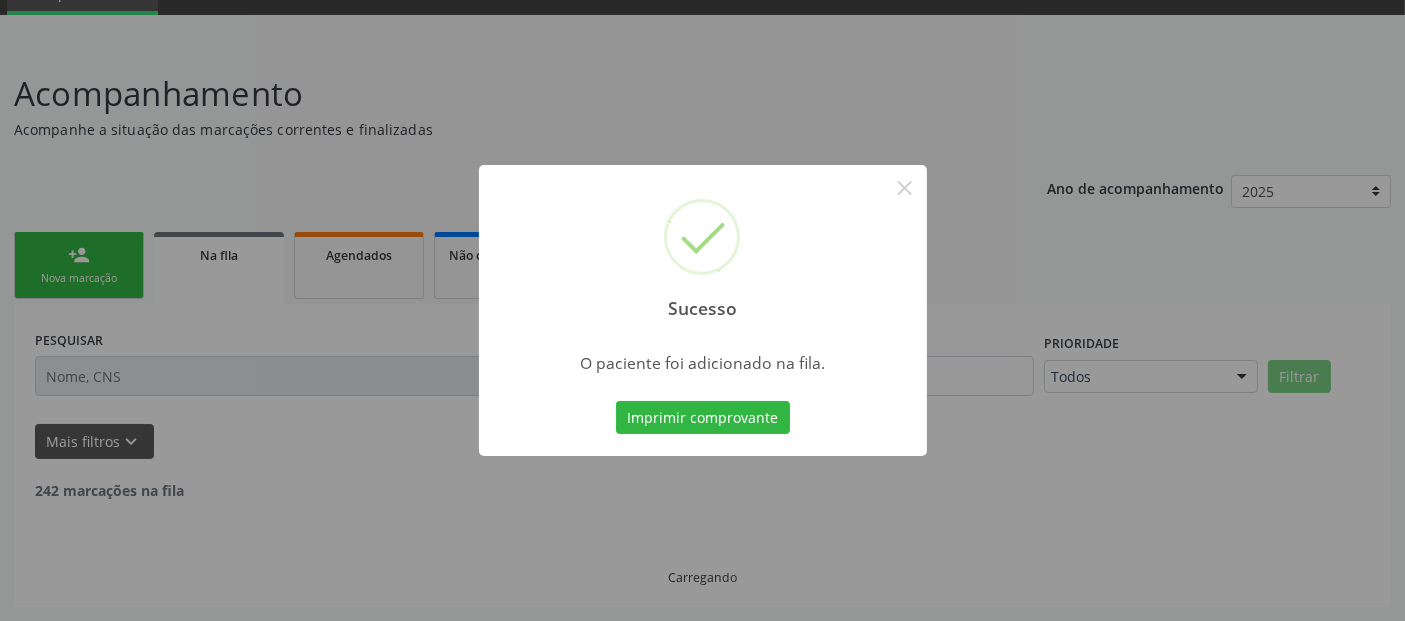 scroll, scrollTop: 71, scrollLeft: 0, axis: vertical 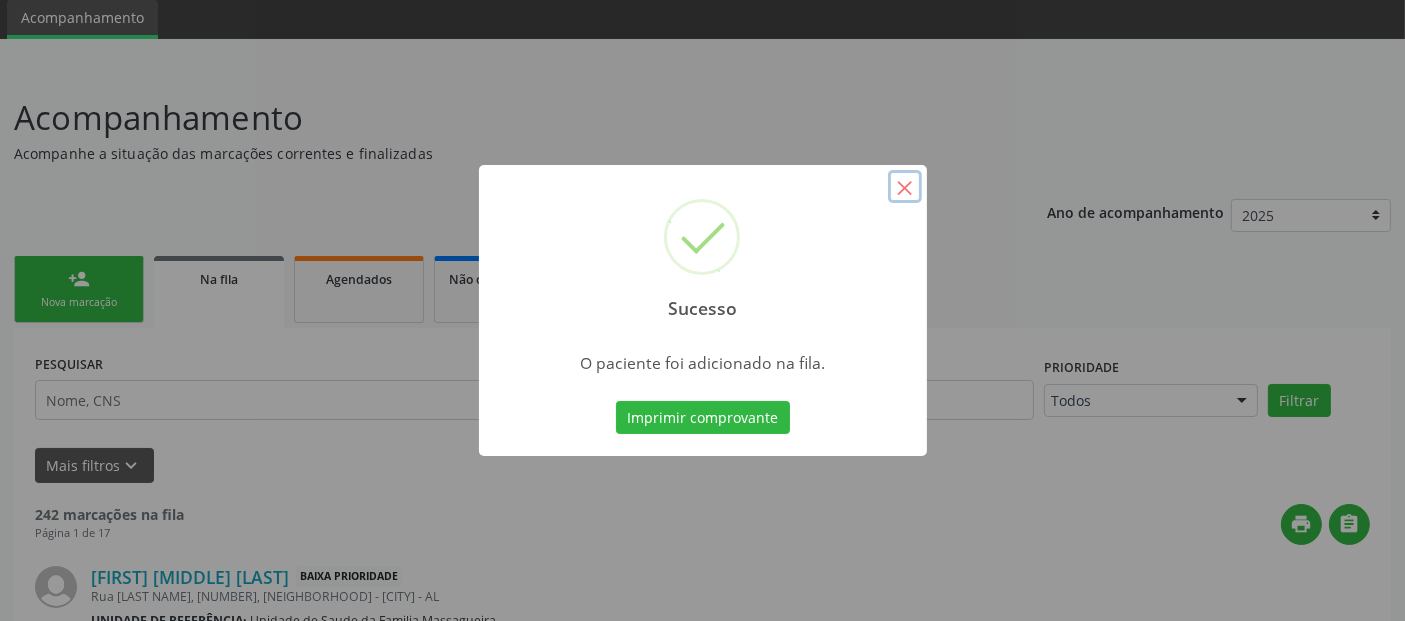 click on "×" at bounding box center [905, 187] 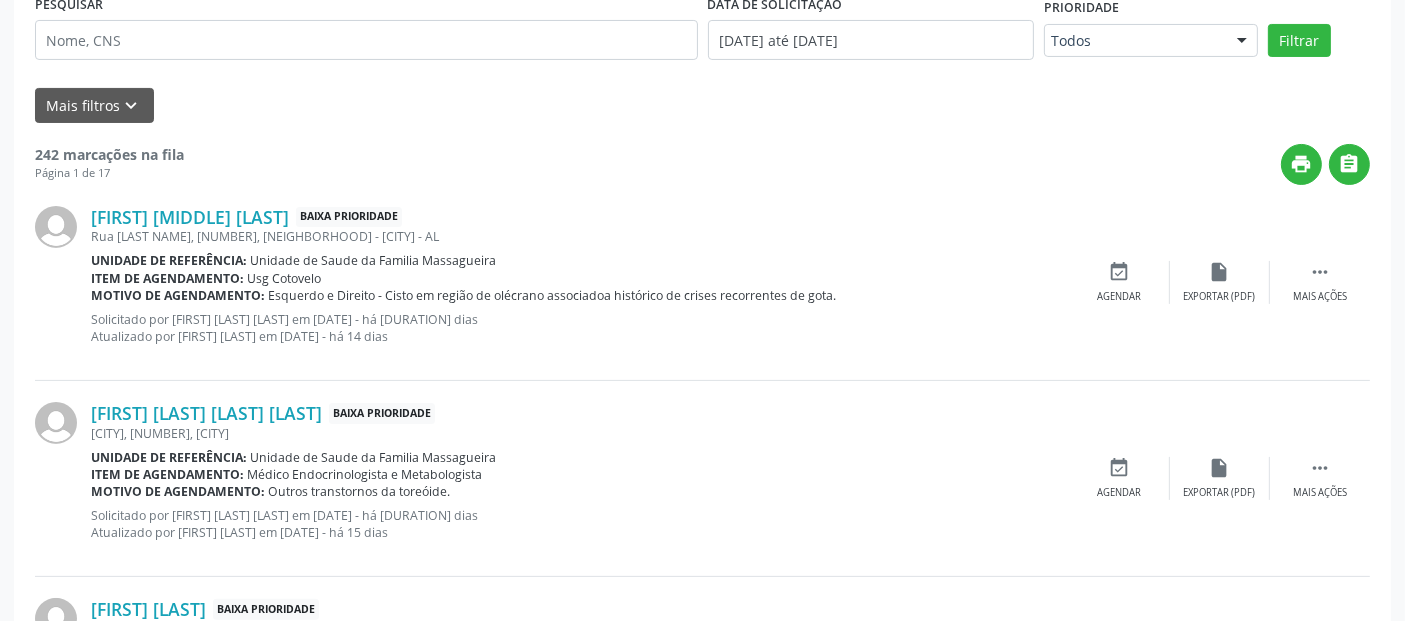scroll, scrollTop: 48, scrollLeft: 0, axis: vertical 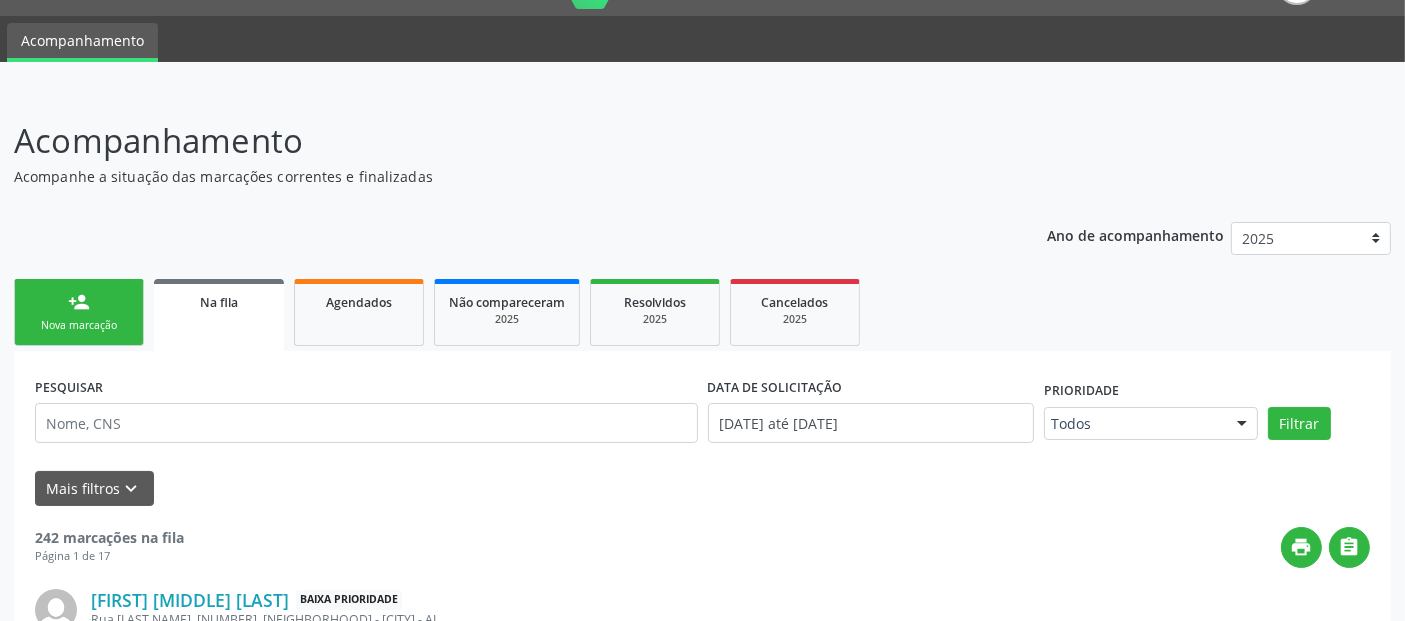 click on "person_add
Nova marcação" at bounding box center (79, 312) 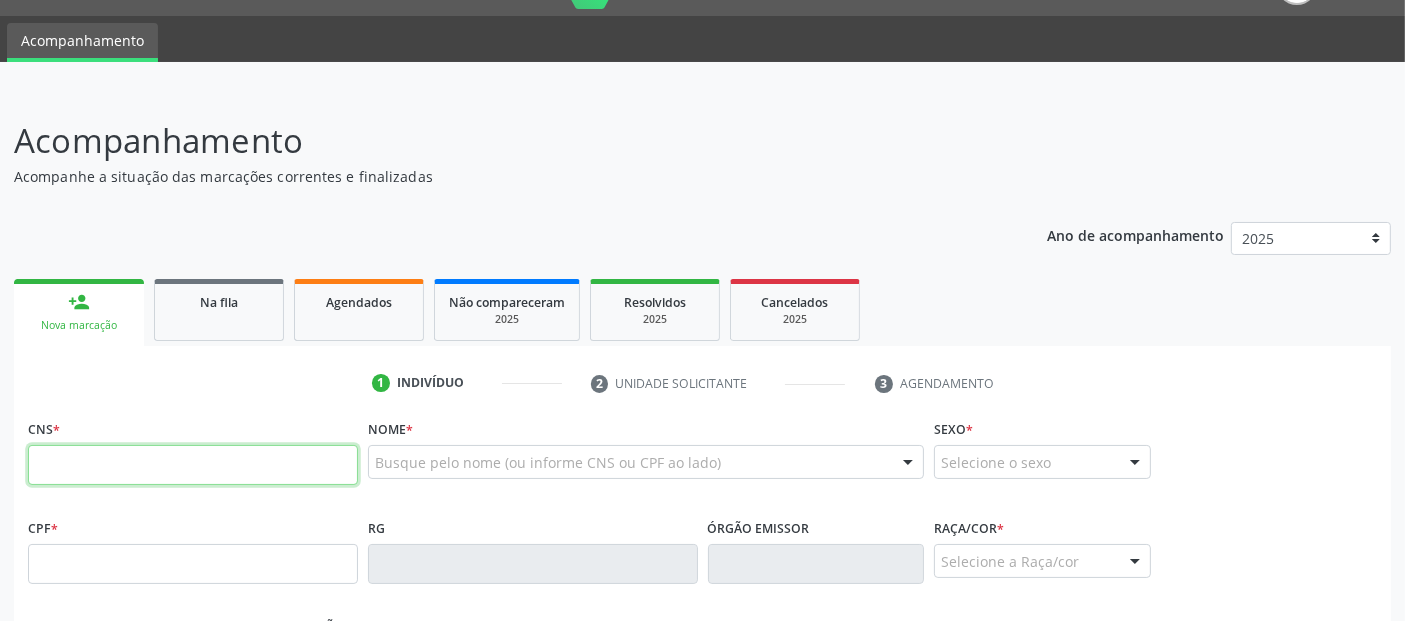 click at bounding box center (193, 465) 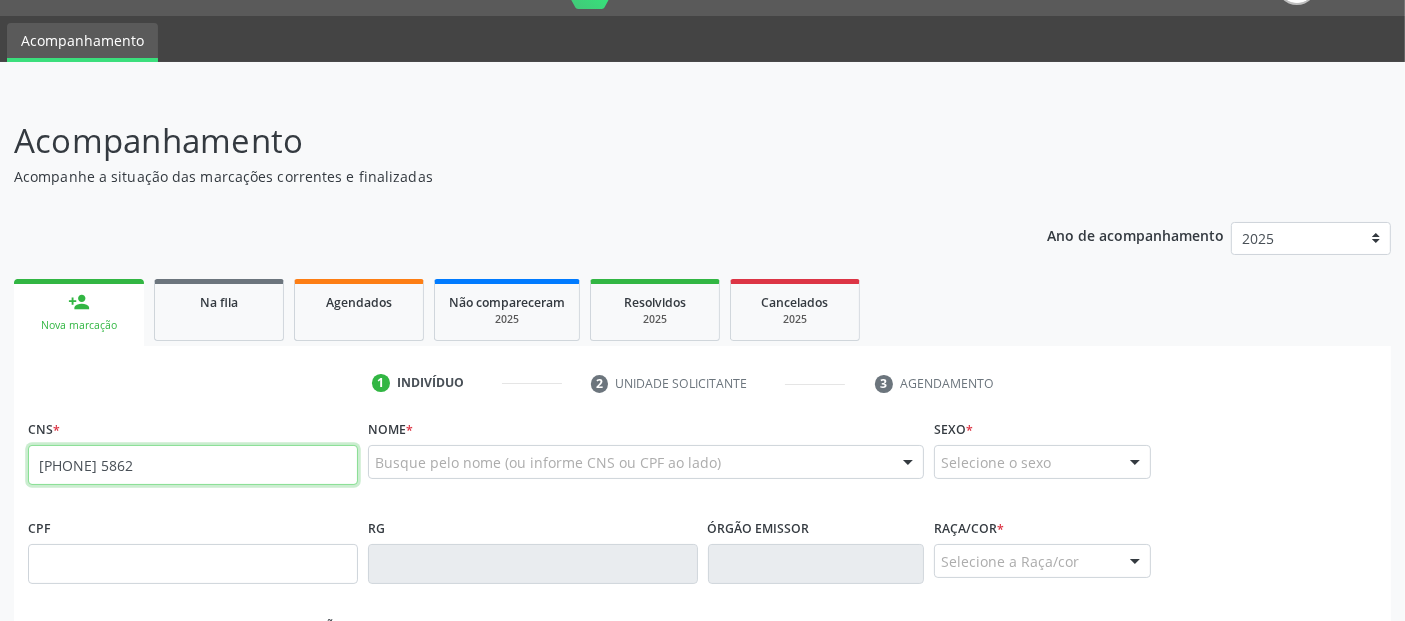 type on "[PHONE] 5862" 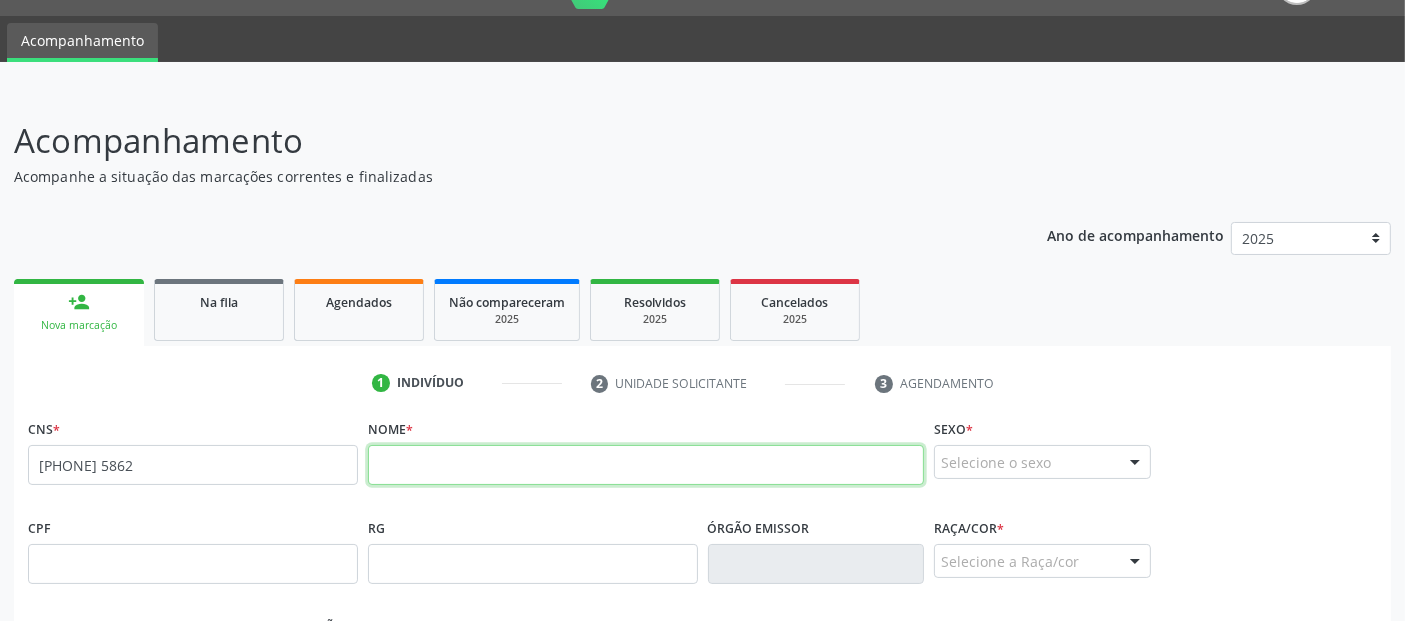 click at bounding box center [646, 465] 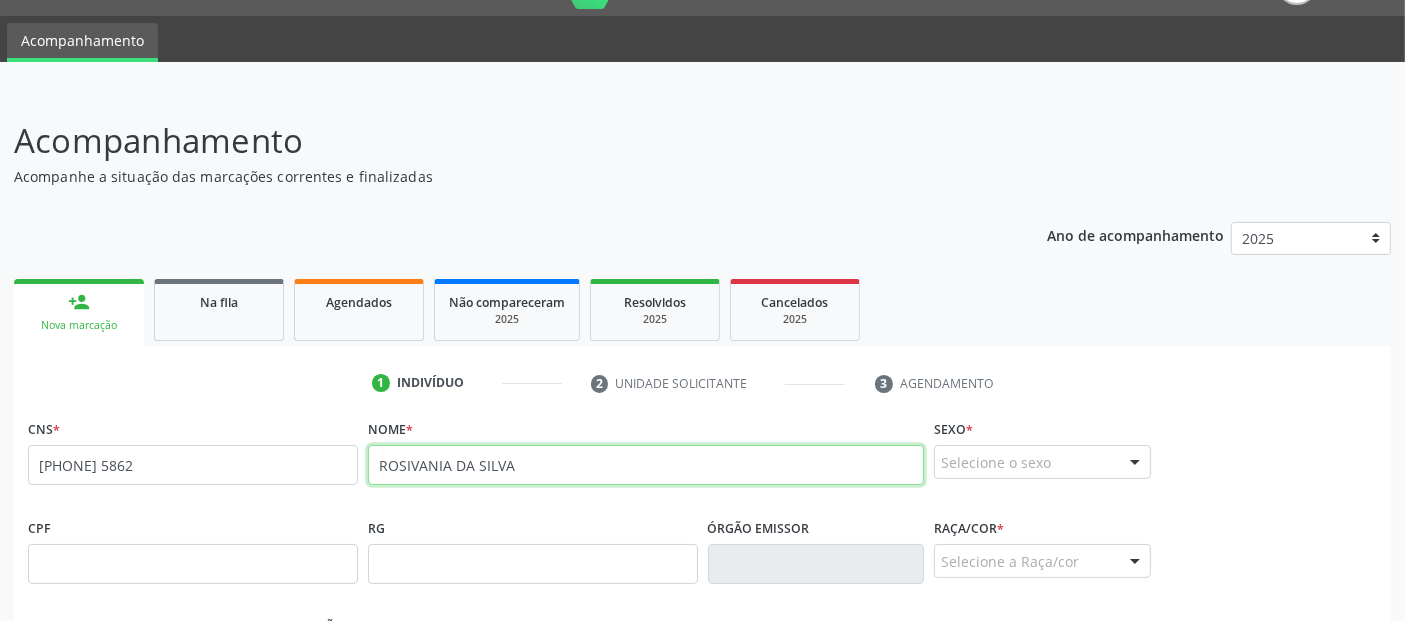 type on "ROSIVANIA DA SILVA" 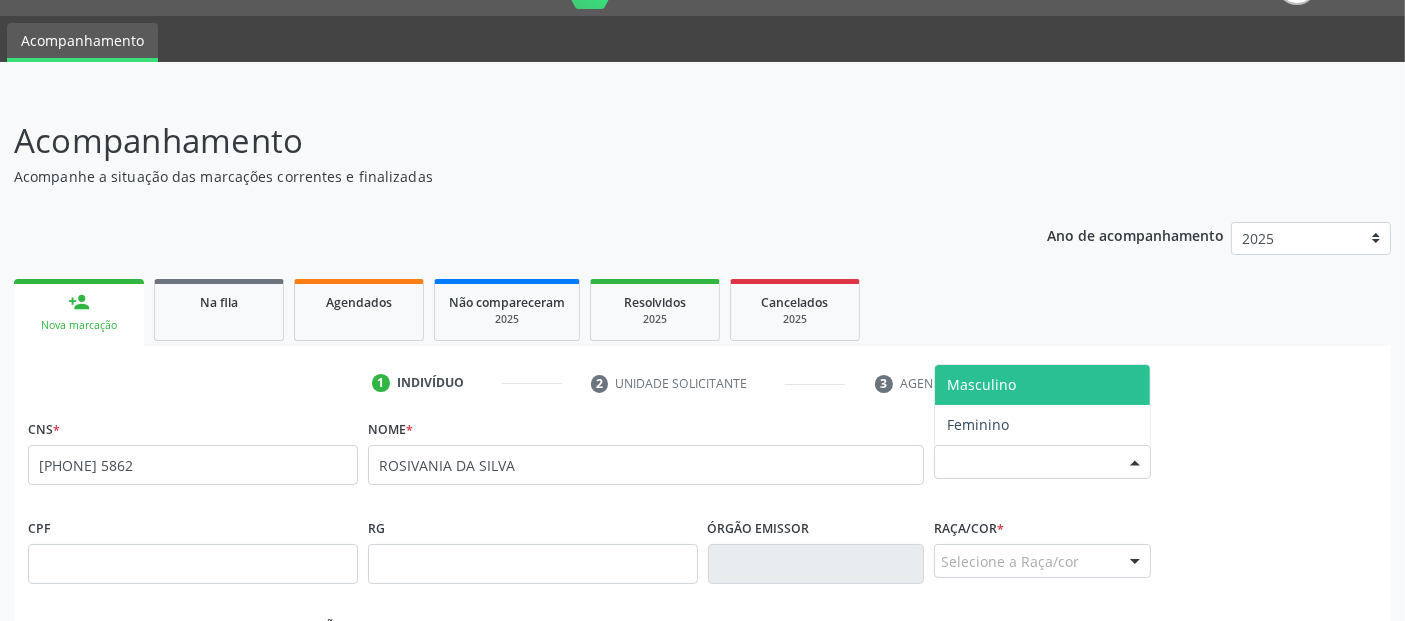 click on "Selecione o sexo" at bounding box center [1042, 462] 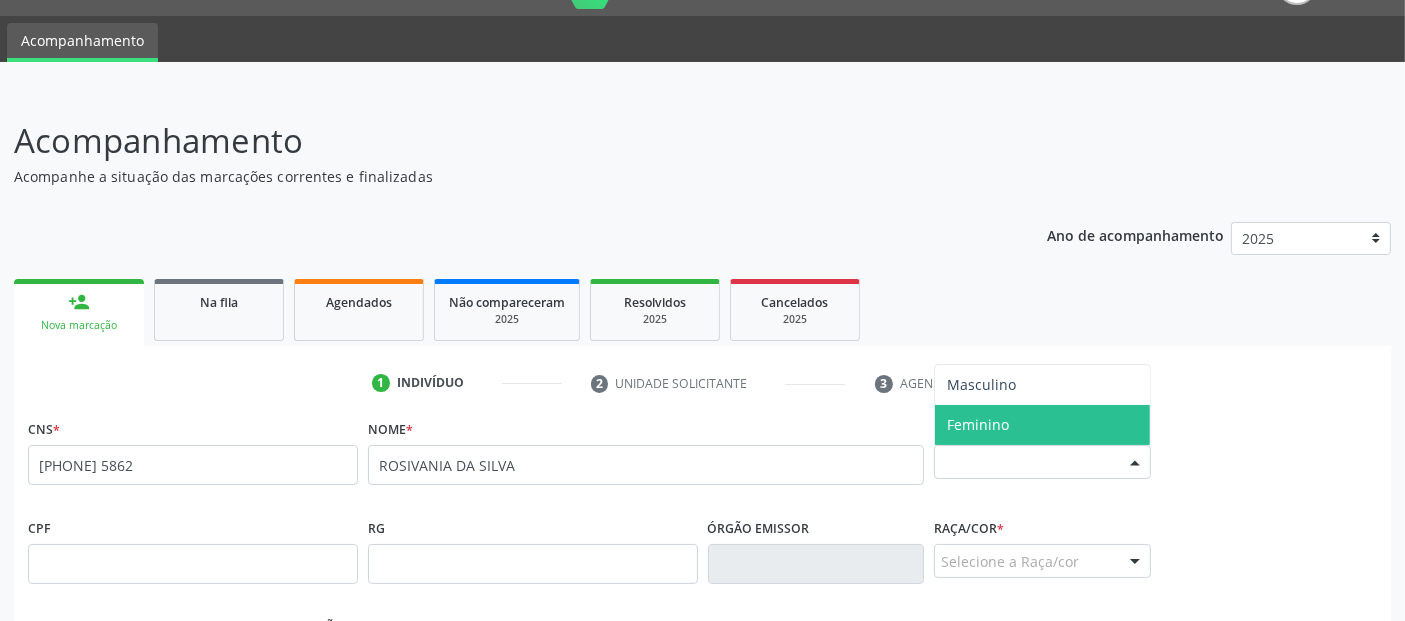 click on "Feminino" at bounding box center [1042, 425] 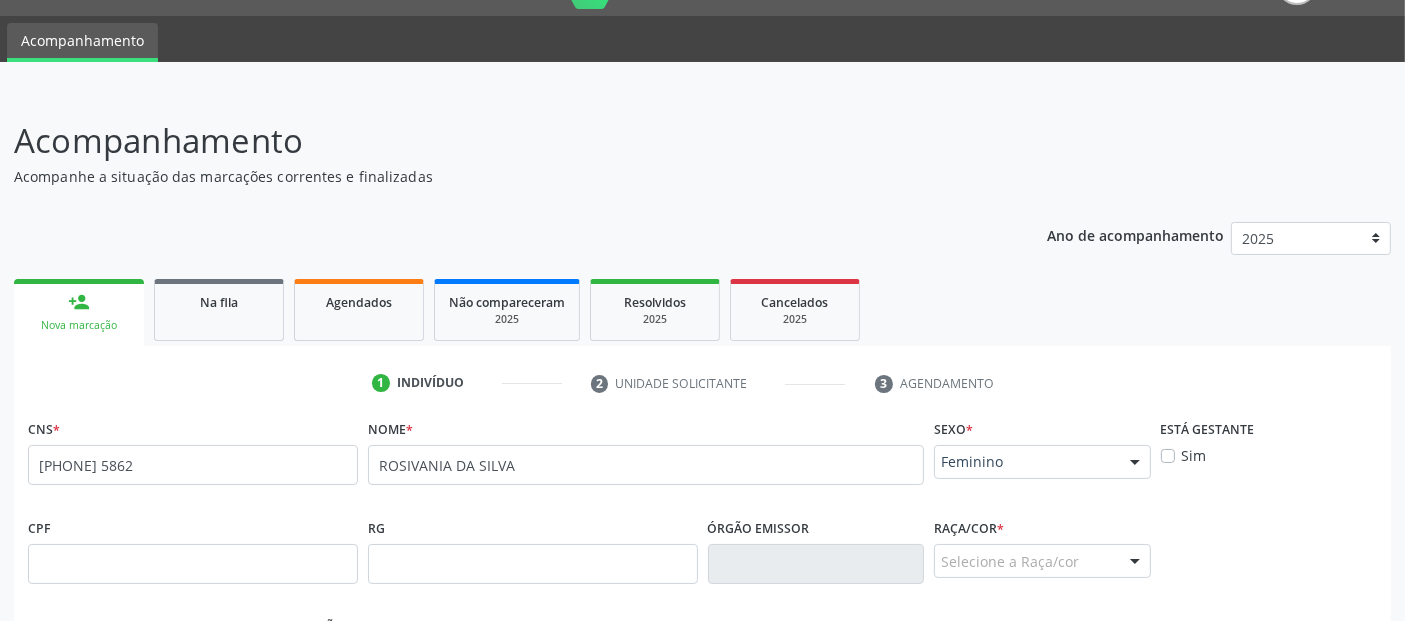 scroll, scrollTop: 489, scrollLeft: 0, axis: vertical 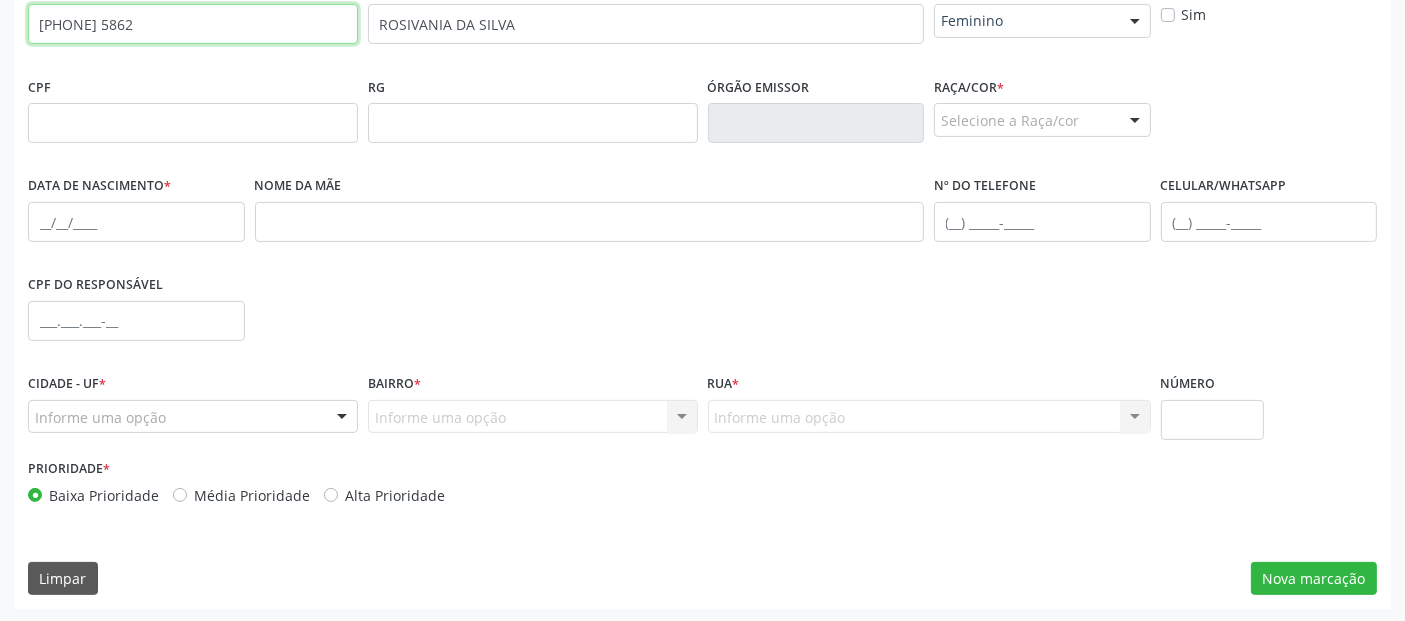 click on "[PHONE] 5862" at bounding box center (193, 24) 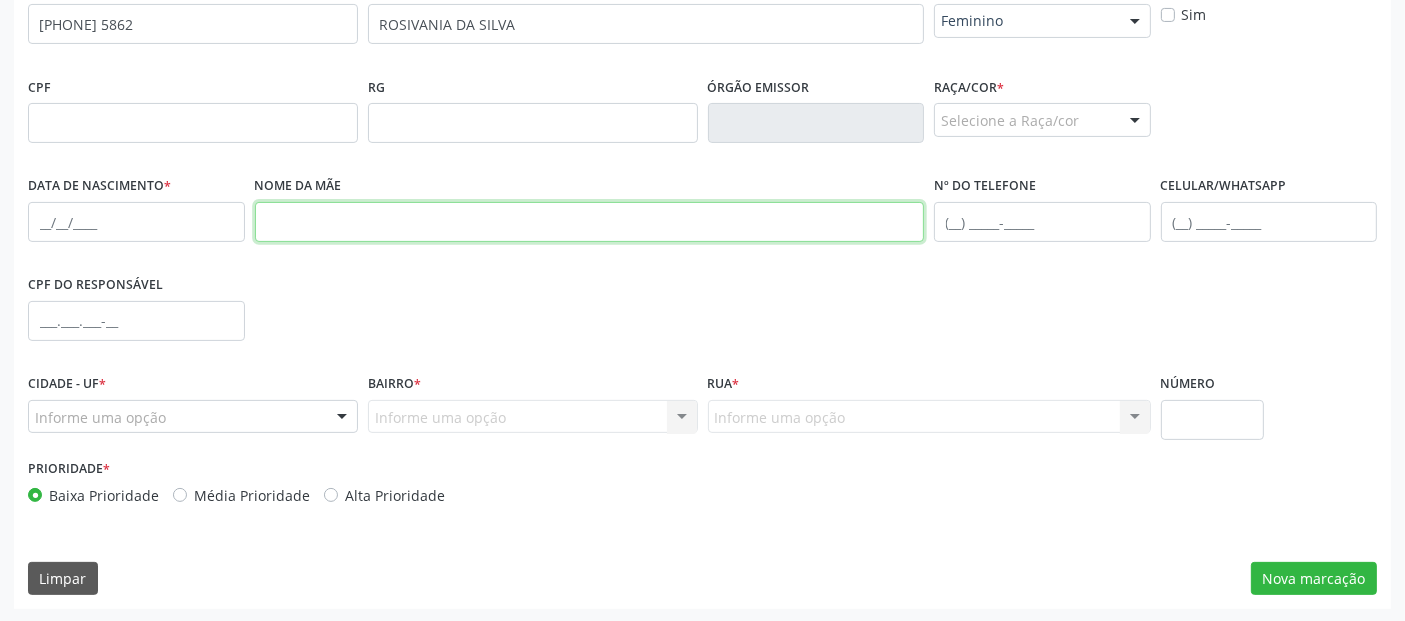 click at bounding box center [590, 222] 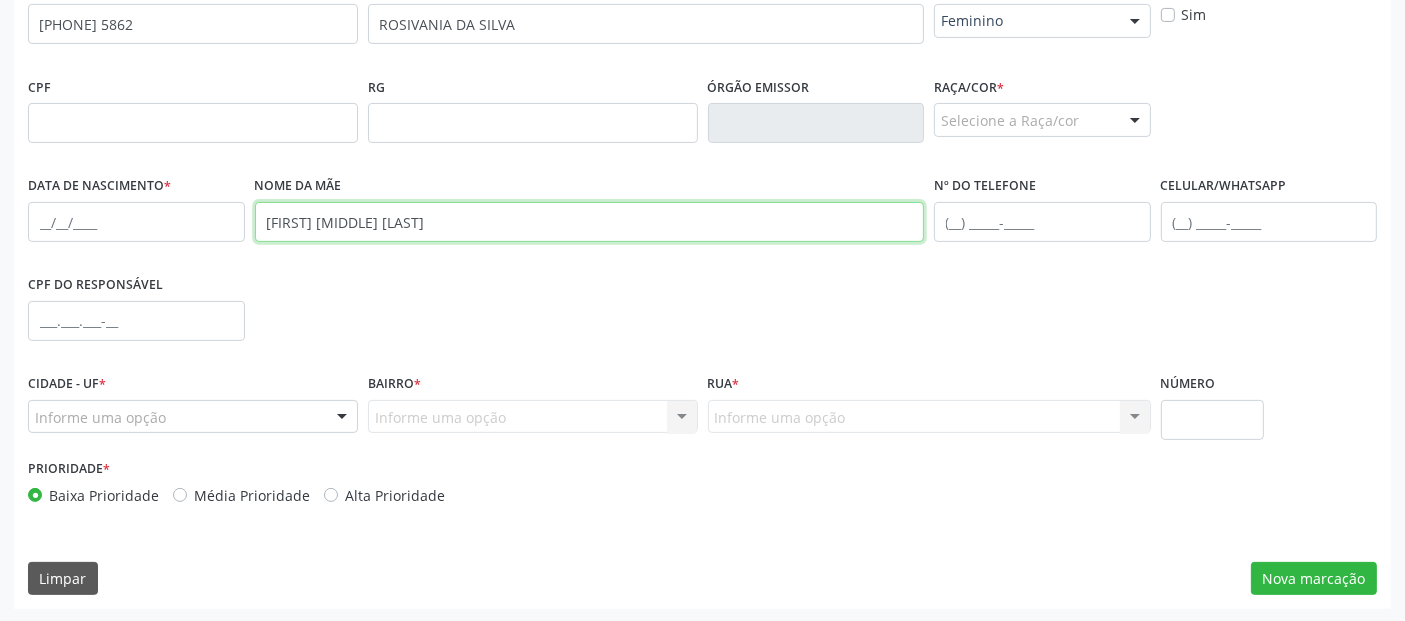 type on "[FIRST] [MIDDLE] [LAST]" 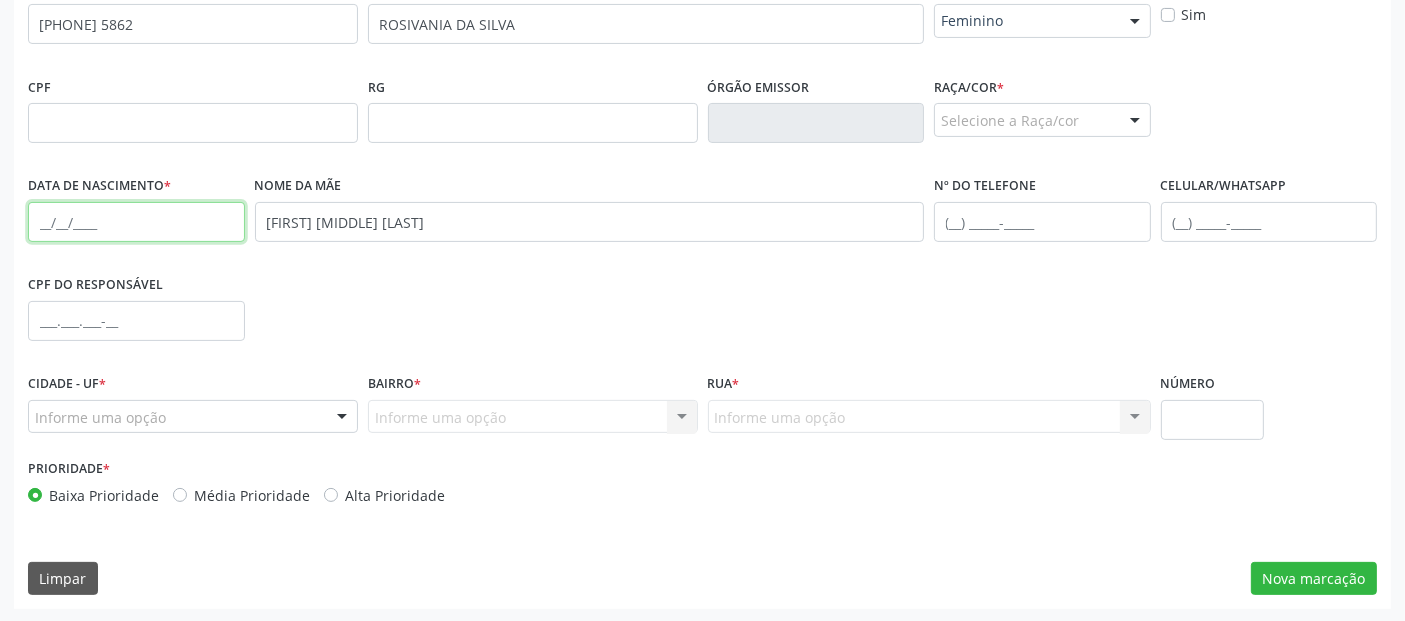 click at bounding box center (136, 222) 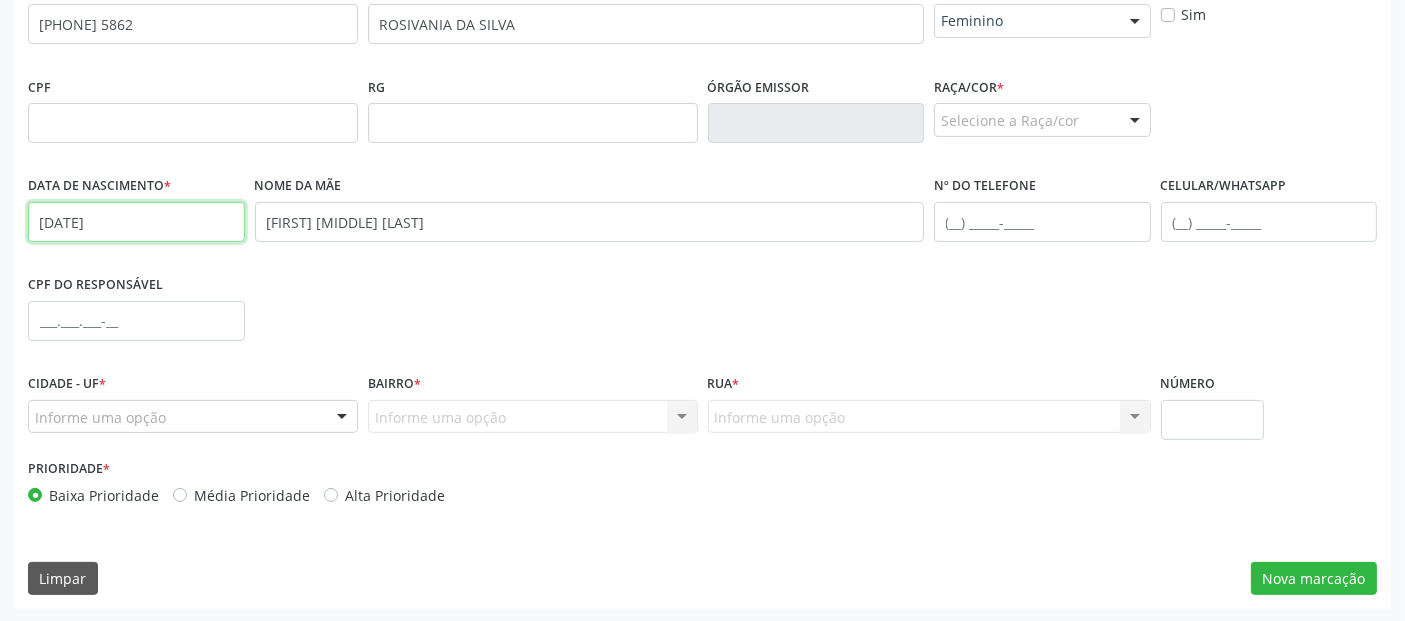 type on "[DATE]" 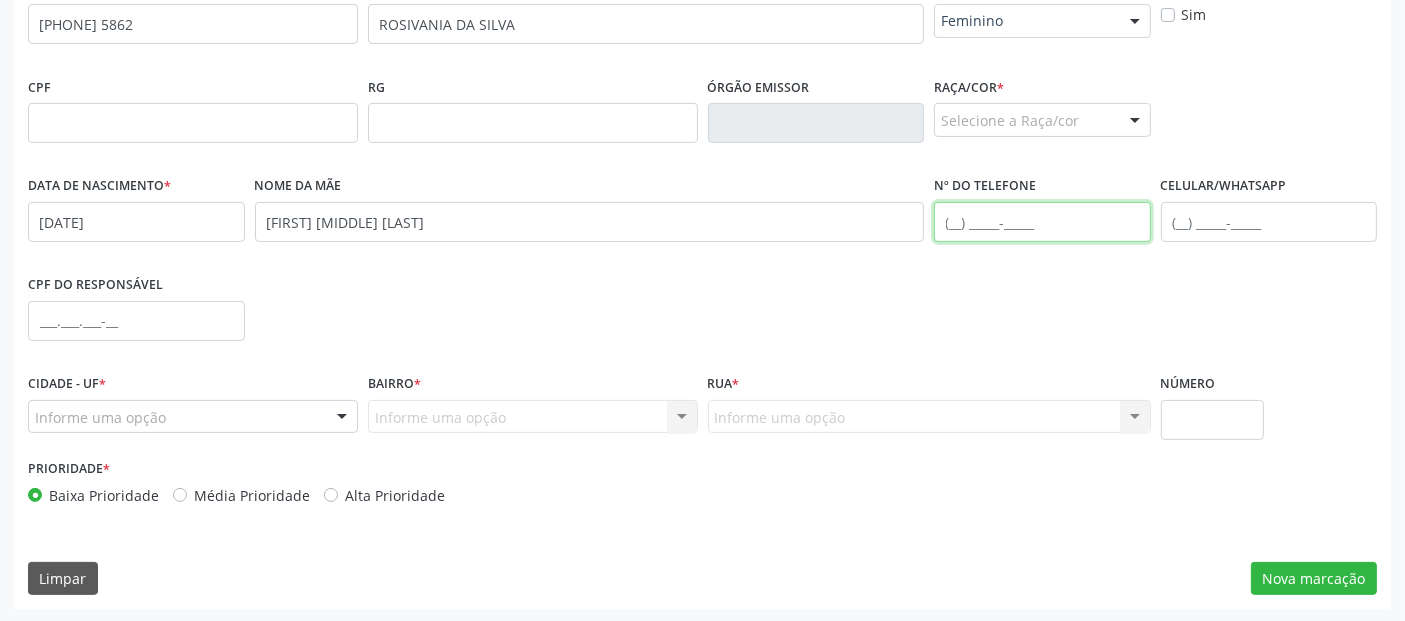 click at bounding box center [1042, 222] 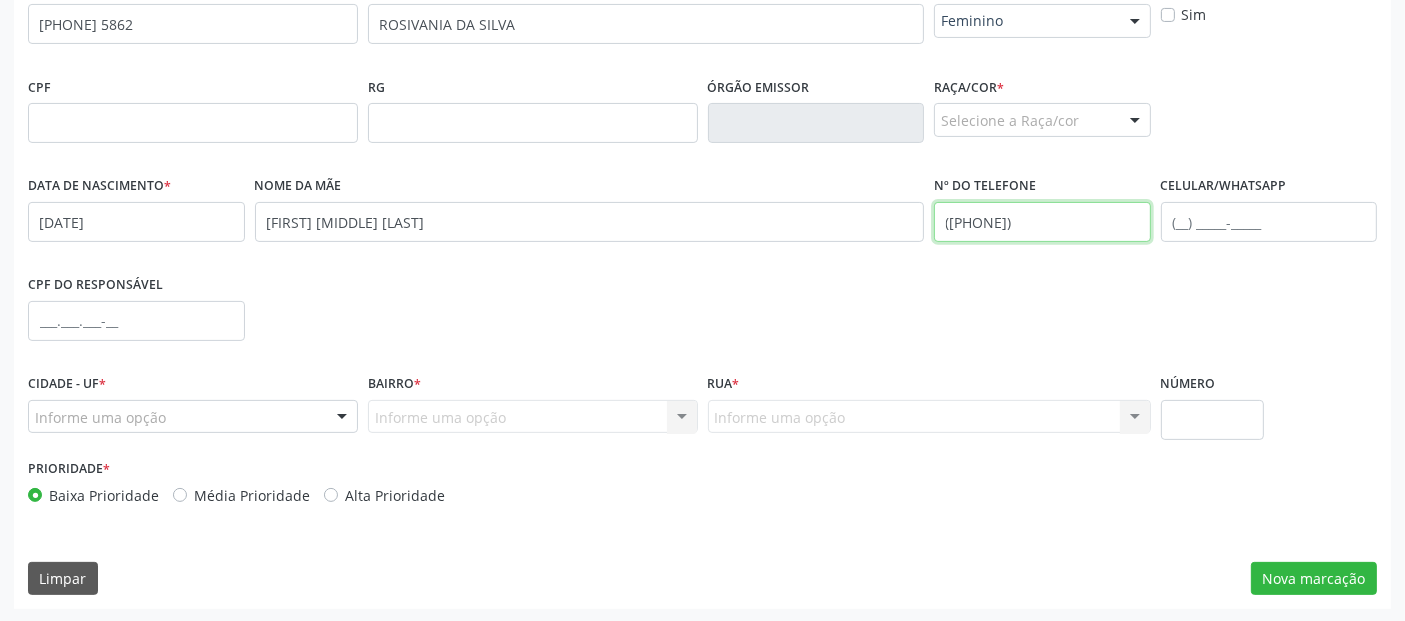 type on "([PHONE])" 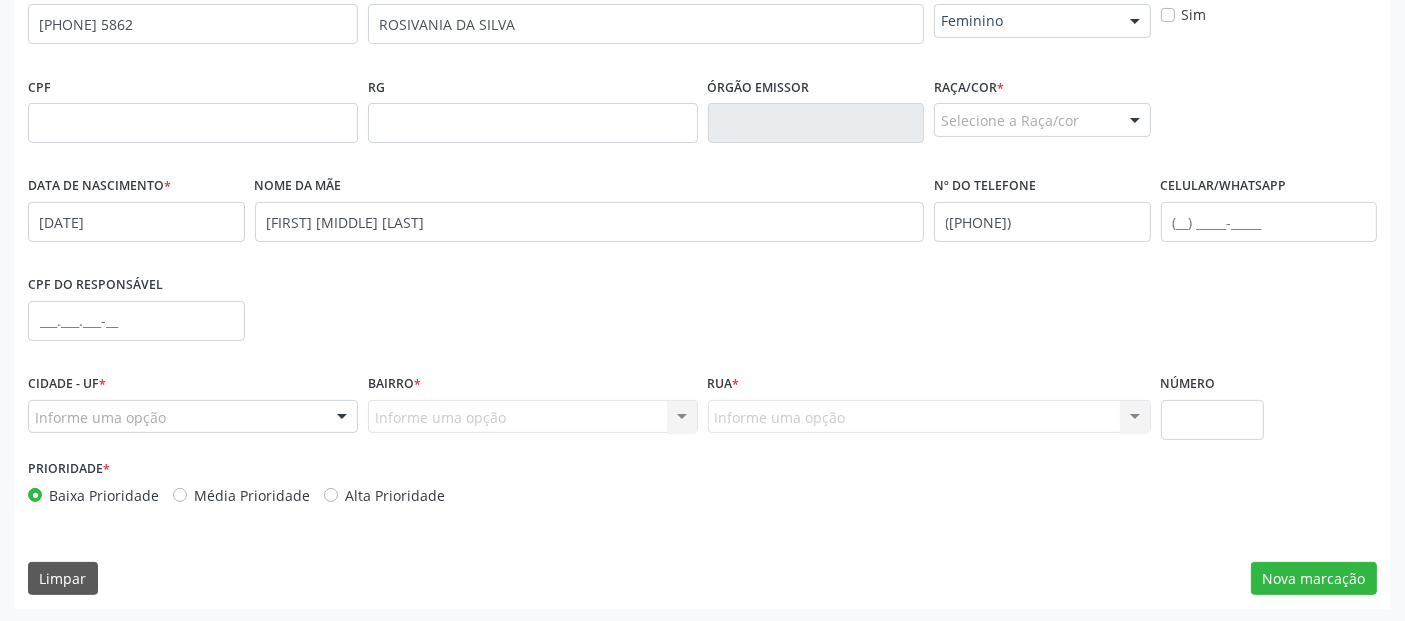 click on "Informe uma opção" at bounding box center (193, 417) 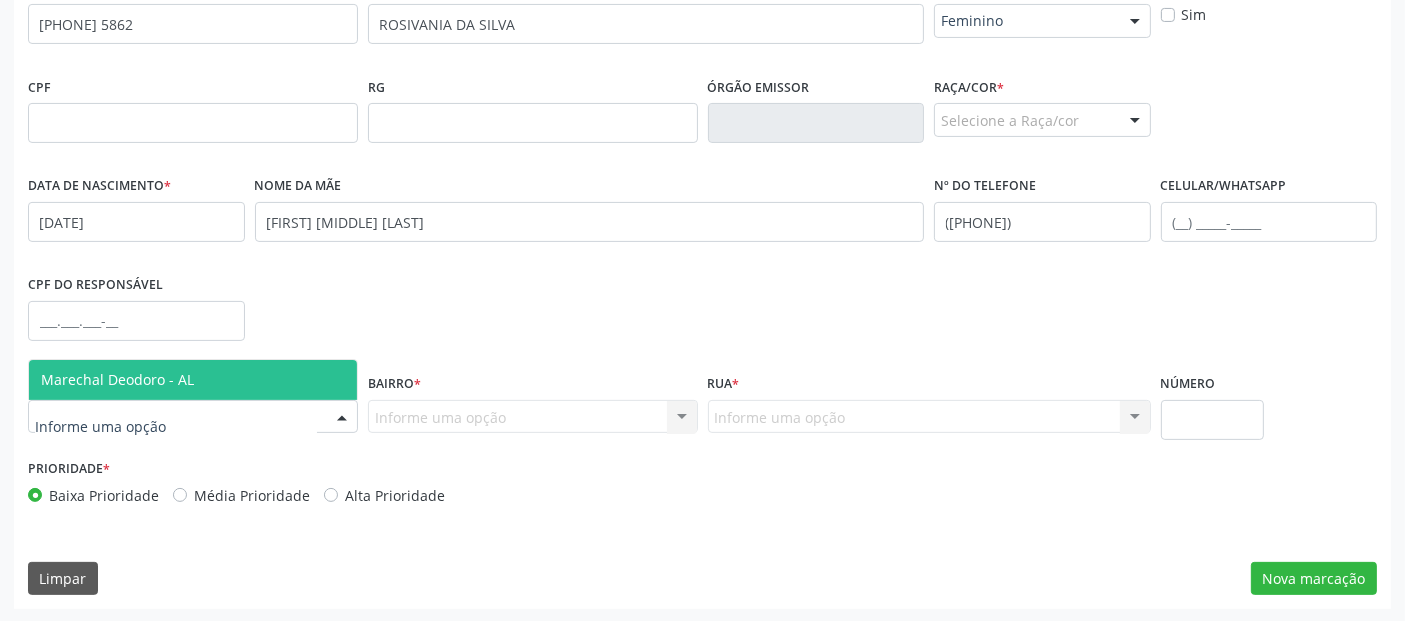 click on "Marechal Deodoro - AL" at bounding box center (193, 380) 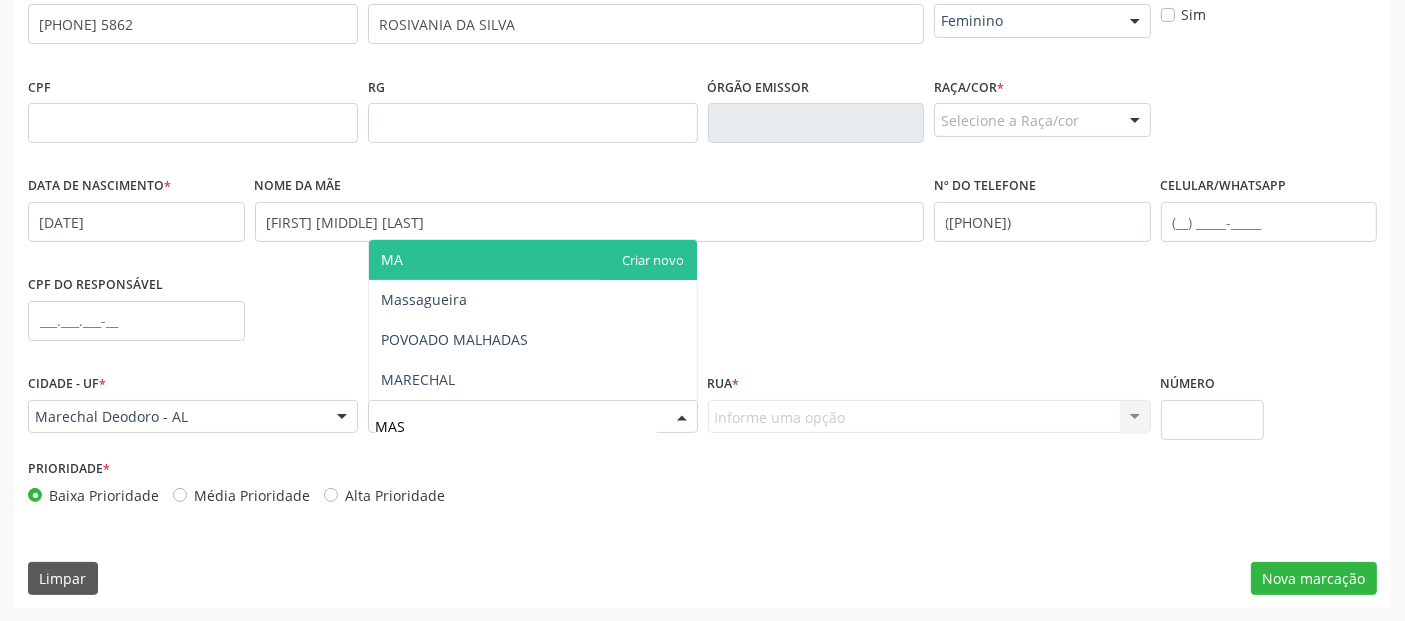 type on "MASS" 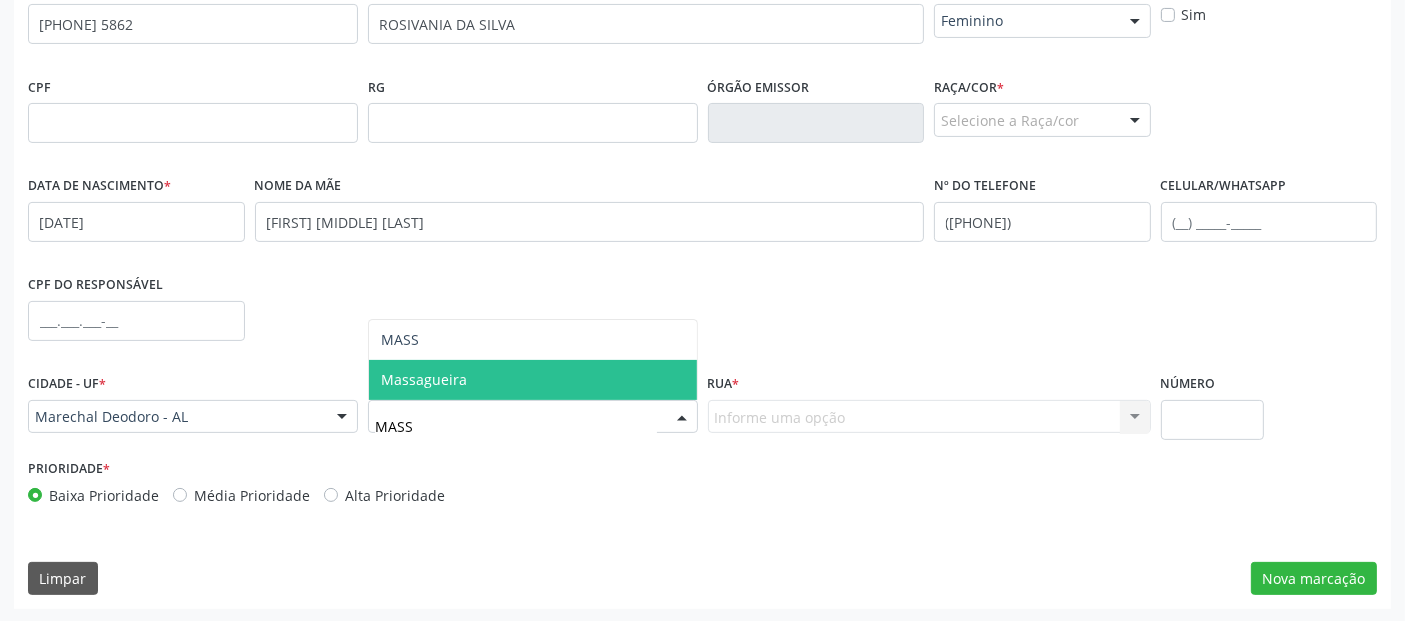 click on "Massagueira" at bounding box center (533, 380) 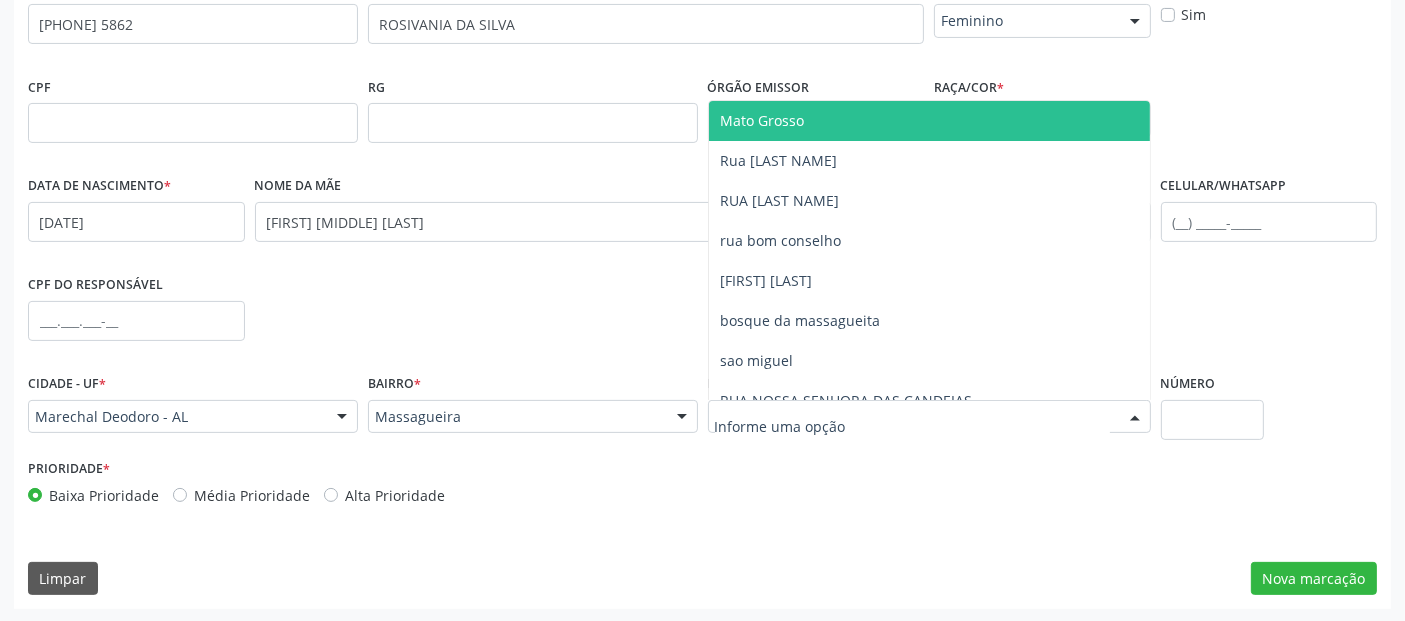 click at bounding box center [929, 417] 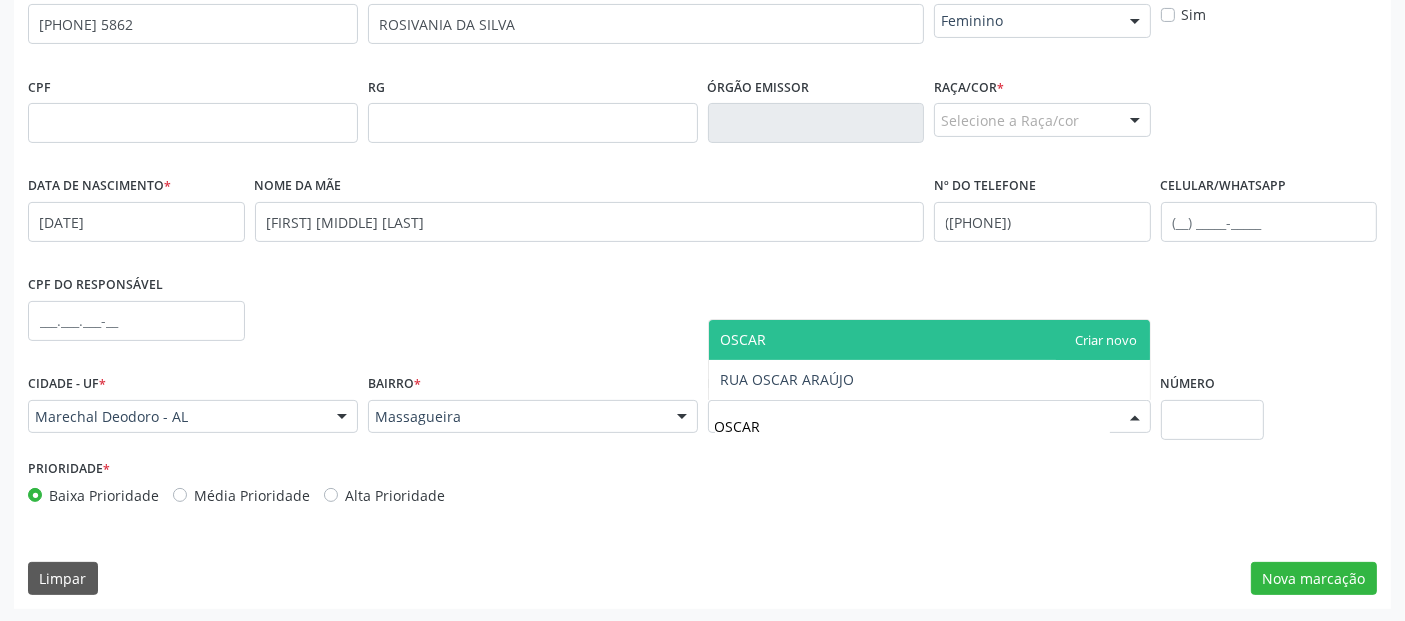 type on "OSCAR" 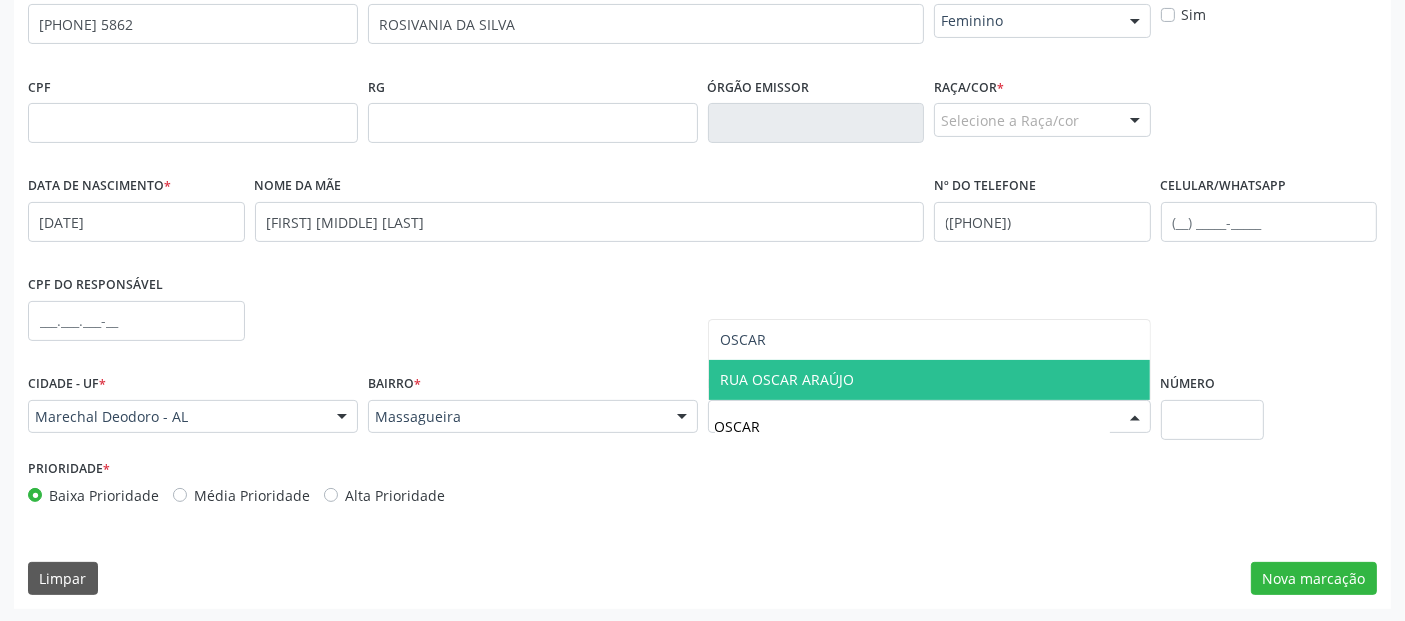 click on "RUA OSCAR ARAÚJO" at bounding box center [929, 380] 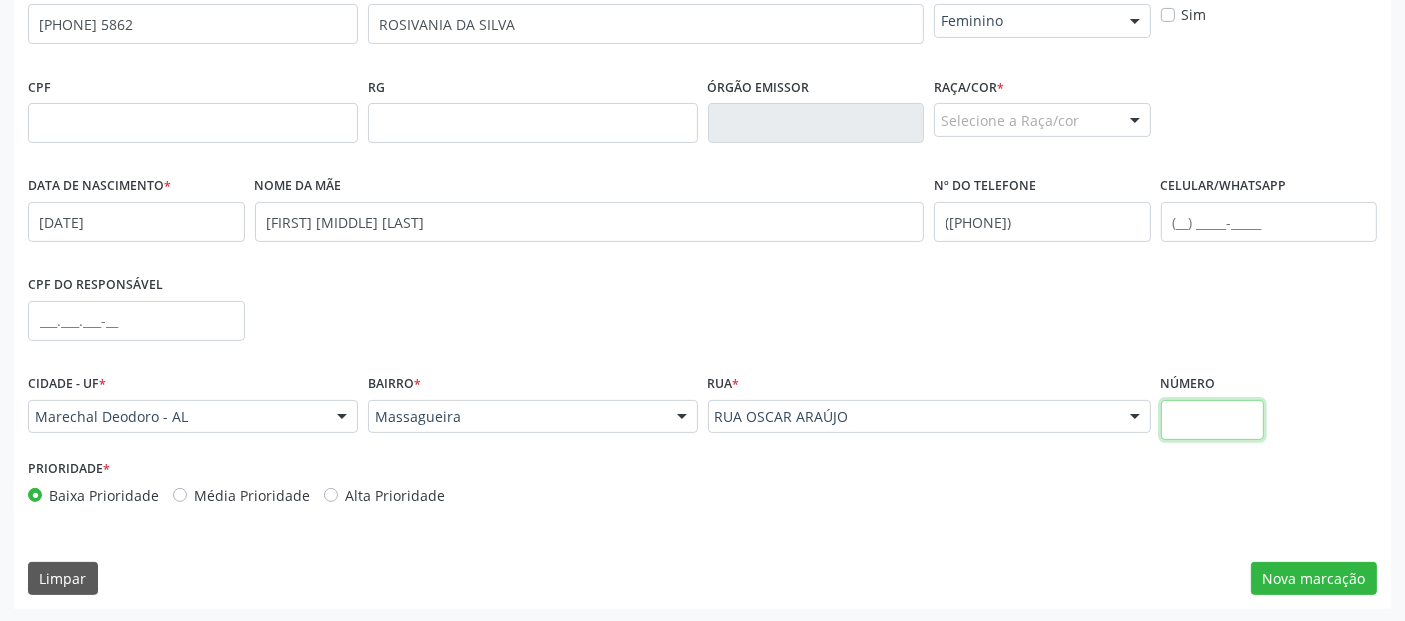 click at bounding box center [1212, 420] 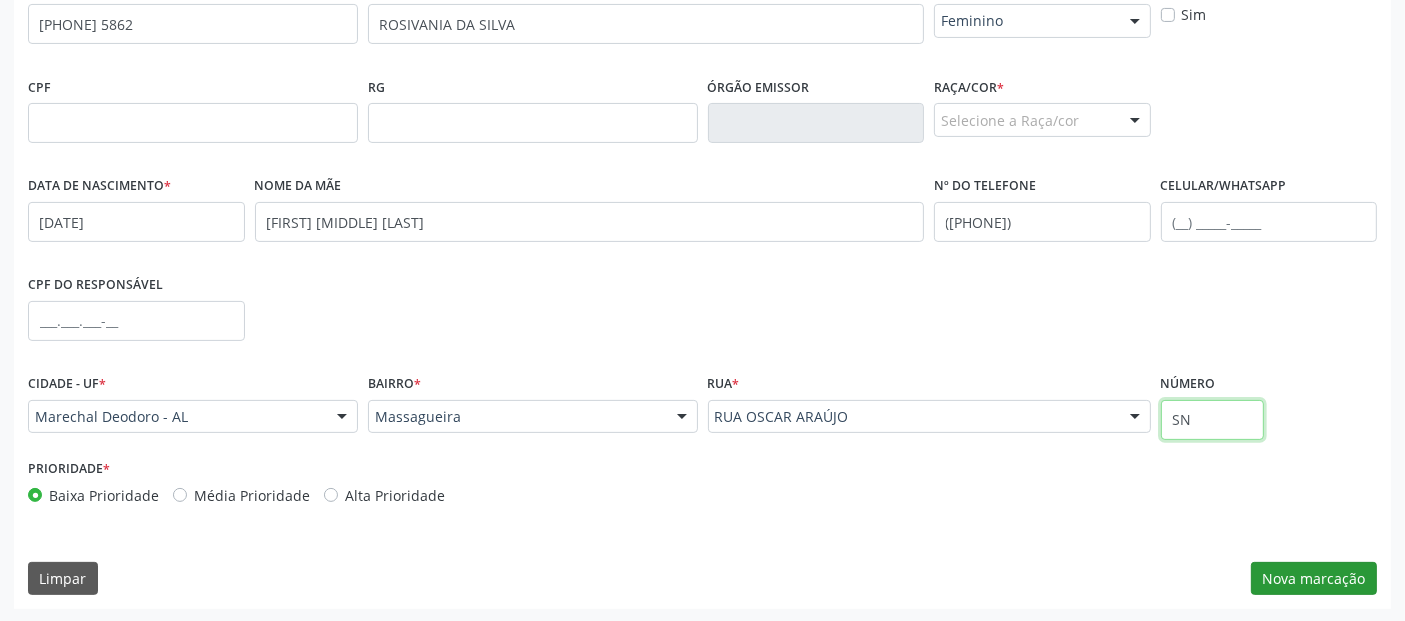 type on "SN" 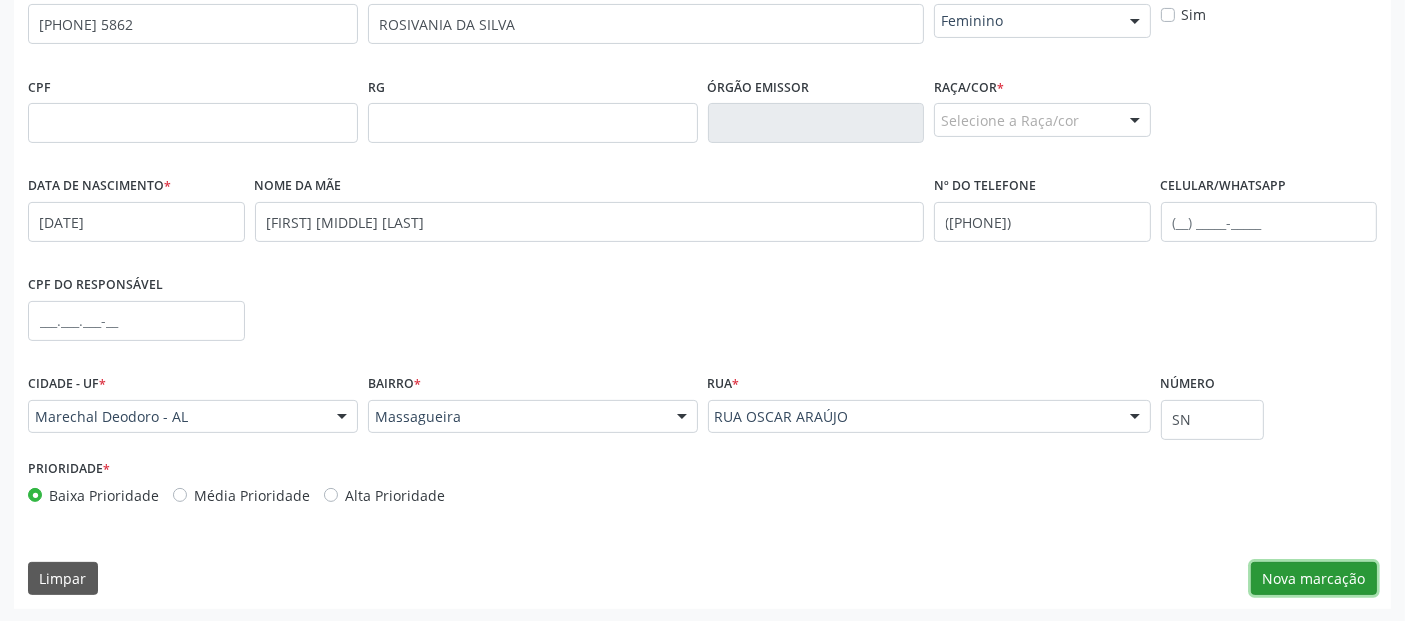 click on "Nova marcação" at bounding box center [1314, 579] 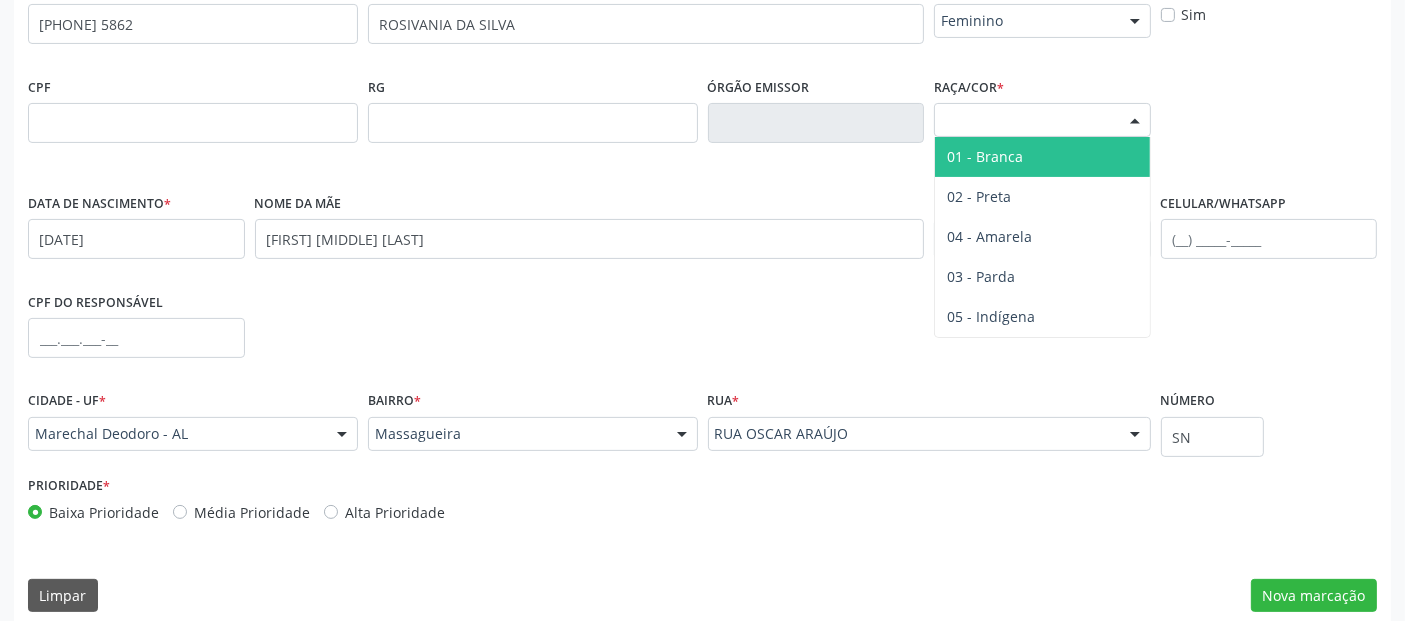 click on "Selecione a Raça/cor" at bounding box center [1042, 120] 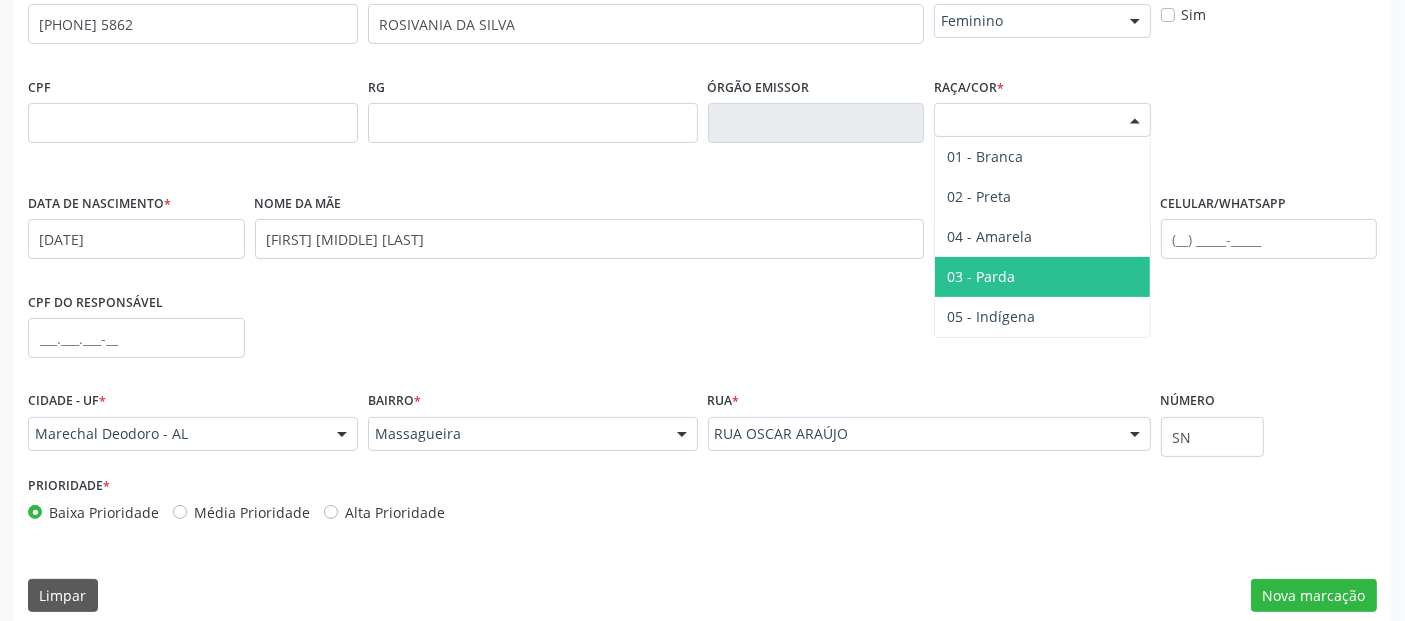 click on "03 - Parda" at bounding box center (1042, 277) 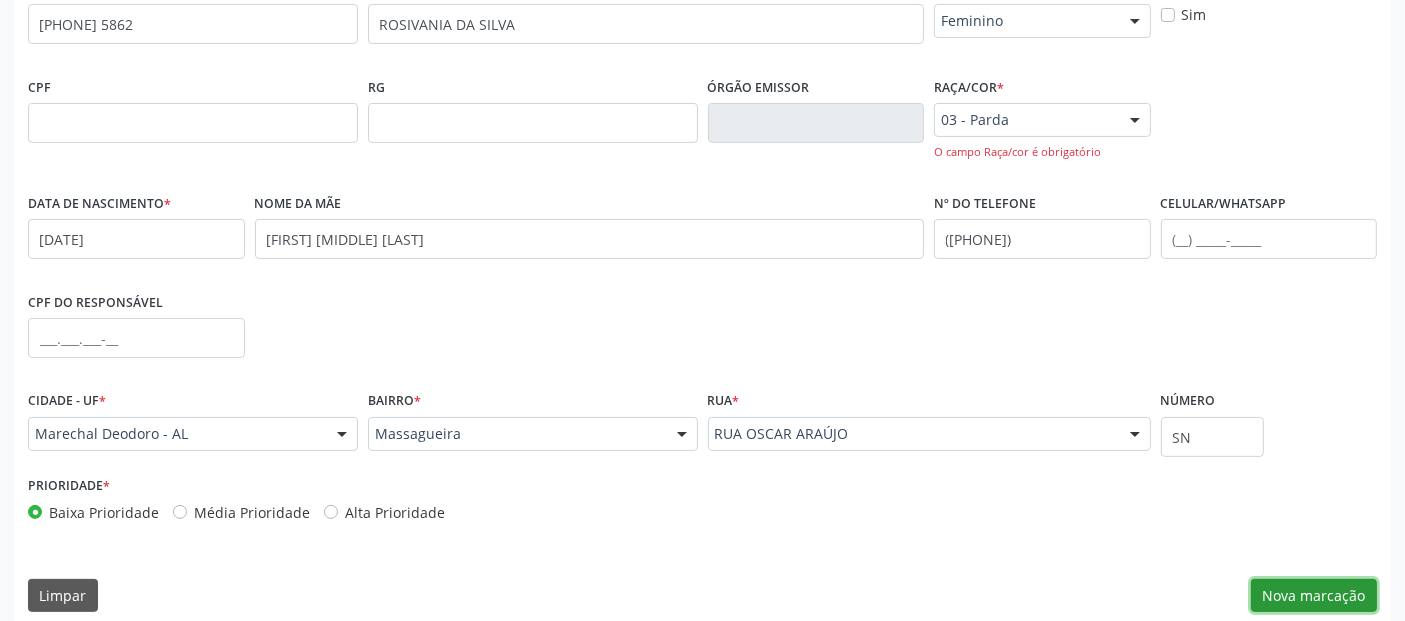 click on "Nova marcação" at bounding box center [1314, 596] 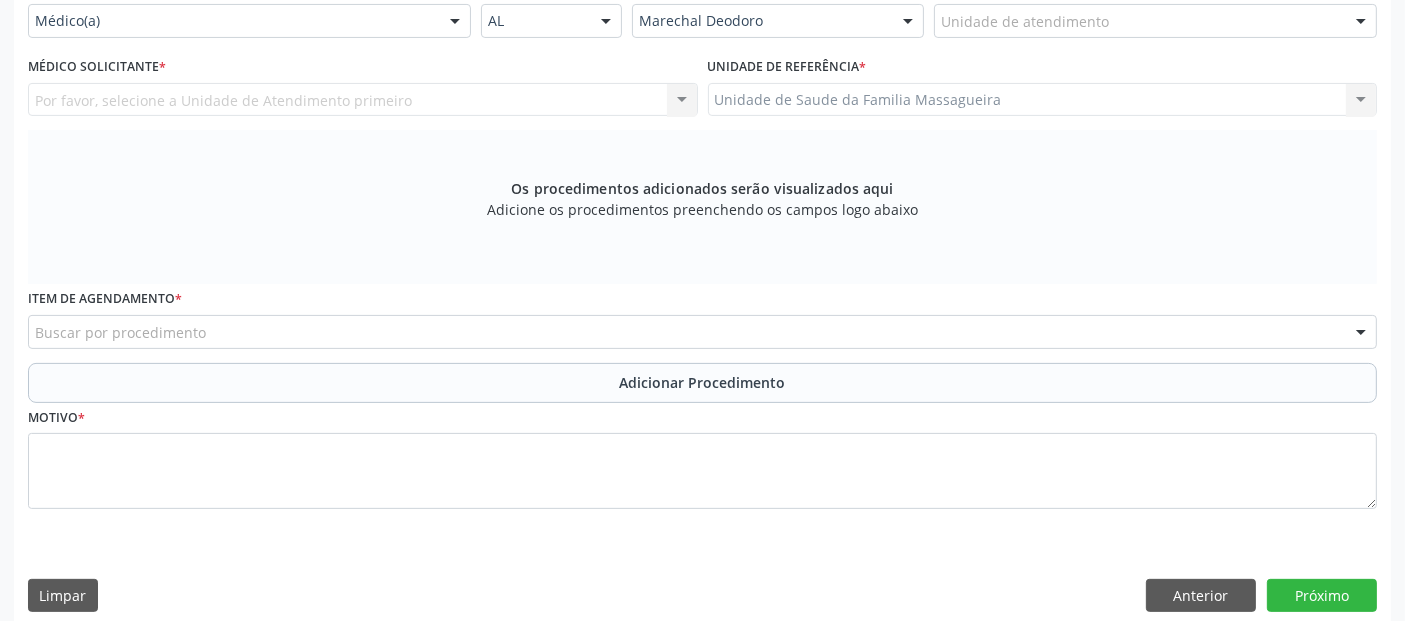 click on "Buscar por procedimento" at bounding box center (702, 332) 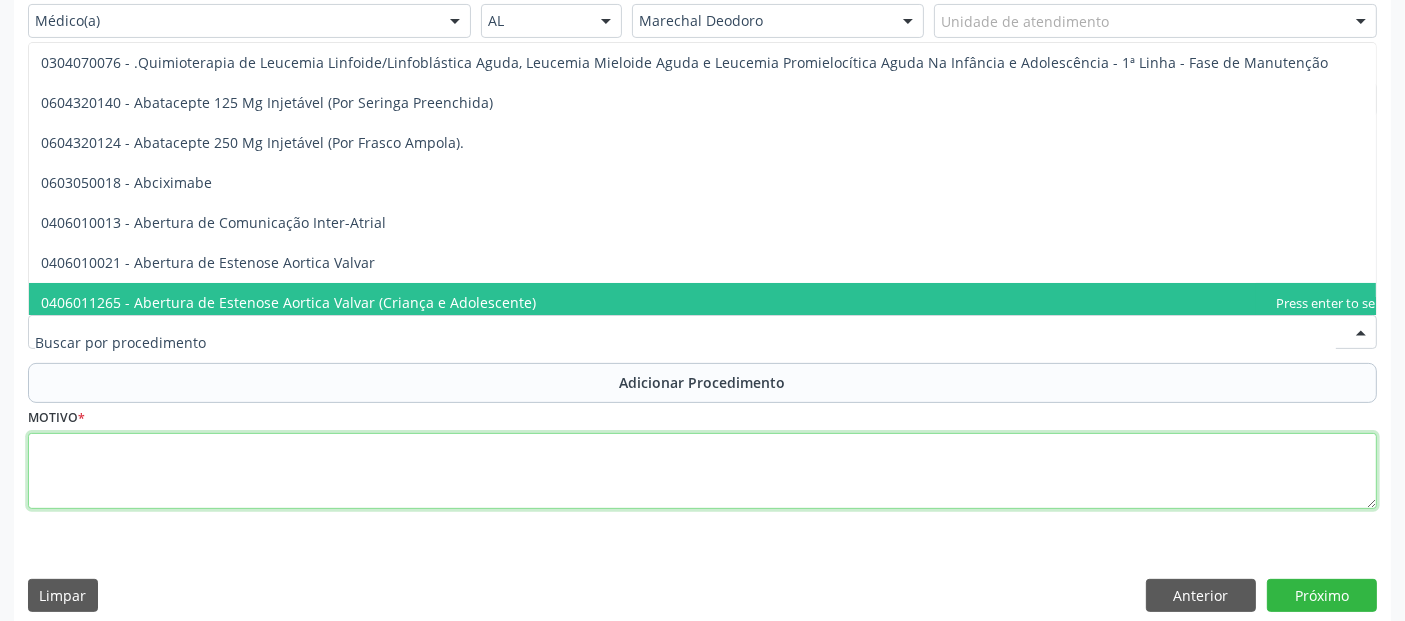 click at bounding box center (702, 471) 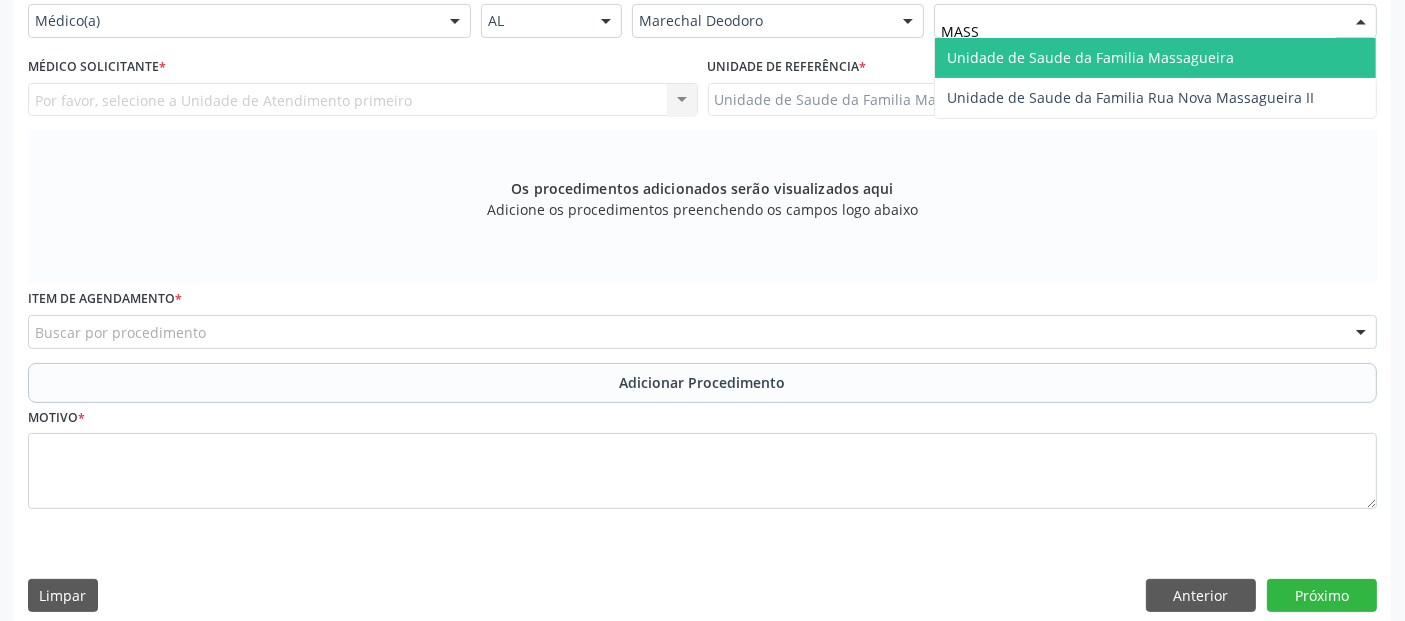 type on "MASSA" 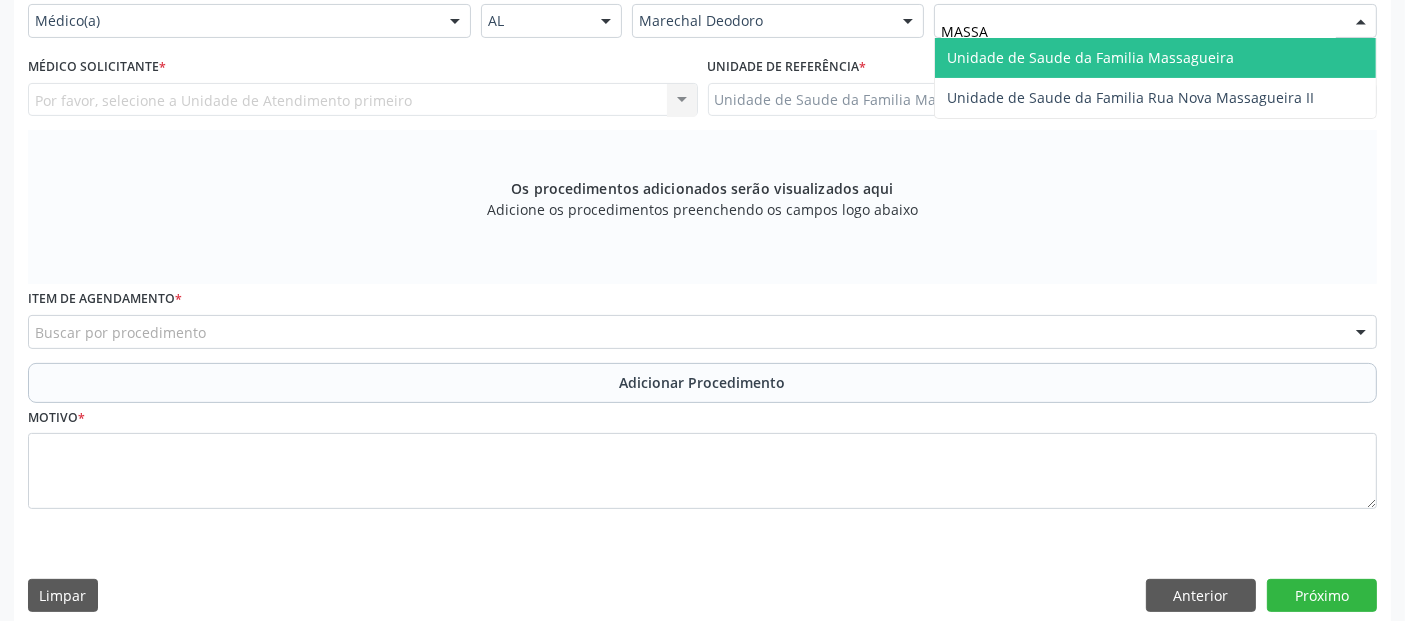 click on "Unidade de Saude da Familia Massagueira" at bounding box center [1155, 58] 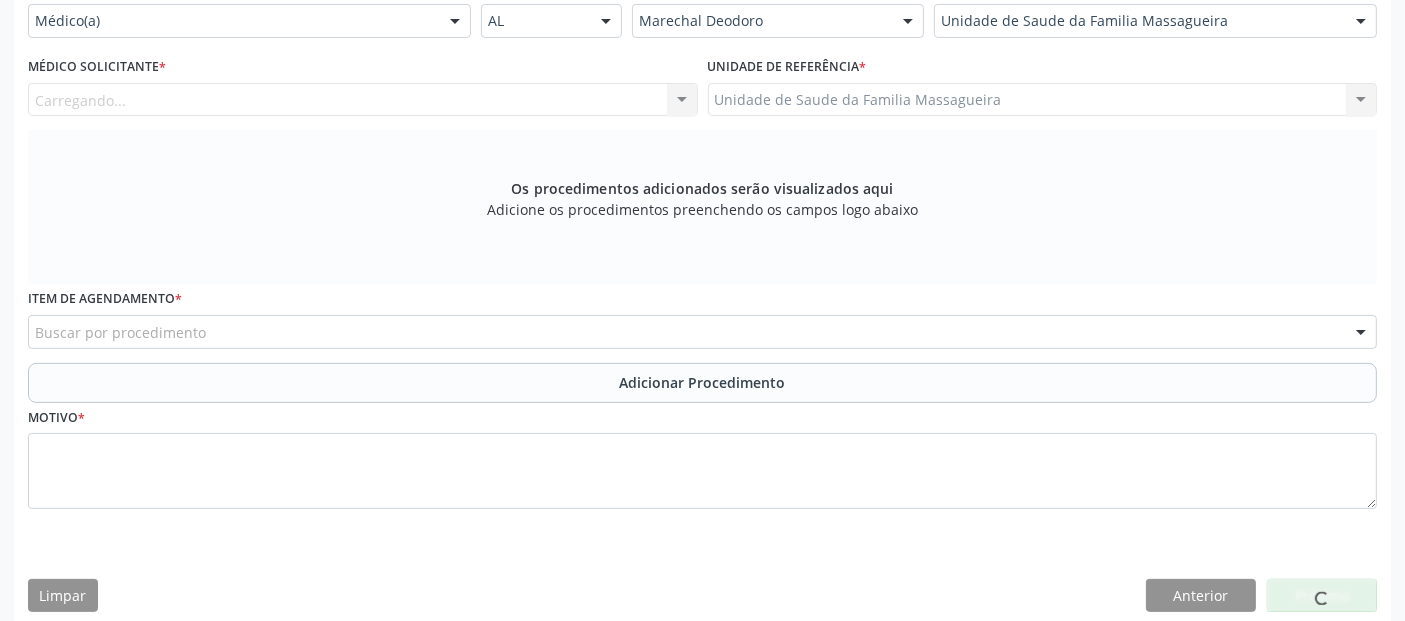 click on "Carregando...
Nenhum resultado encontrado para: "   "
Não há nenhuma opção para ser exibida." at bounding box center [363, 100] 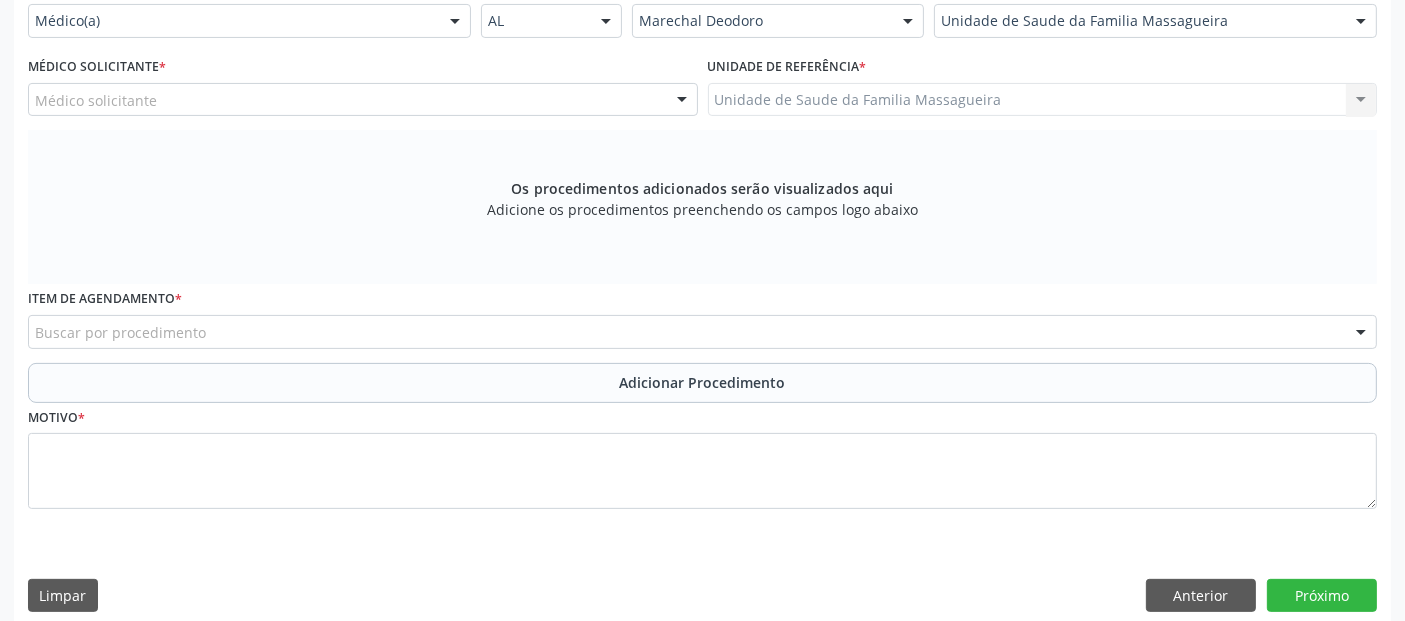 click on "Médico solicitante" at bounding box center [363, 100] 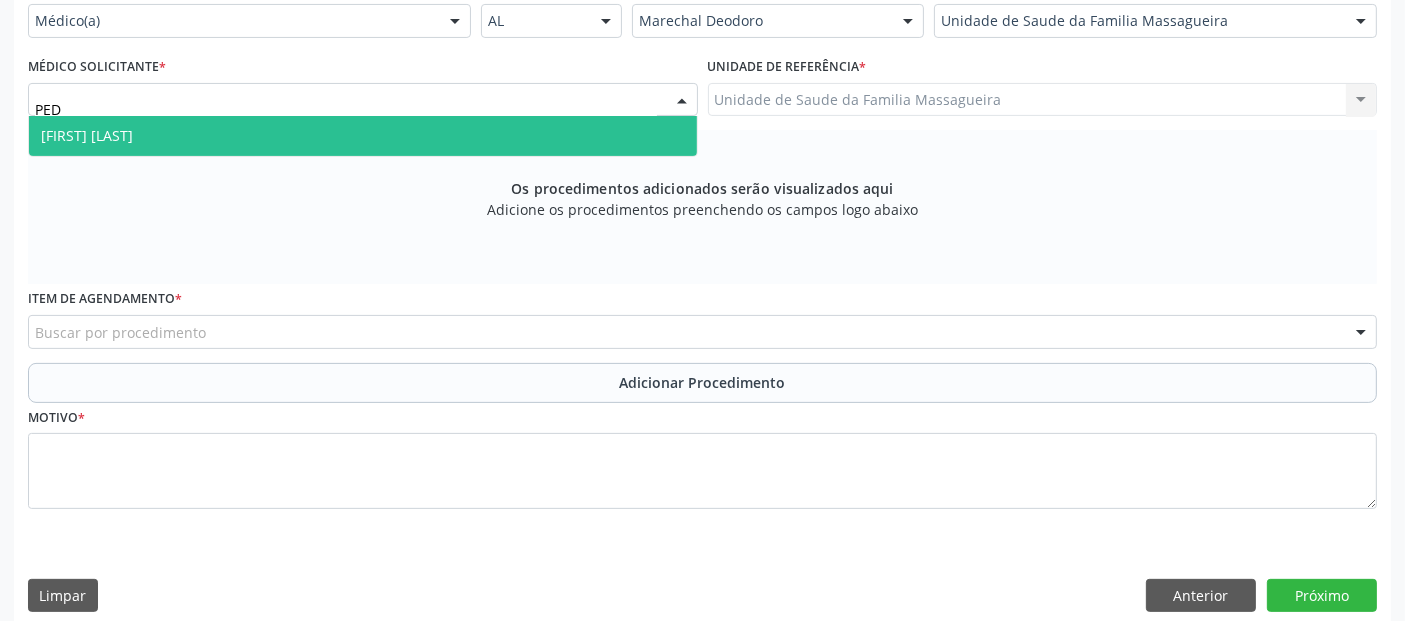 type on "PEDR" 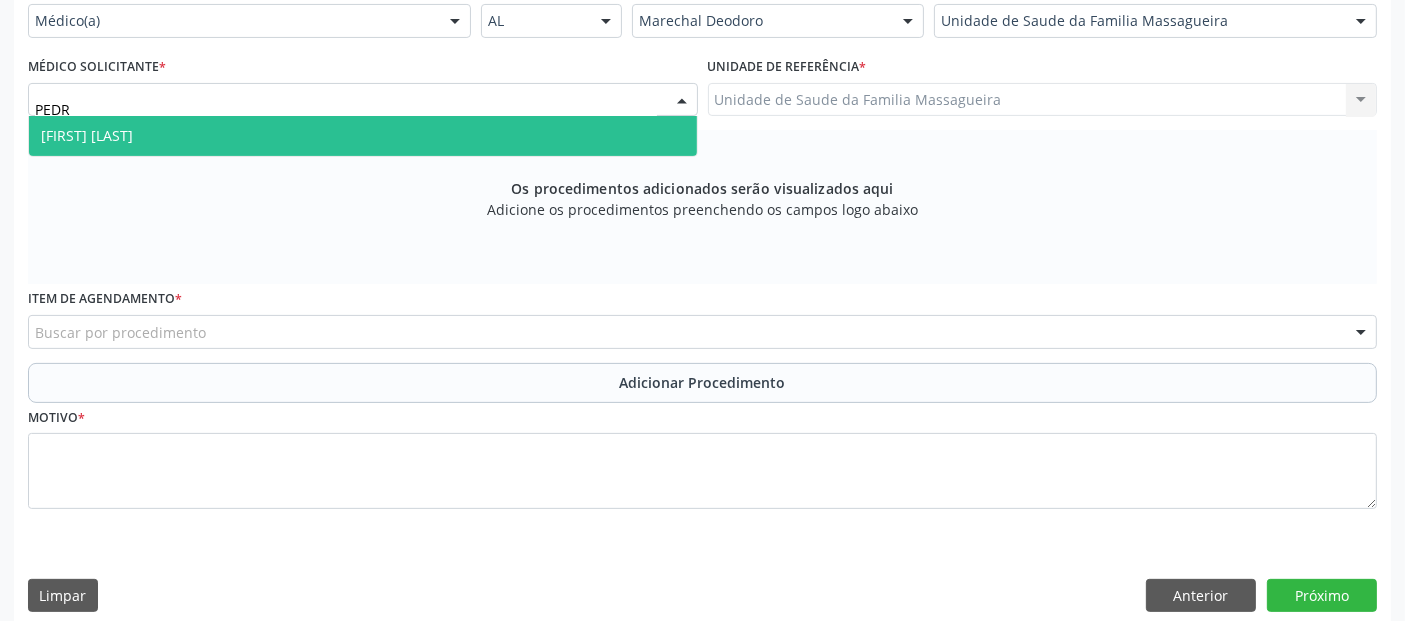 click on "[FIRST] [LAST]" at bounding box center (87, 135) 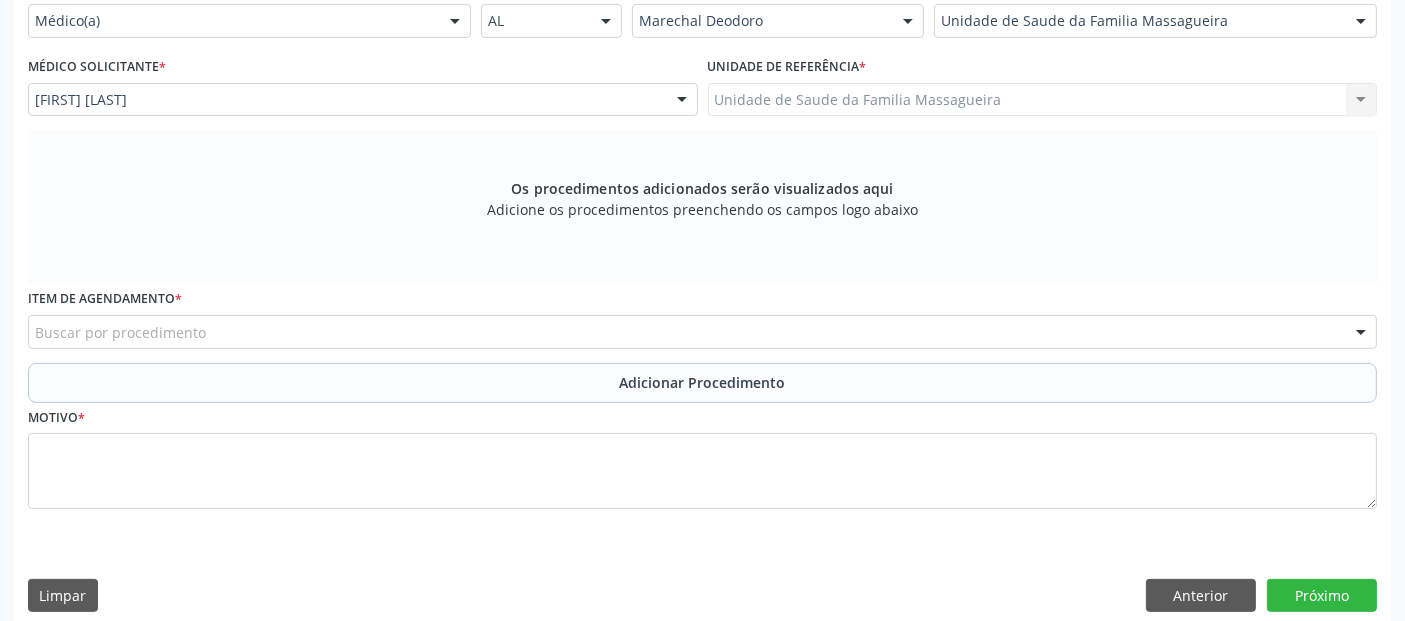 click on "Buscar por procedimento" at bounding box center [702, 332] 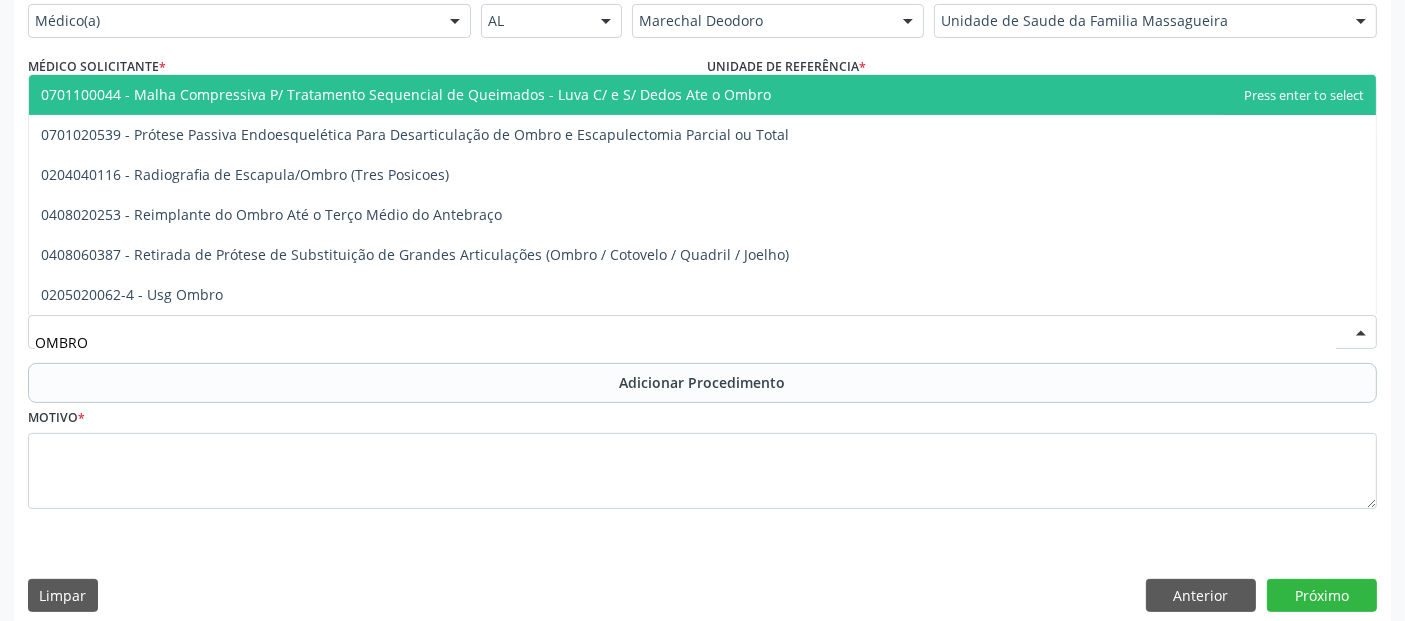 type on "OMBR" 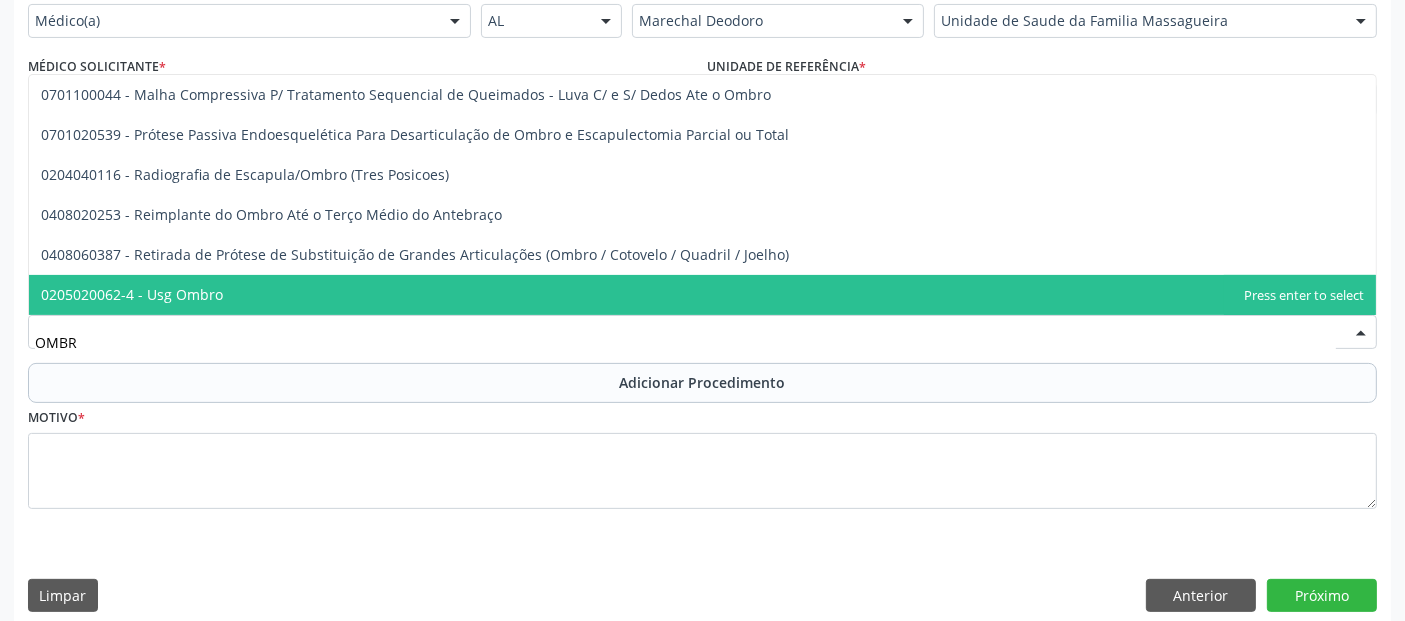 click on "0205020062-4 - Usg Ombro" at bounding box center [702, 295] 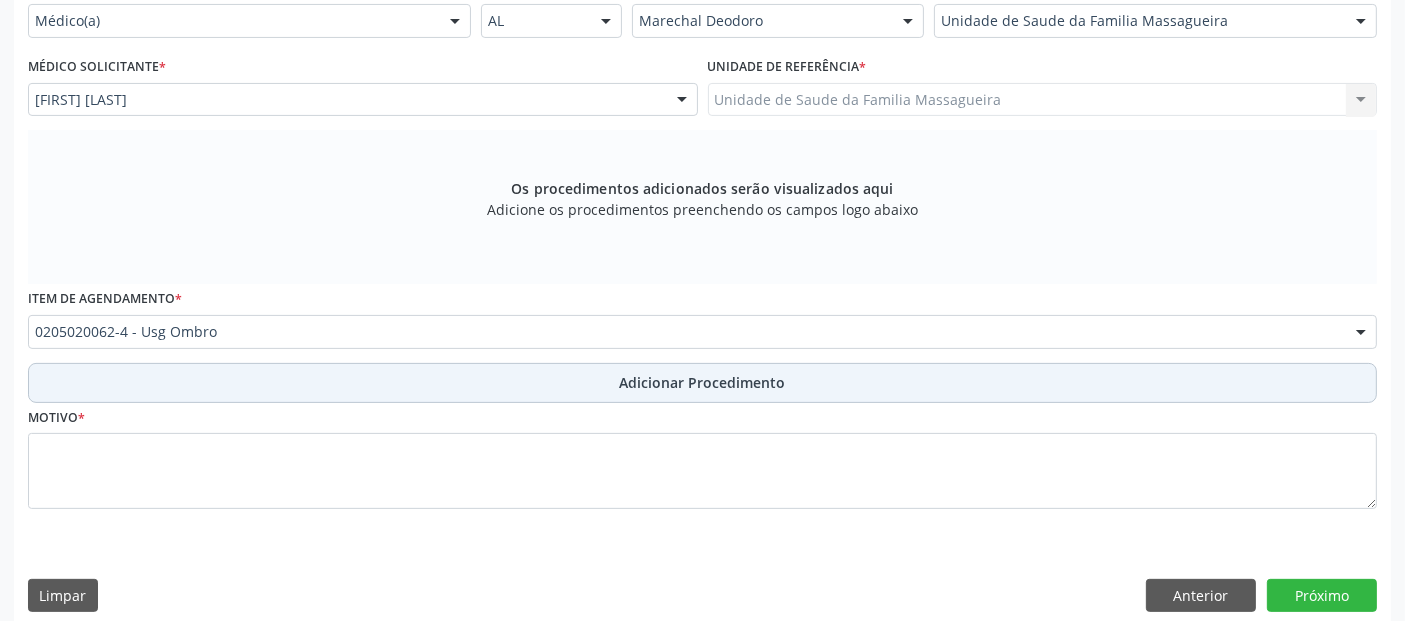 click on "Adicionar Procedimento" at bounding box center (702, 383) 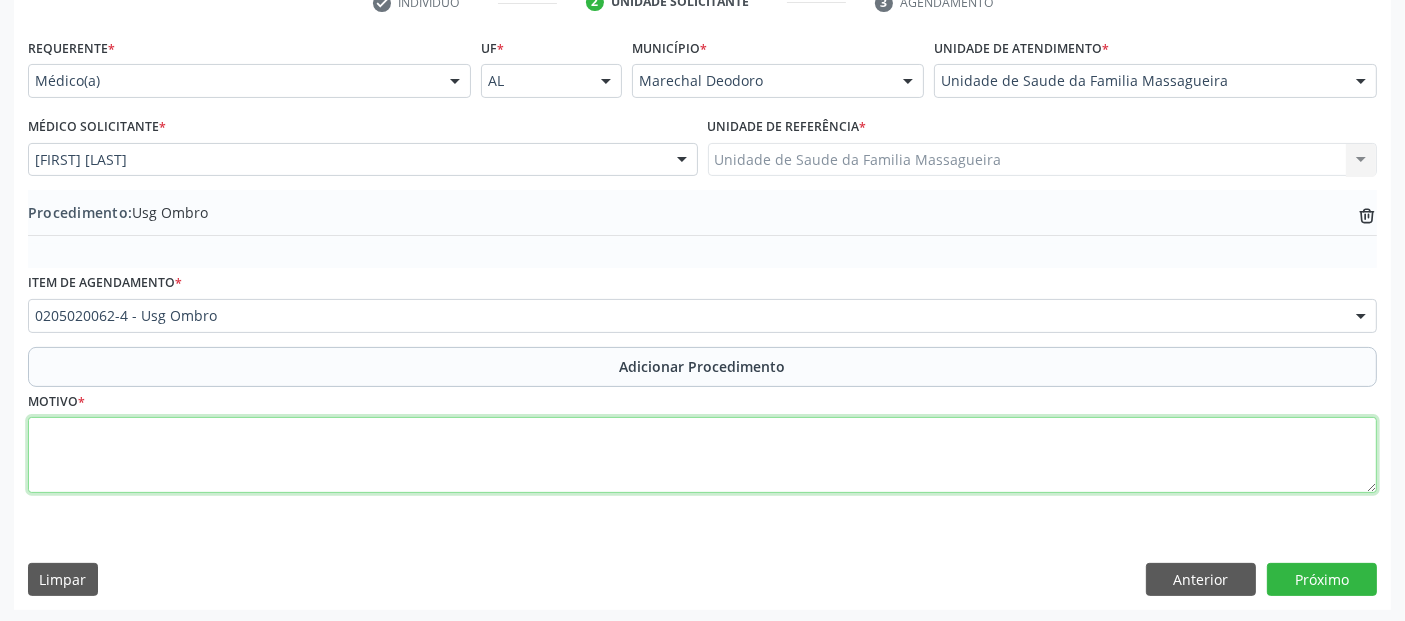 click at bounding box center (702, 455) 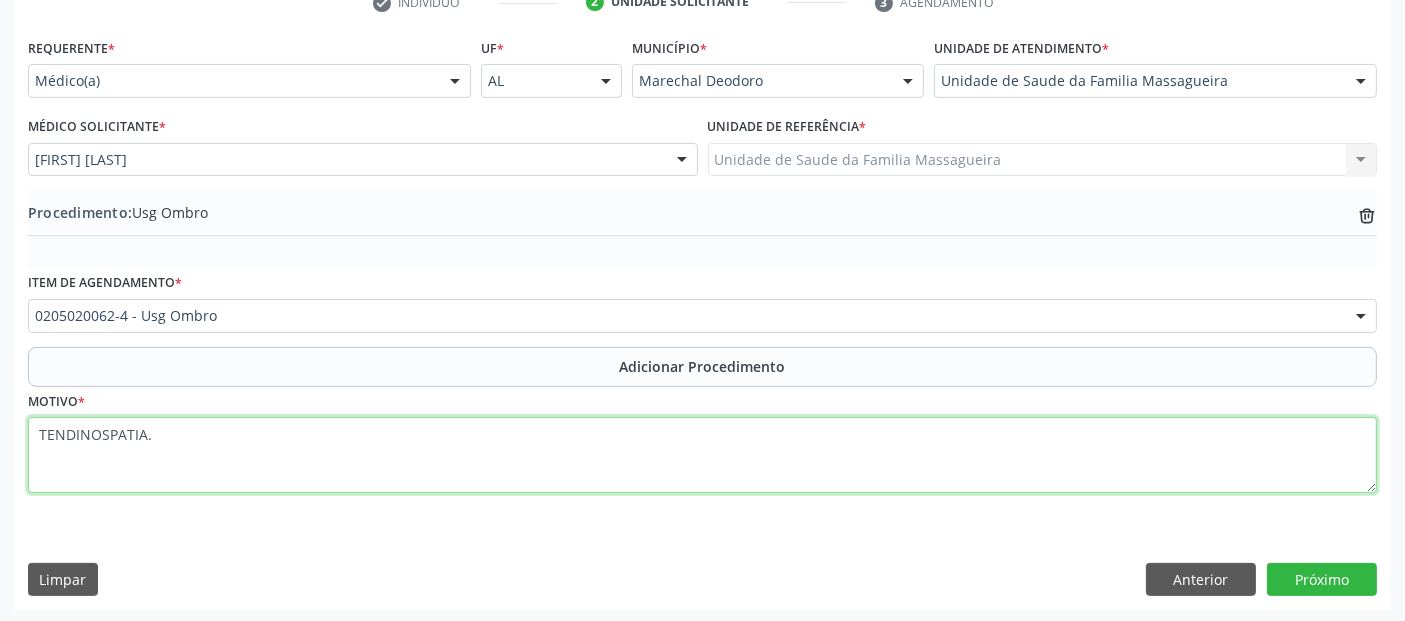 type on "TENDINOSPATIA." 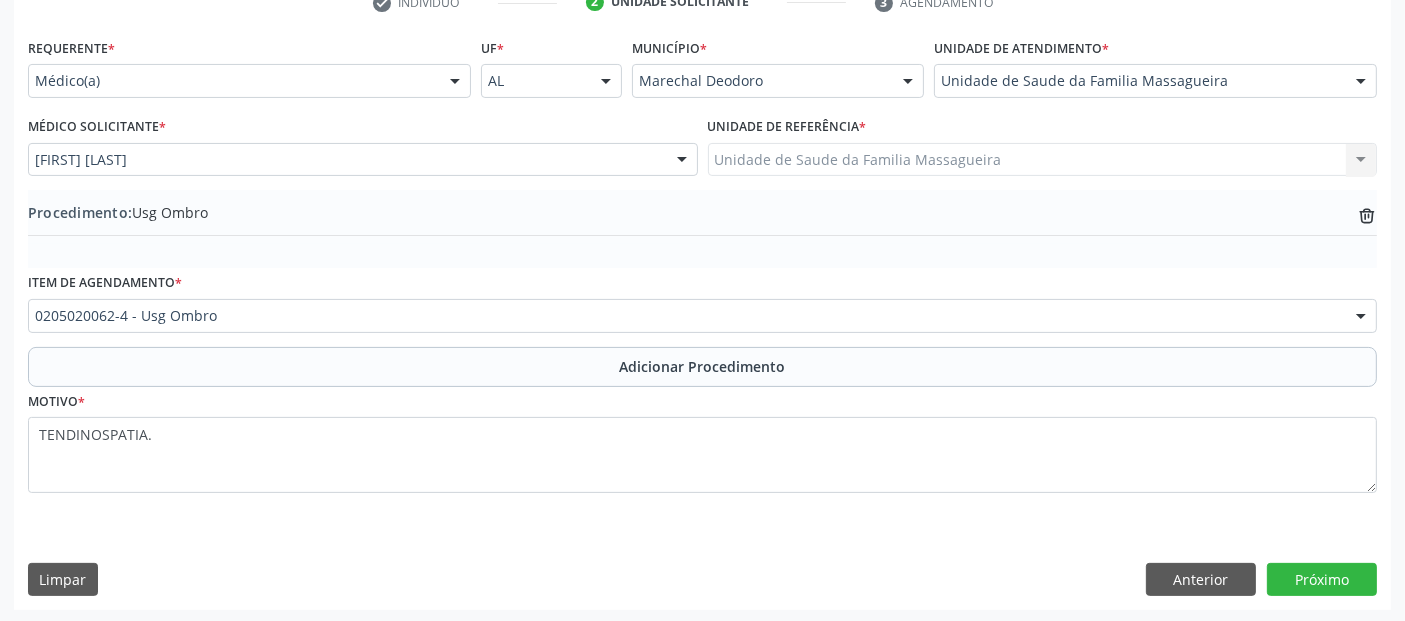 click on "Requerente
*
Médico(a)         Médico(a)   Enfermeiro(a)   Paciente
Nenhum resultado encontrado para: "   "
Não há nenhuma opção para ser exibida.
UF
*
AL         AL
Nenhum resultado encontrado para: "   "
Não há nenhuma opção para ser exibida.
Município
*
Marechal Deodoro         Marechal Deodoro
Nenhum resultado encontrado para: "   "
Não há nenhuma opção para ser exibida.
Unidade de atendimento
*
Unidade de Saude da Familia Massagueira         Aeronave Baron 58   Aeronave Cessna   Associacao Divina Misericordia   Caps Maria Celia de Araujo Sarmento   Central Municipal de Rede de Frio de Marechal Deodoro   Central de Abastecimento Farmaceutico Caf   Centro Municipal de Especialidade Odontologico   Centro de Parto Normal Imaculada Conceicao   Centro de Saude Professor Estacio de Lima" at bounding box center [702, 321] 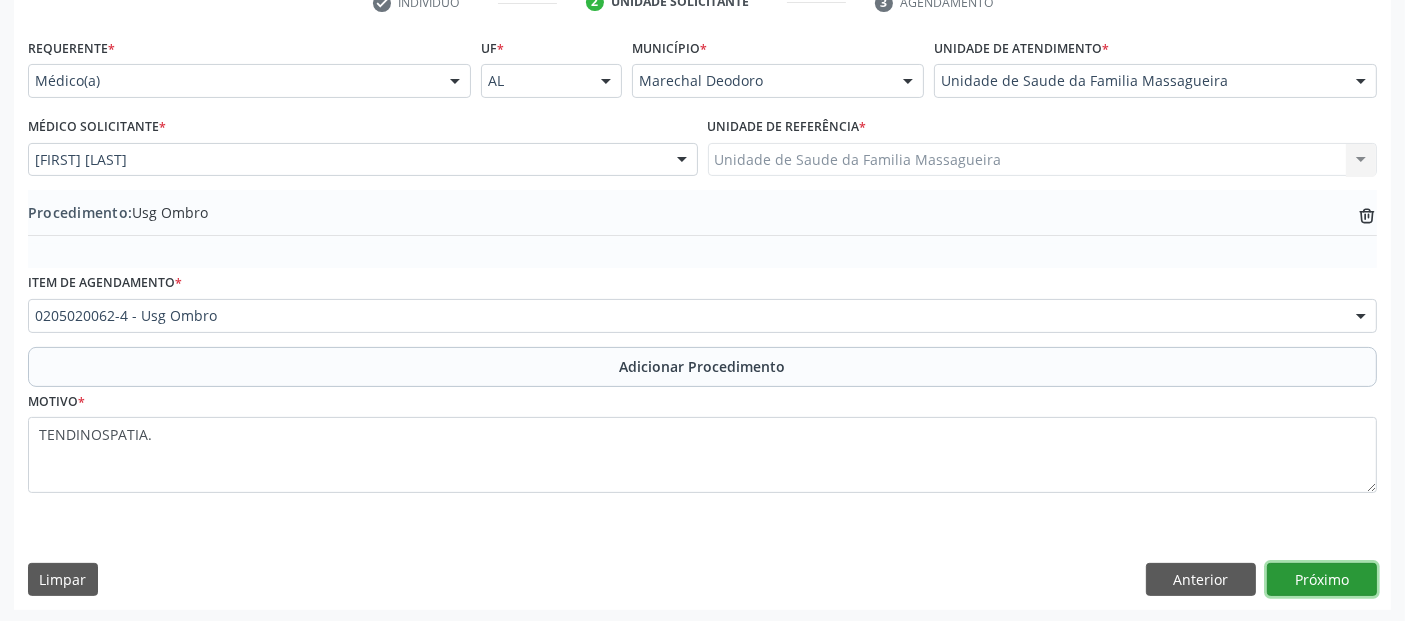 click on "Próximo" at bounding box center (1322, 580) 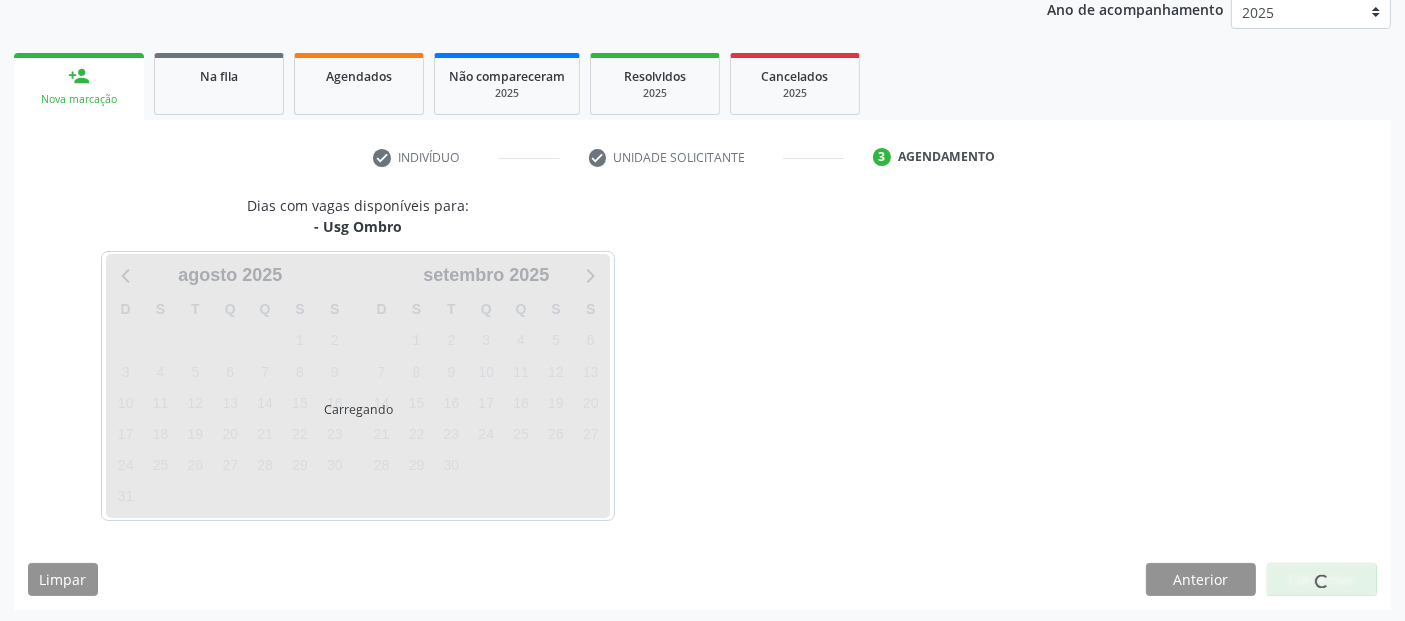 scroll, scrollTop: 333, scrollLeft: 0, axis: vertical 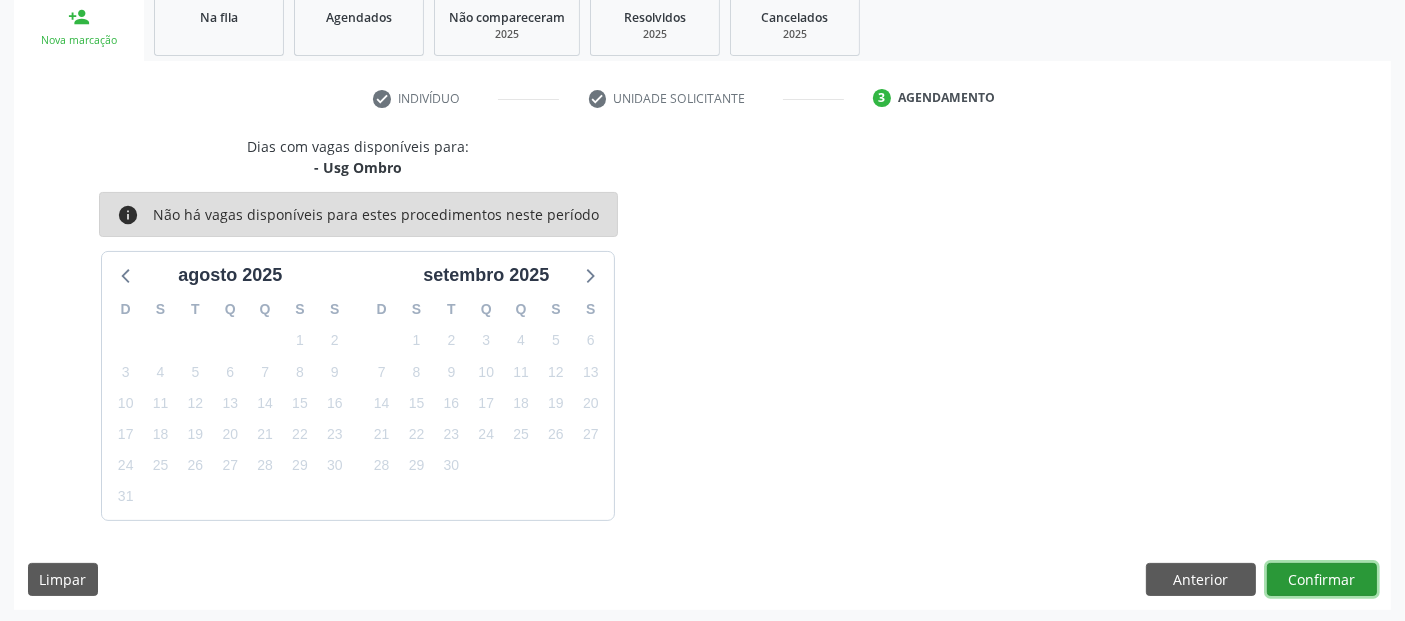 click on "Confirmar" at bounding box center (1322, 580) 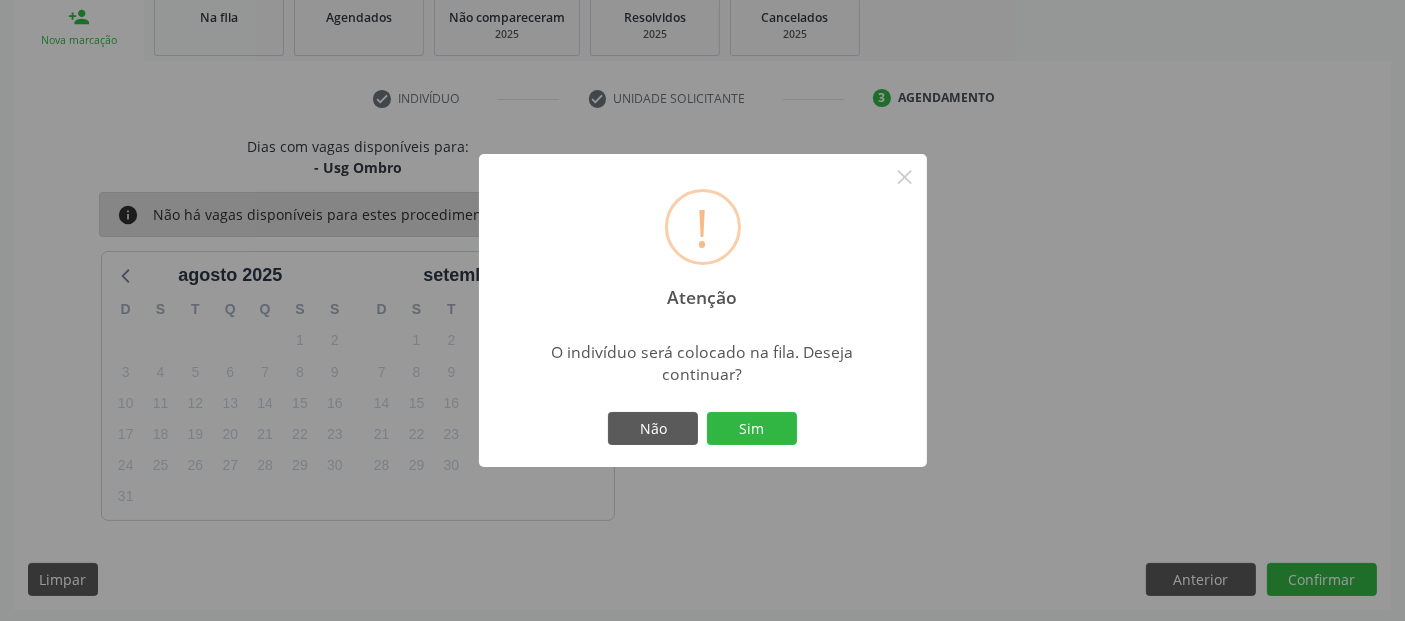 click on "! Atenção × O indivíduo será colocado na fila. Deseja continuar? Não Sim" at bounding box center (703, 311) 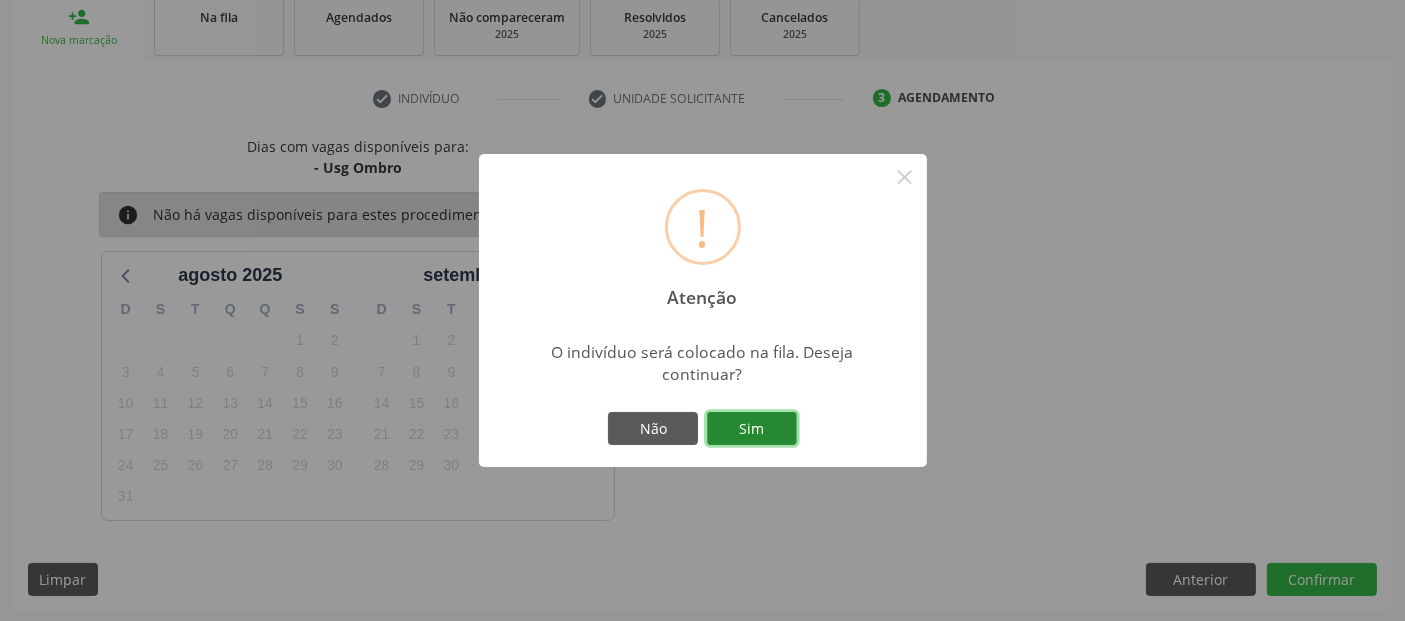 click on "Sim" at bounding box center (752, 429) 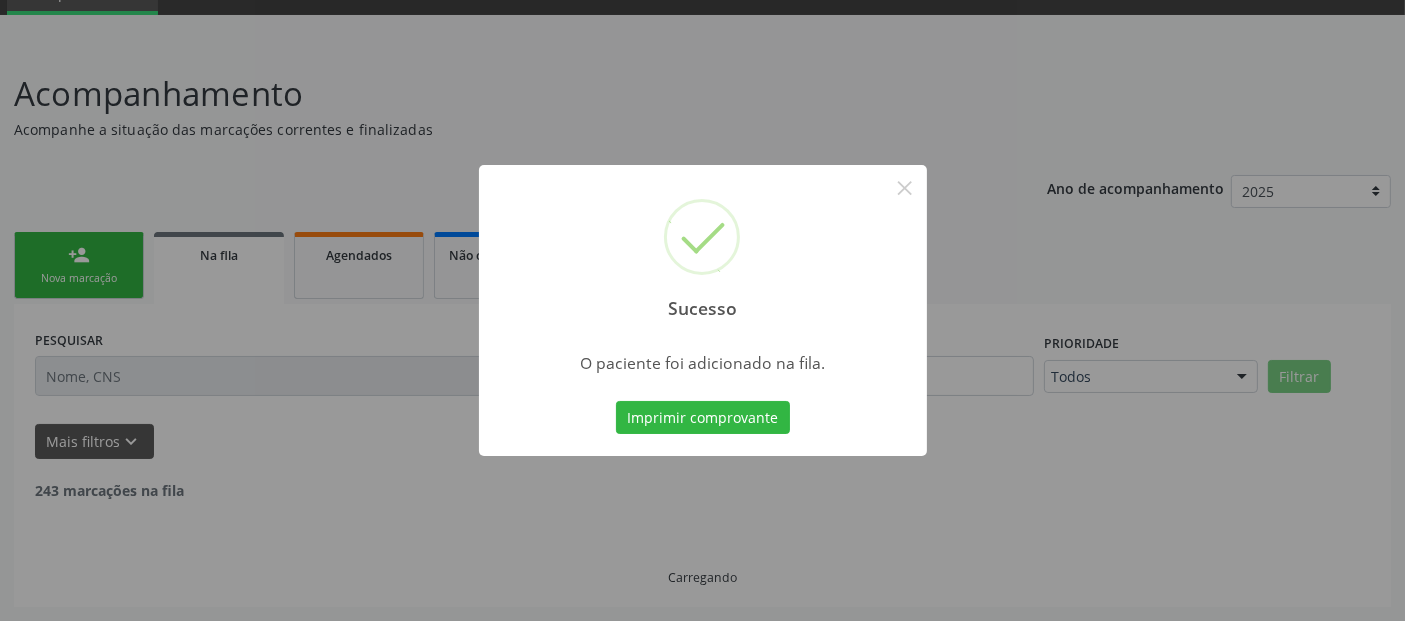 scroll, scrollTop: 71, scrollLeft: 0, axis: vertical 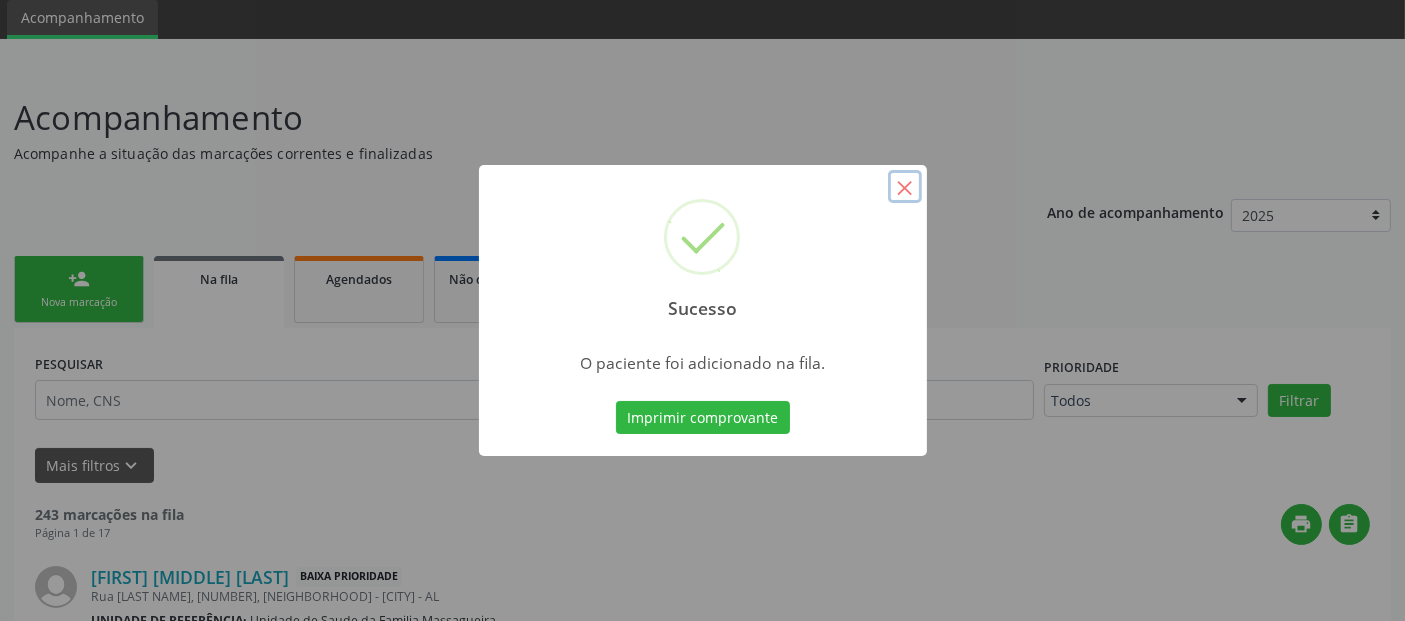 click on "×" at bounding box center [905, 187] 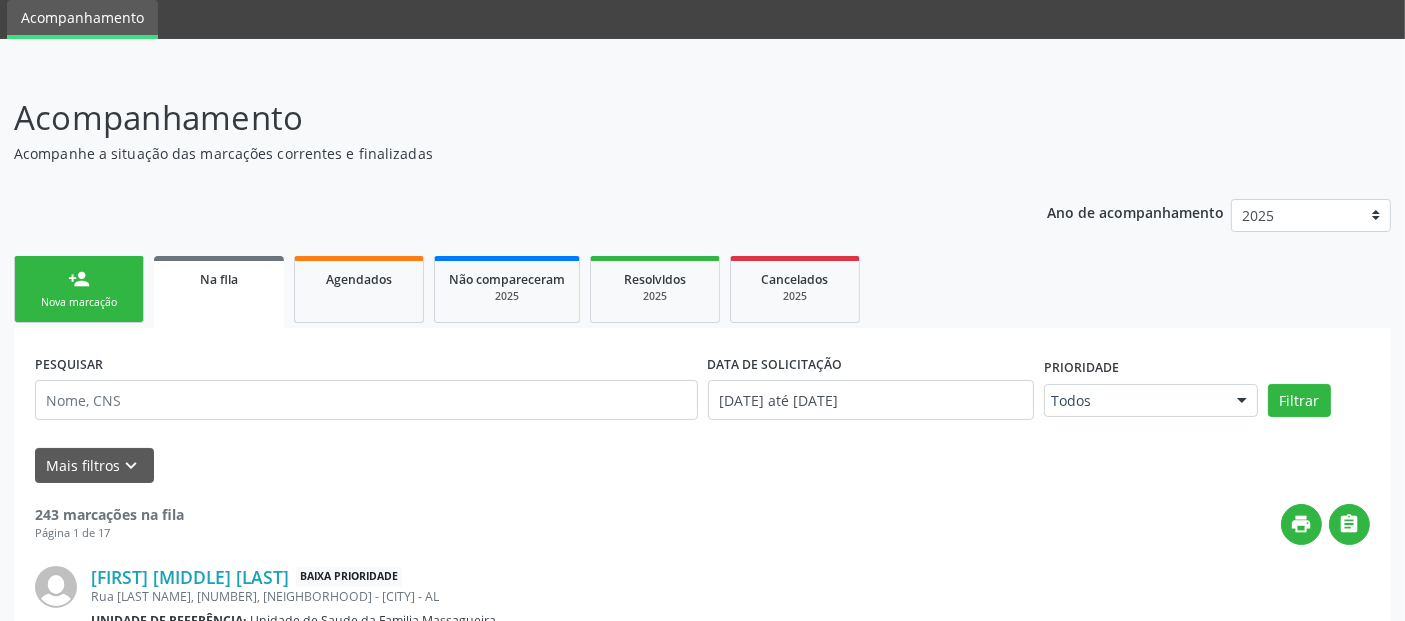 click on "Nova marcação" at bounding box center [79, 302] 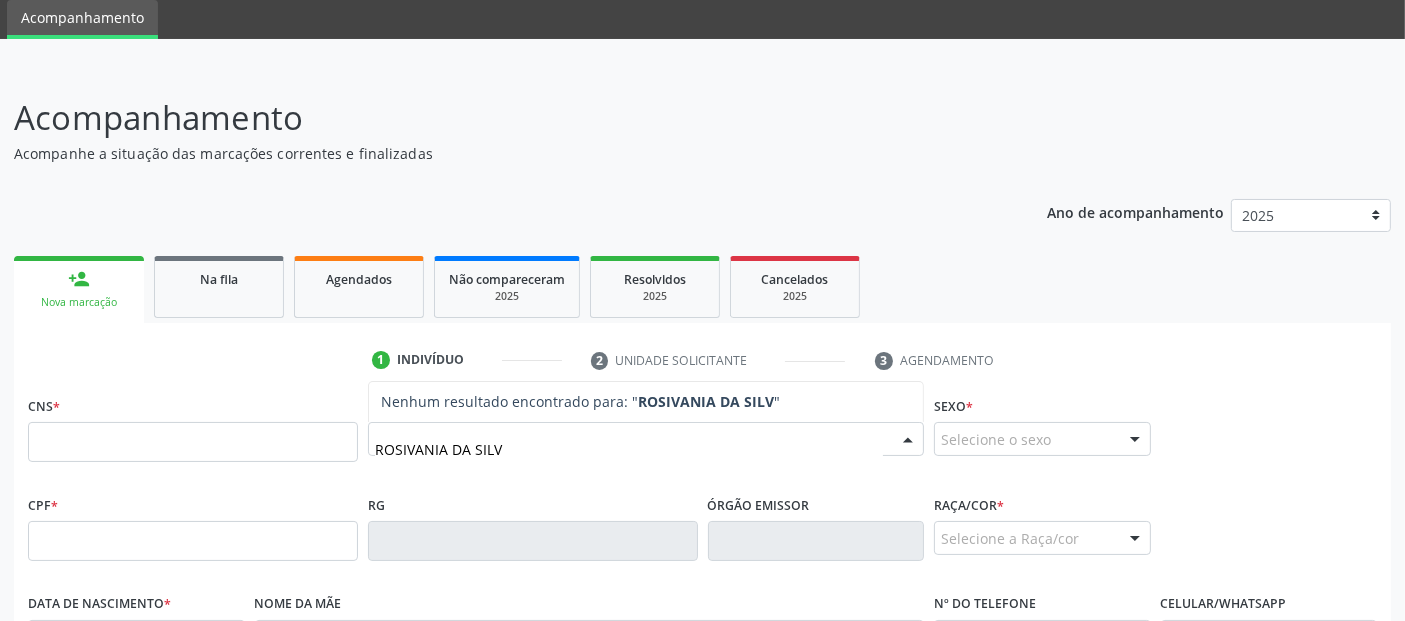 type on "ROSIVANIA DA SILVA" 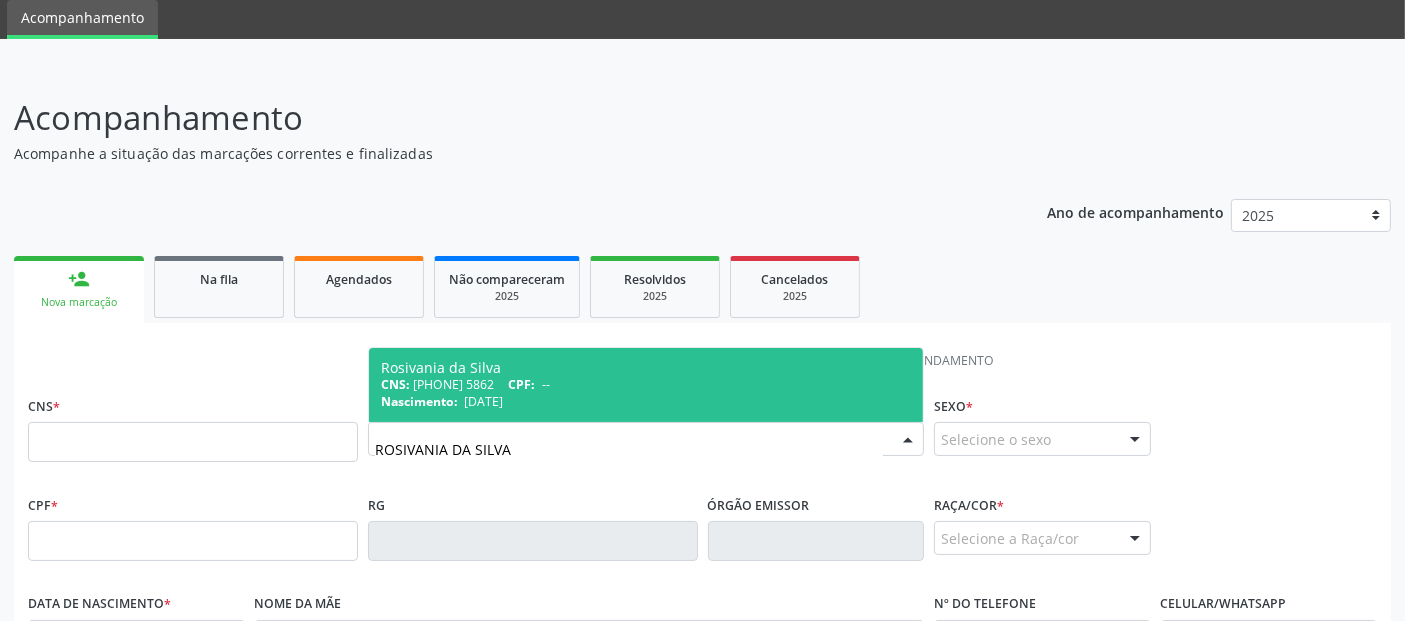click on "CNS:
[PHONE]
CPF:    --" at bounding box center [646, 384] 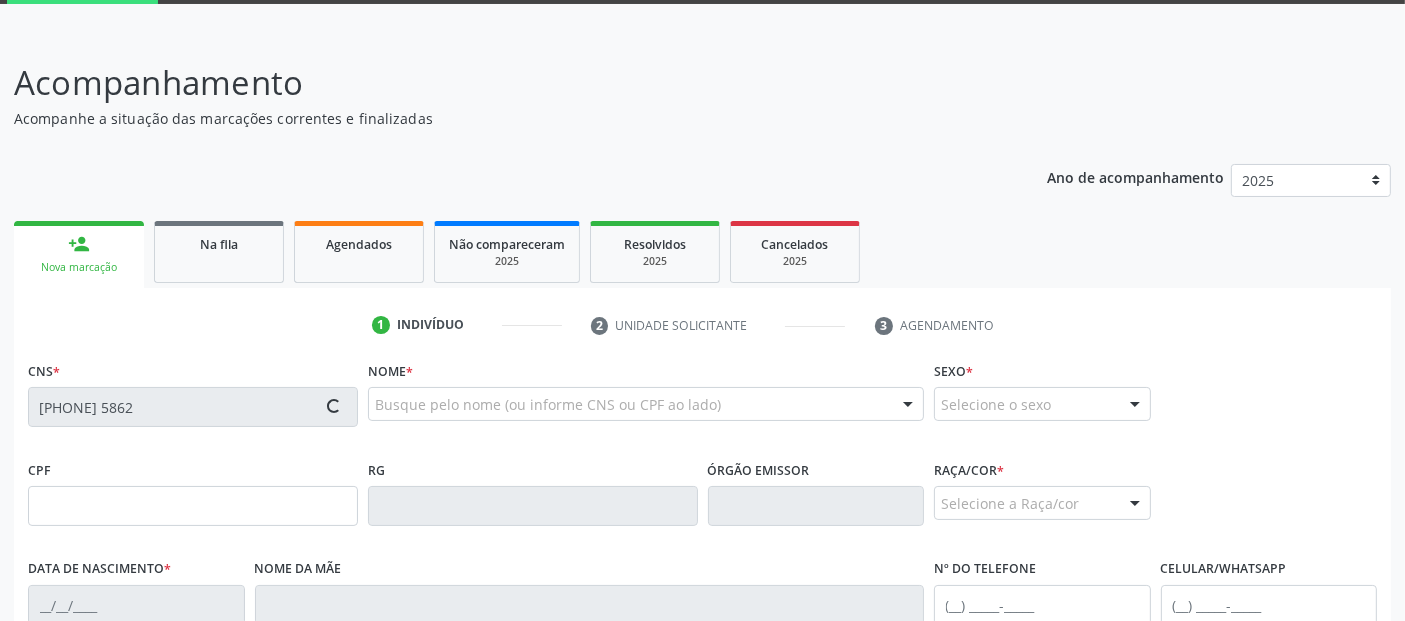 scroll, scrollTop: 215, scrollLeft: 0, axis: vertical 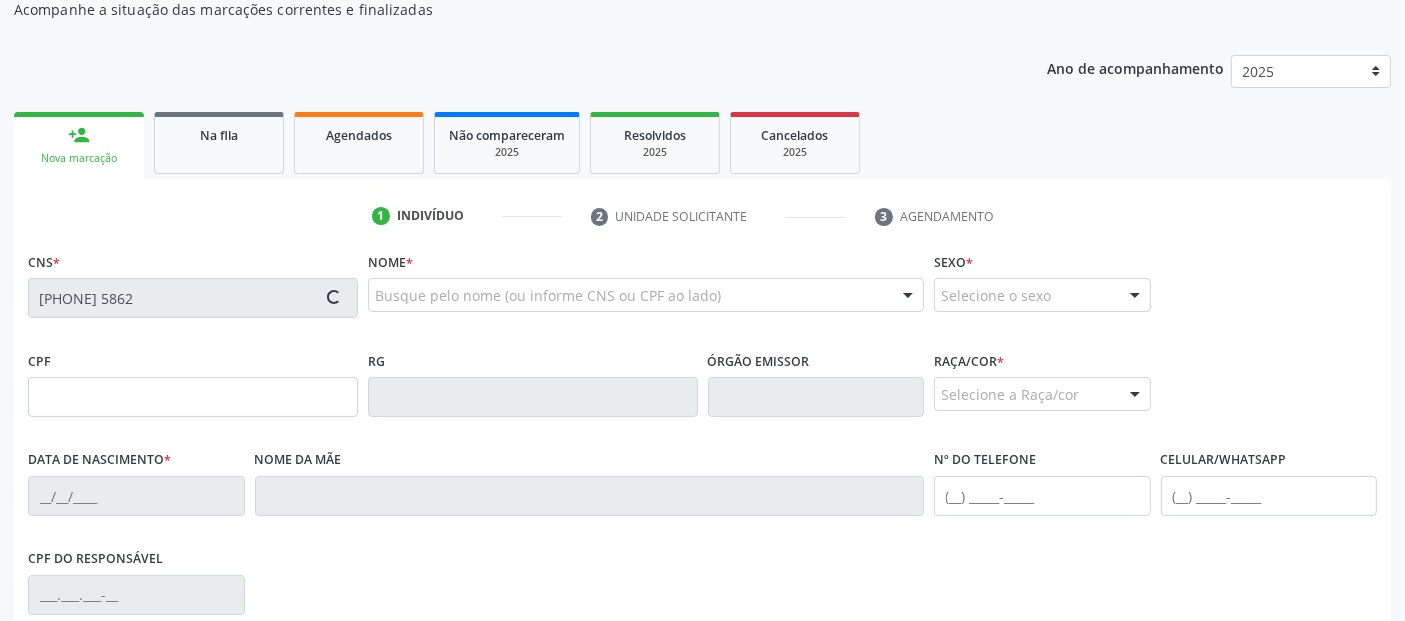 type on "[DATE]" 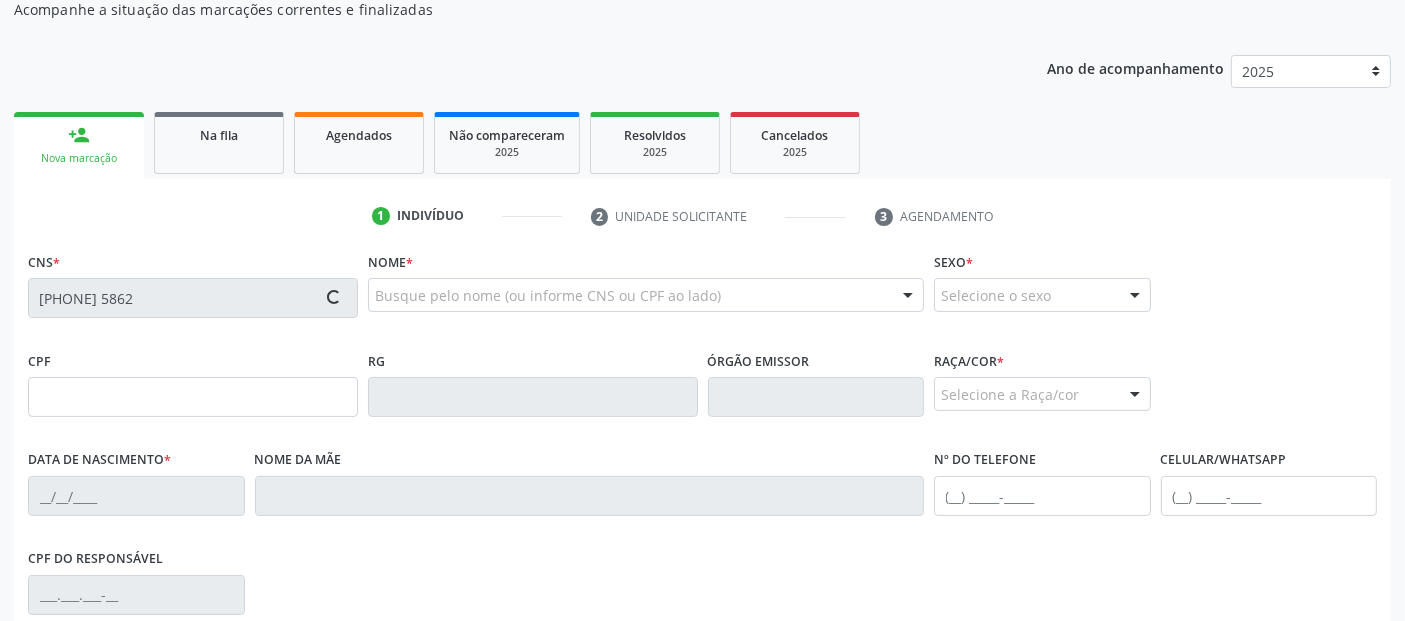 type on "[FIRST] [MIDDLE] [LAST]" 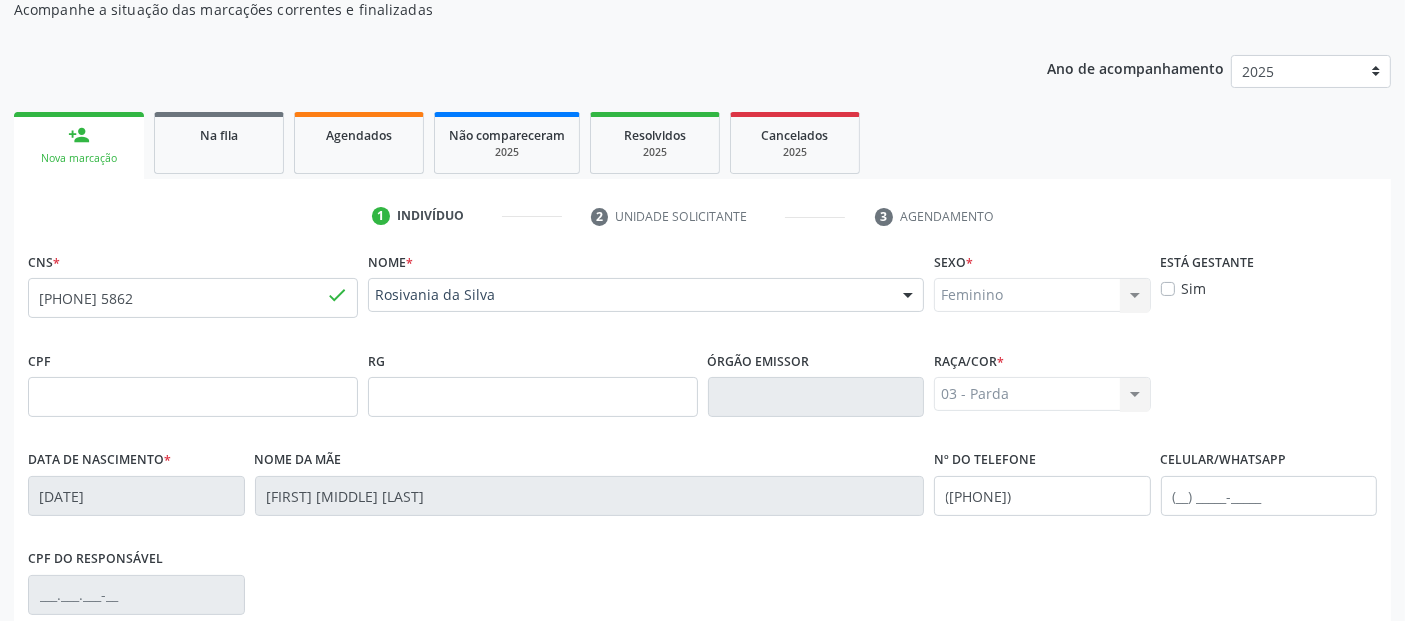 scroll, scrollTop: 489, scrollLeft: 0, axis: vertical 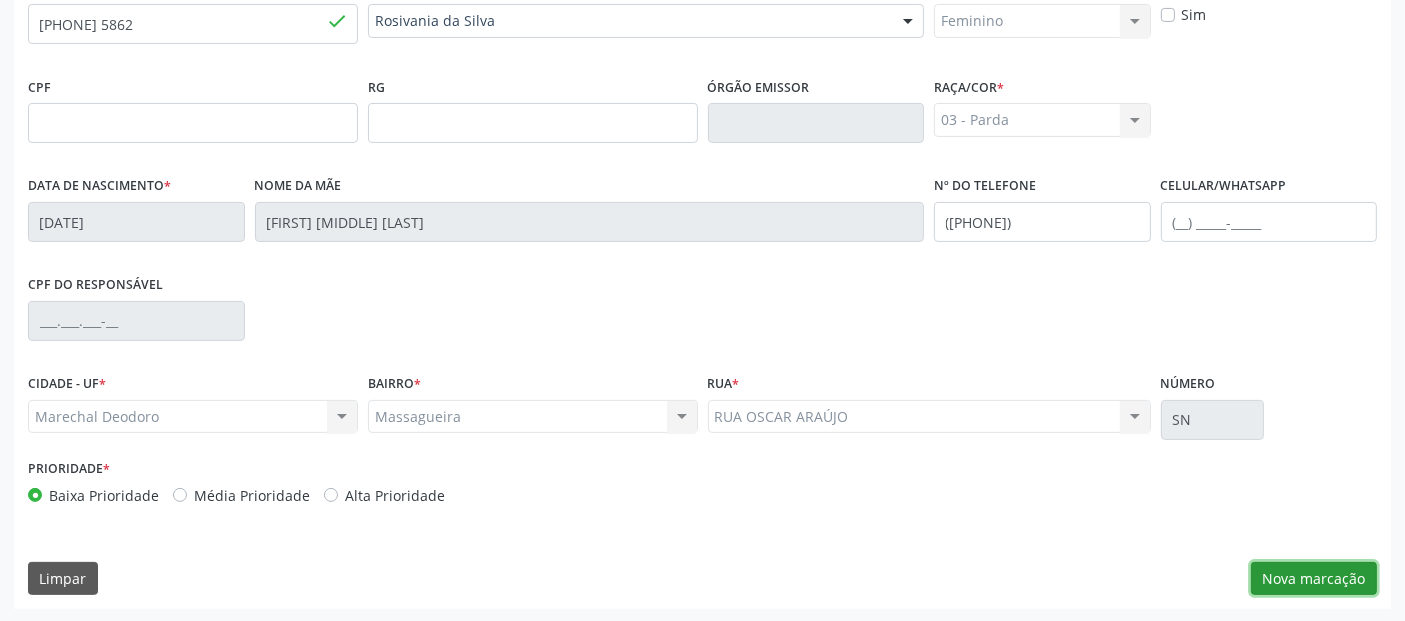 click on "Nova marcação" at bounding box center [1314, 579] 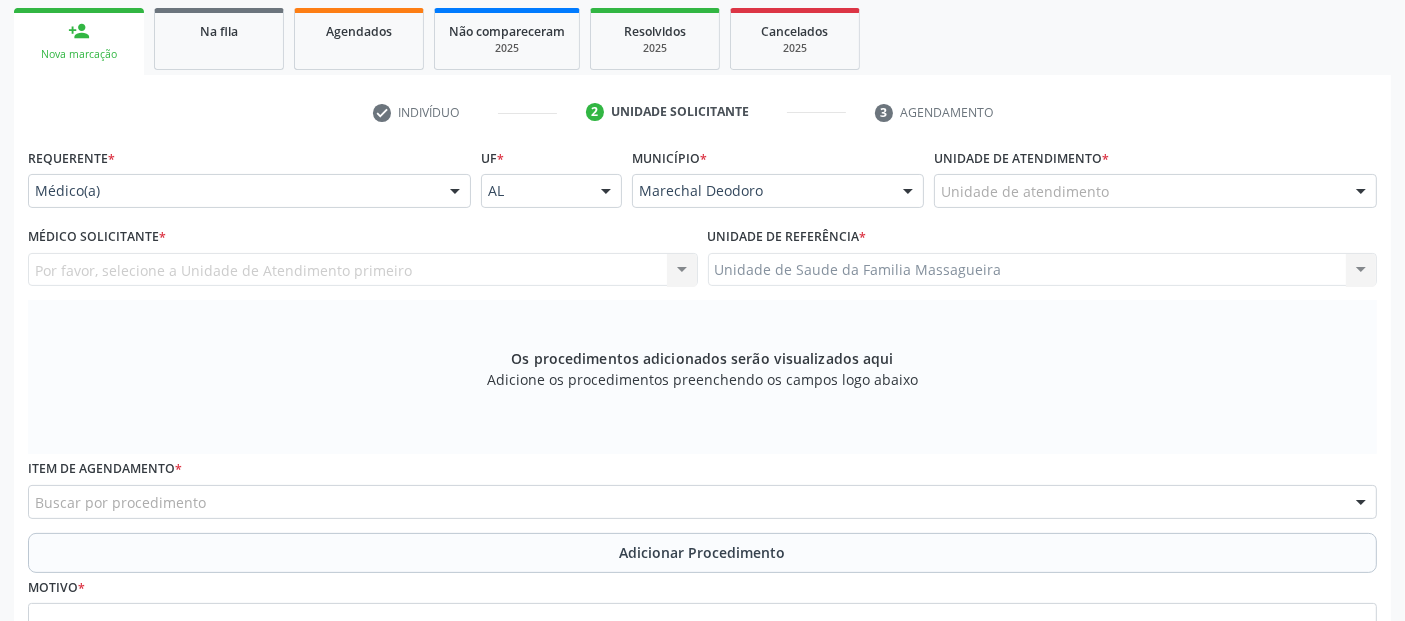 scroll, scrollTop: 296, scrollLeft: 0, axis: vertical 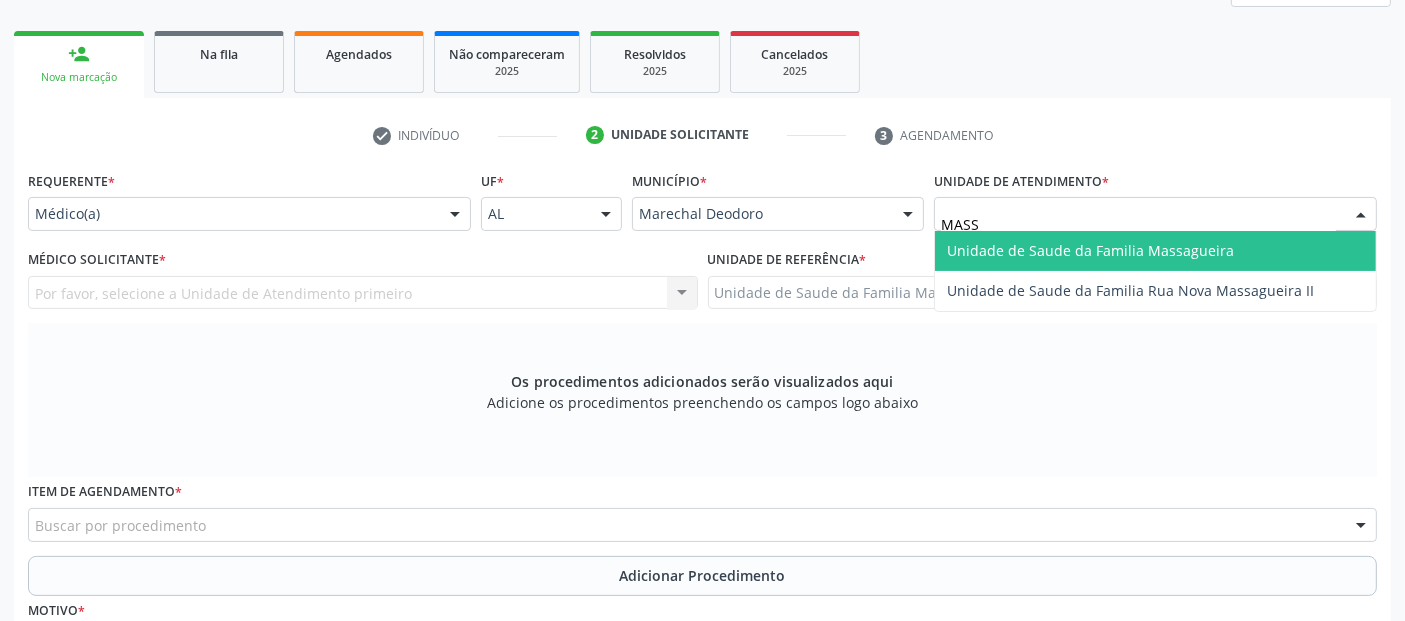 type on "MASSA" 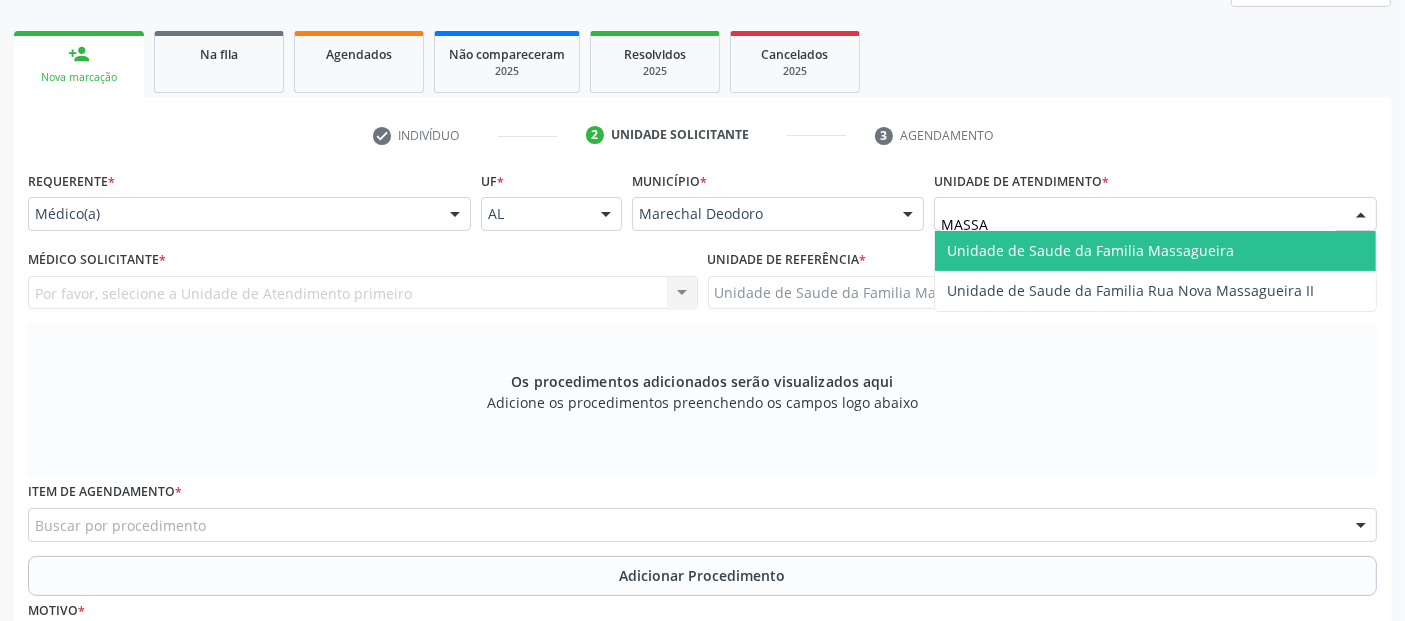 click on "Unidade de Saude da Familia Massagueira" at bounding box center (1155, 251) 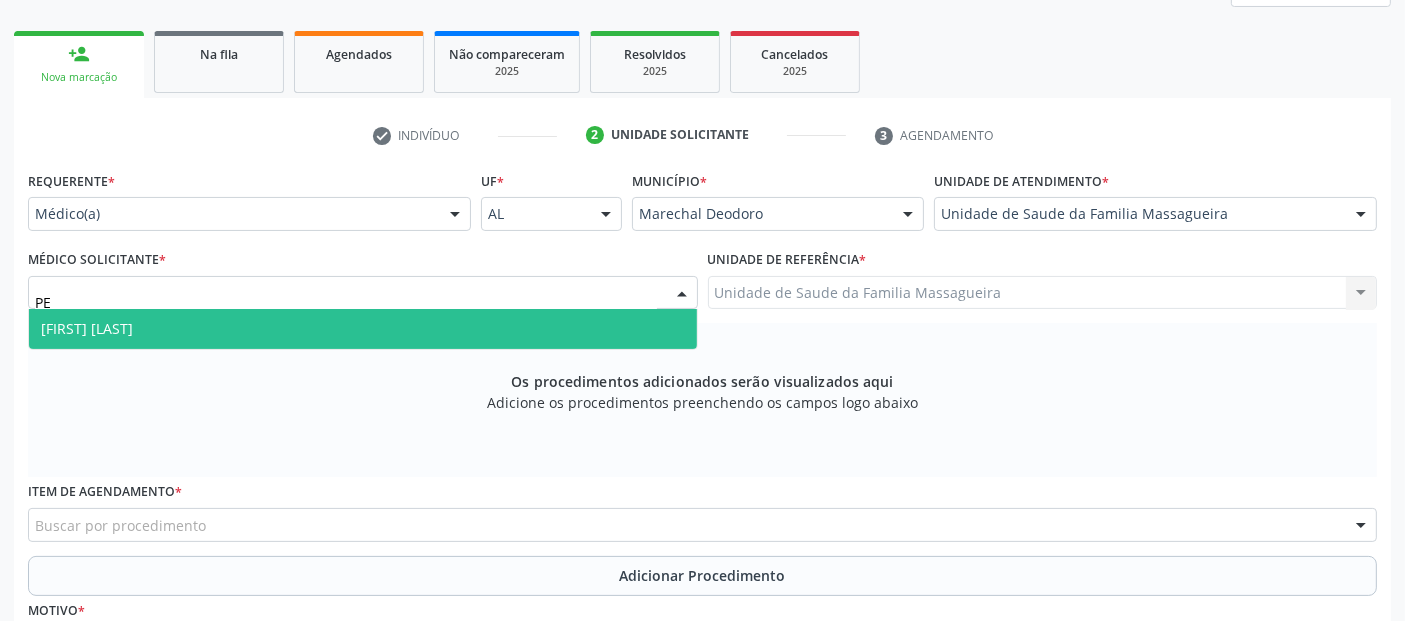 type on "P" 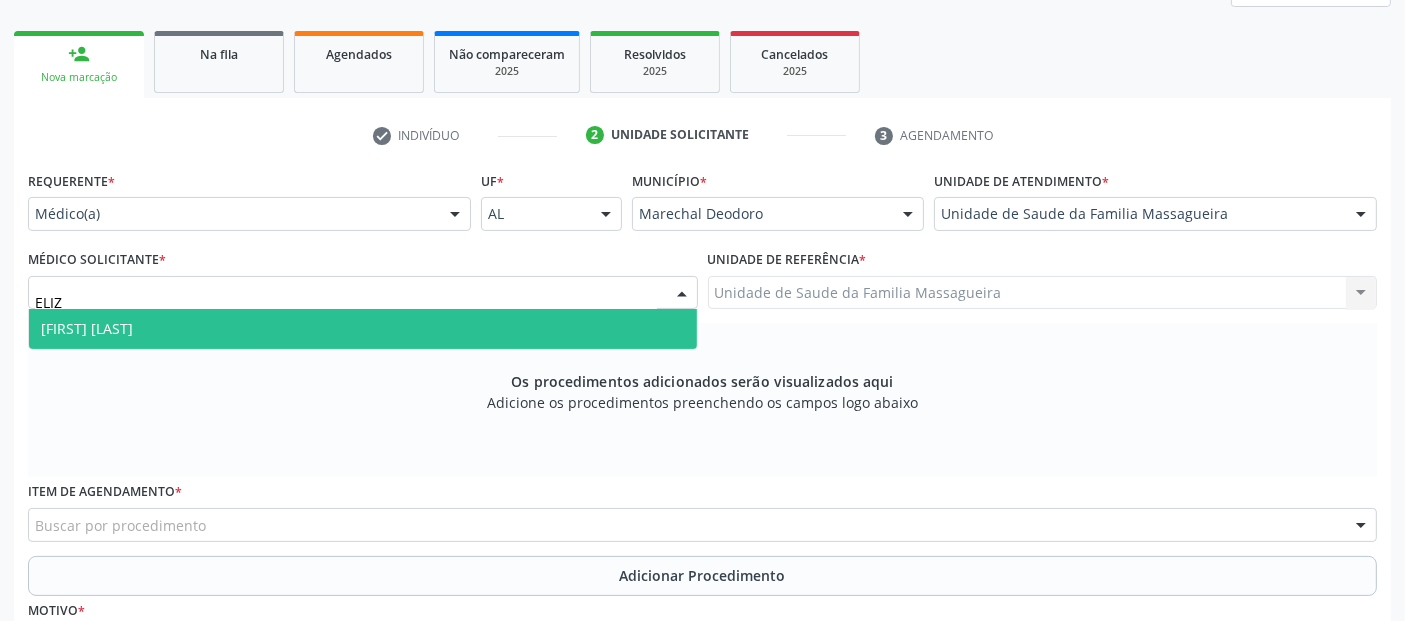 type on "ELIZA" 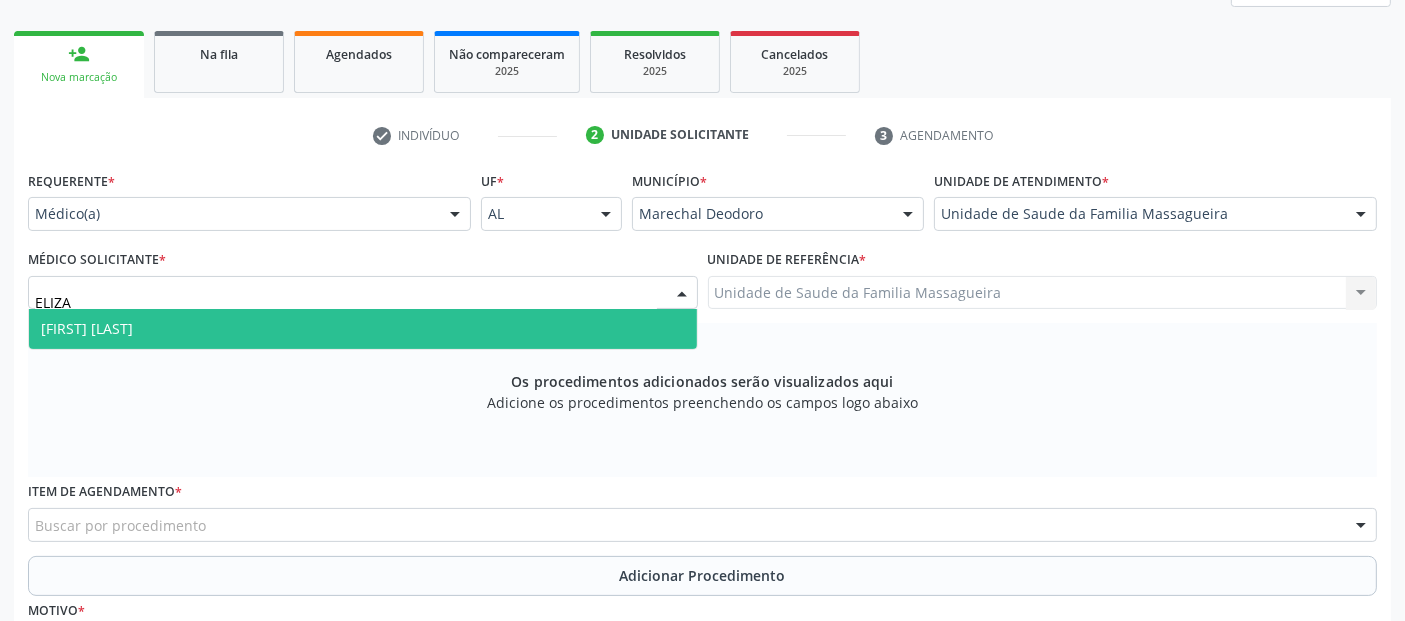 click on "[FIRST] [LAST]" at bounding box center [363, 329] 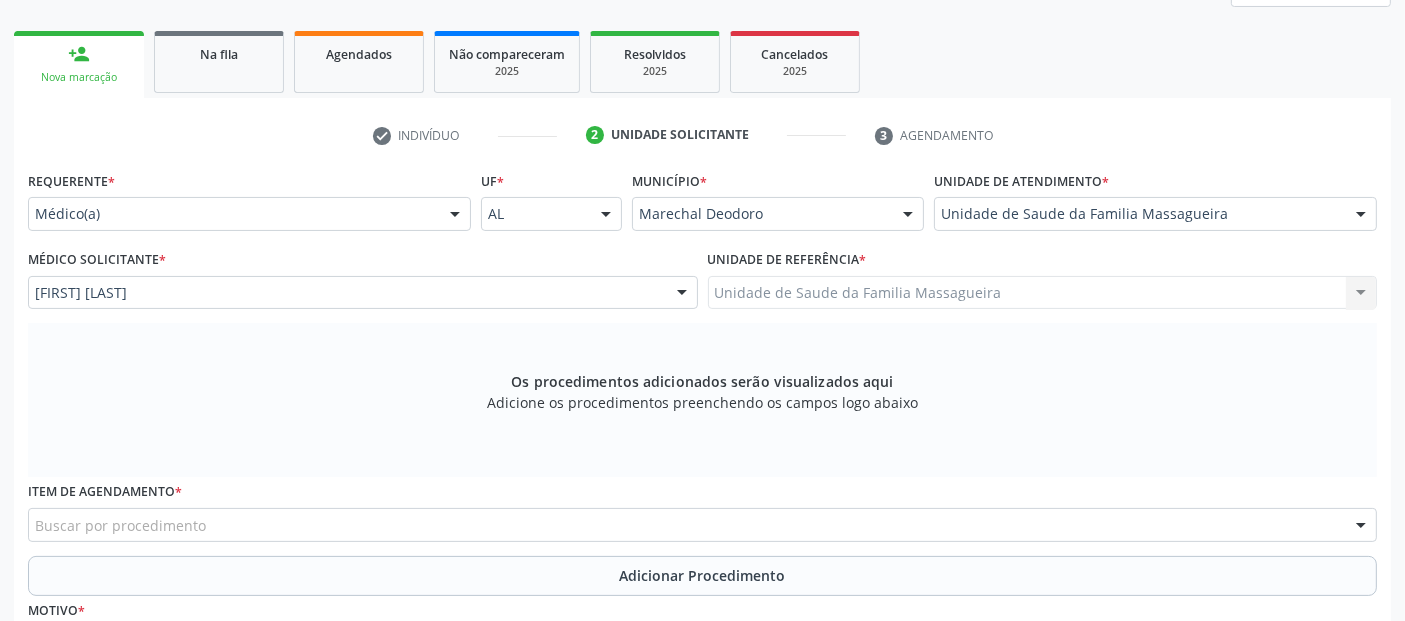 scroll, scrollTop: 505, scrollLeft: 0, axis: vertical 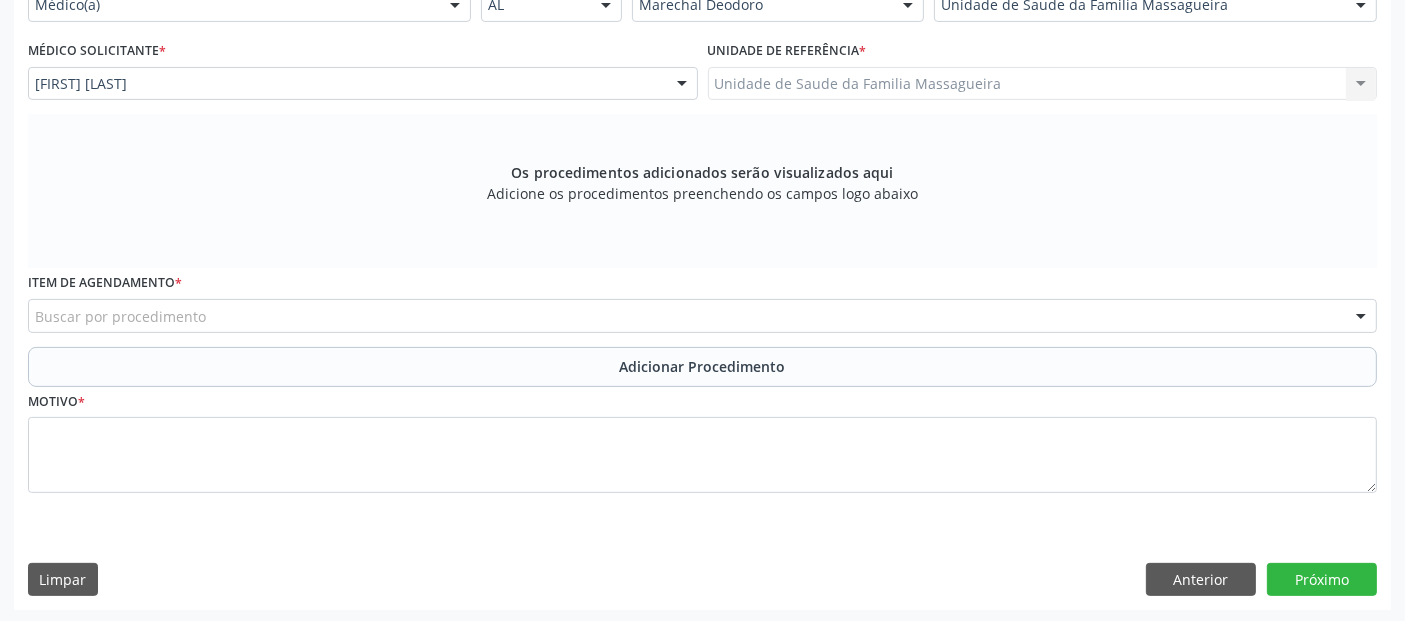 click on "Buscar por procedimento" at bounding box center [702, 316] 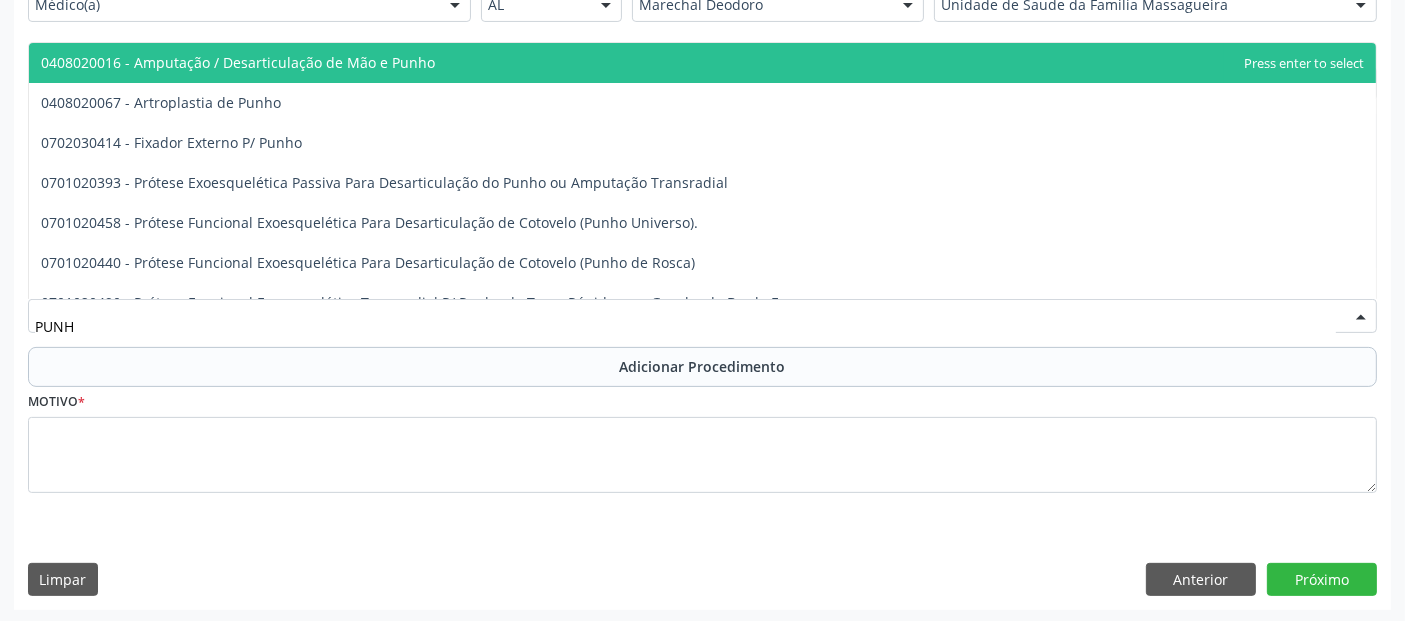 type on "PUNHO" 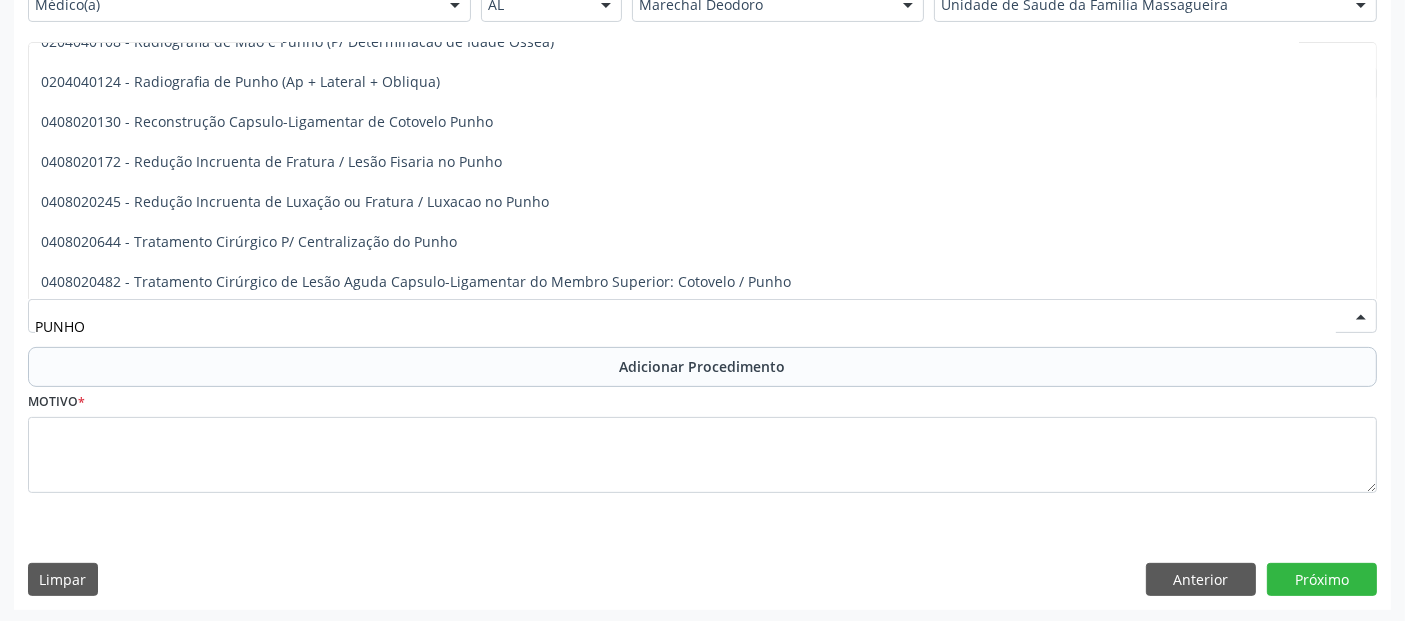 scroll, scrollTop: 383, scrollLeft: 0, axis: vertical 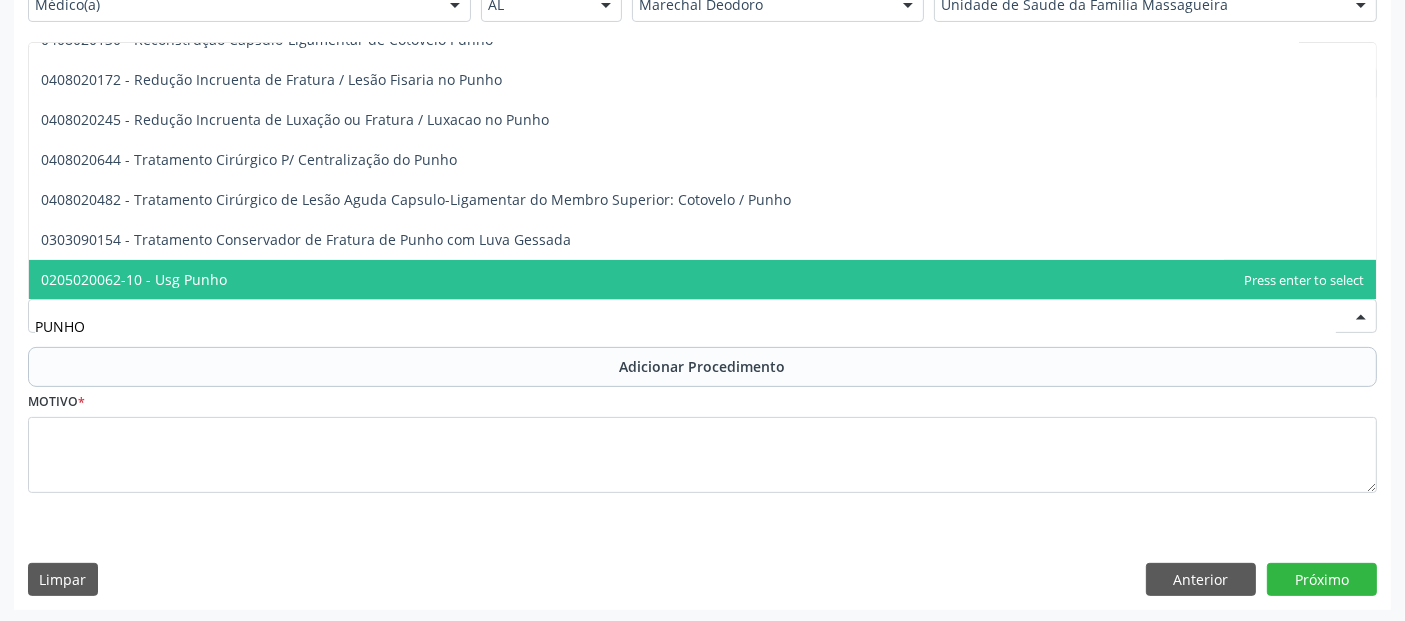 click on "0205020062-10 - Usg Punho" at bounding box center (702, 280) 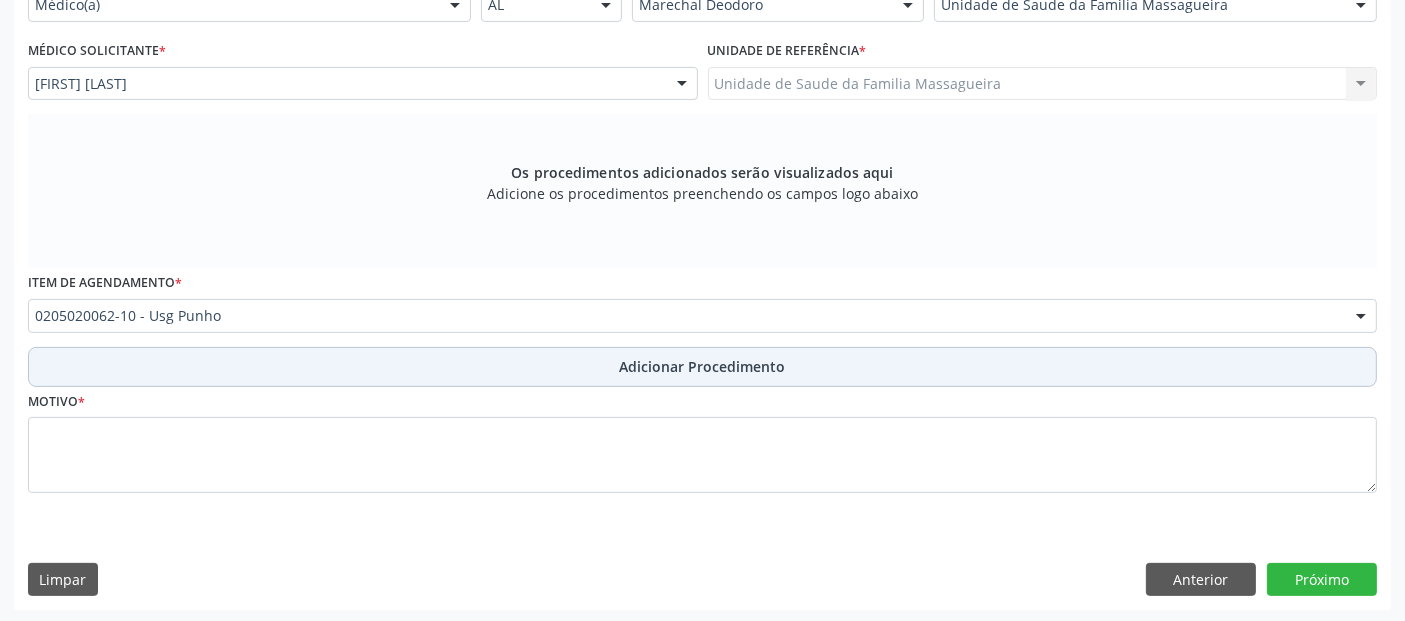 click on "Adicionar Procedimento" at bounding box center [702, 367] 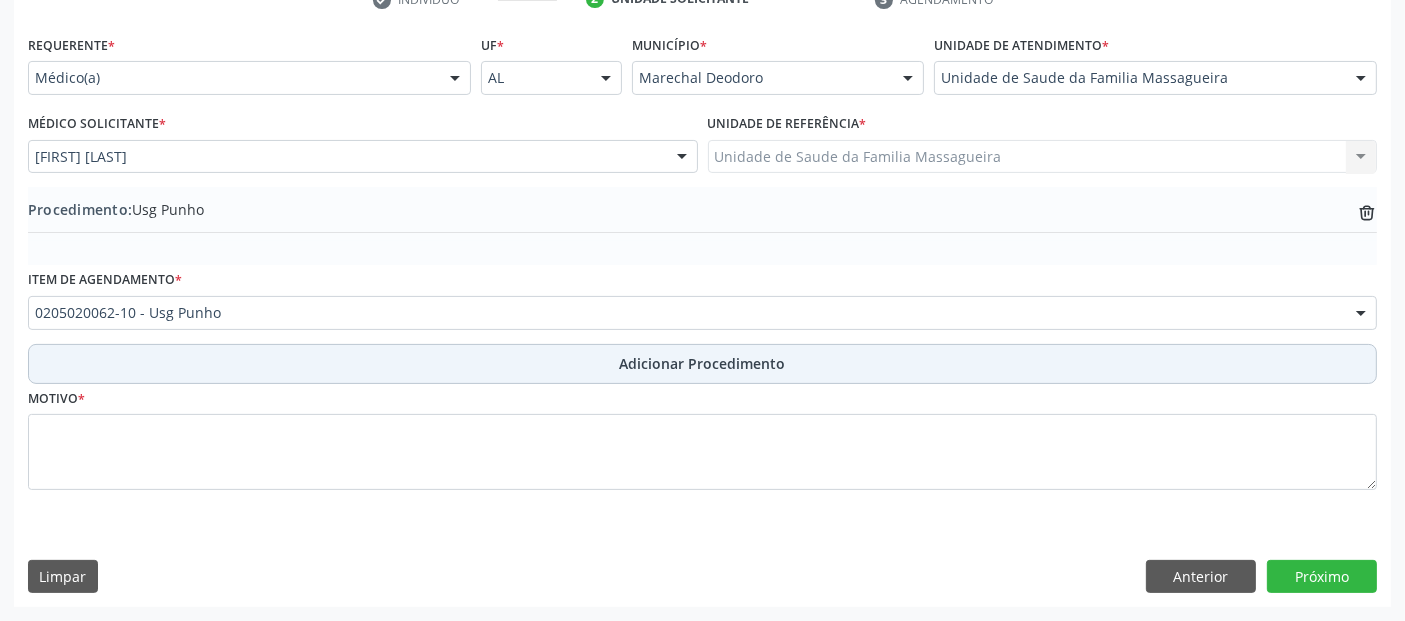 scroll, scrollTop: 429, scrollLeft: 0, axis: vertical 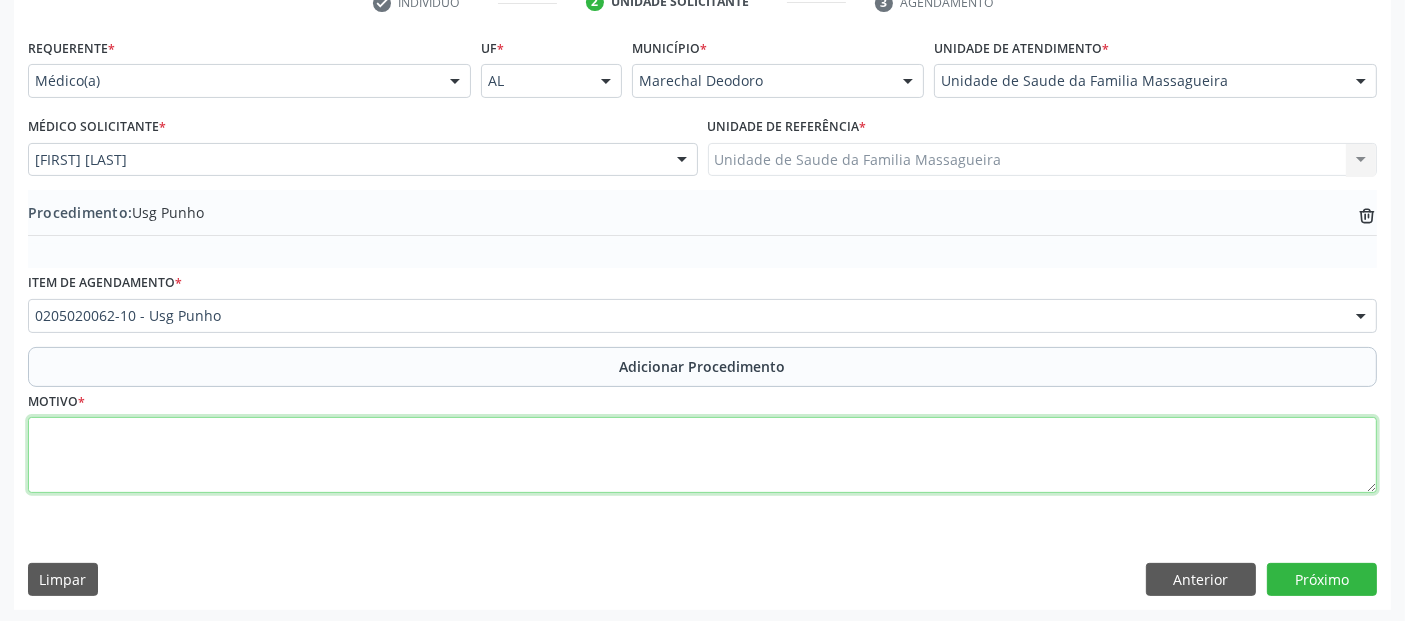 click at bounding box center (702, 455) 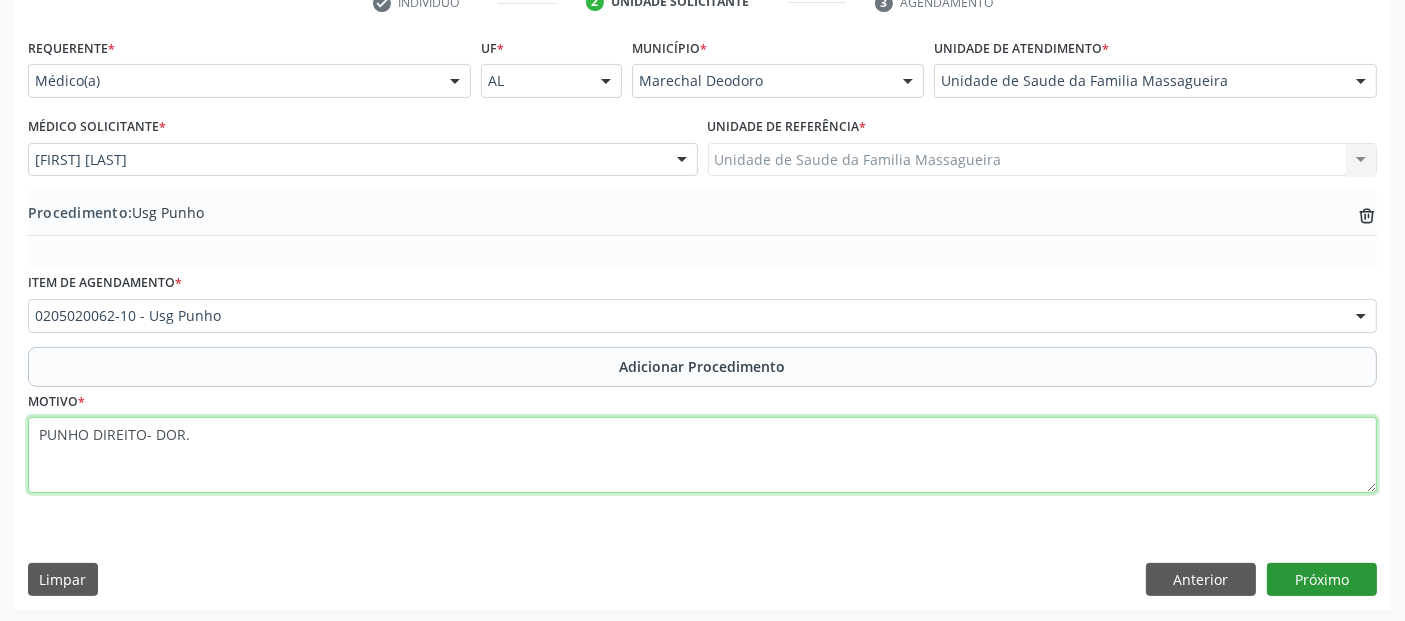 type on "PUNHO DIREITO- DOR." 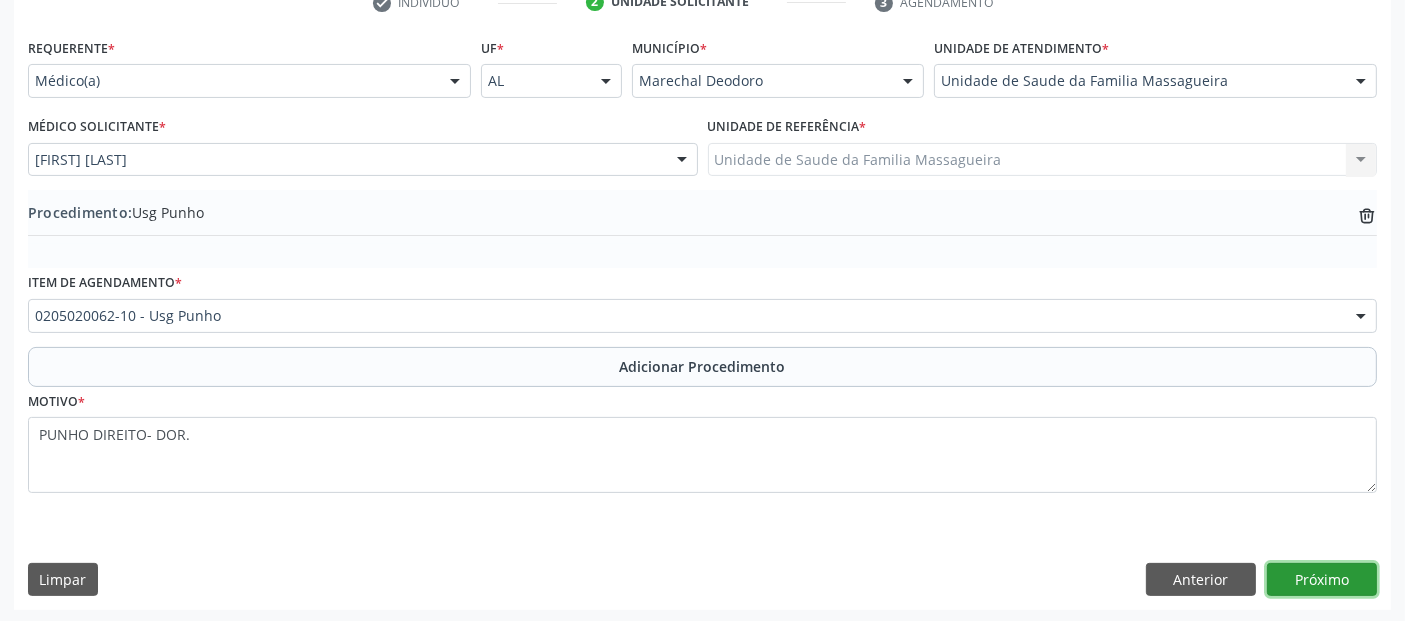 click on "Próximo" at bounding box center (1322, 580) 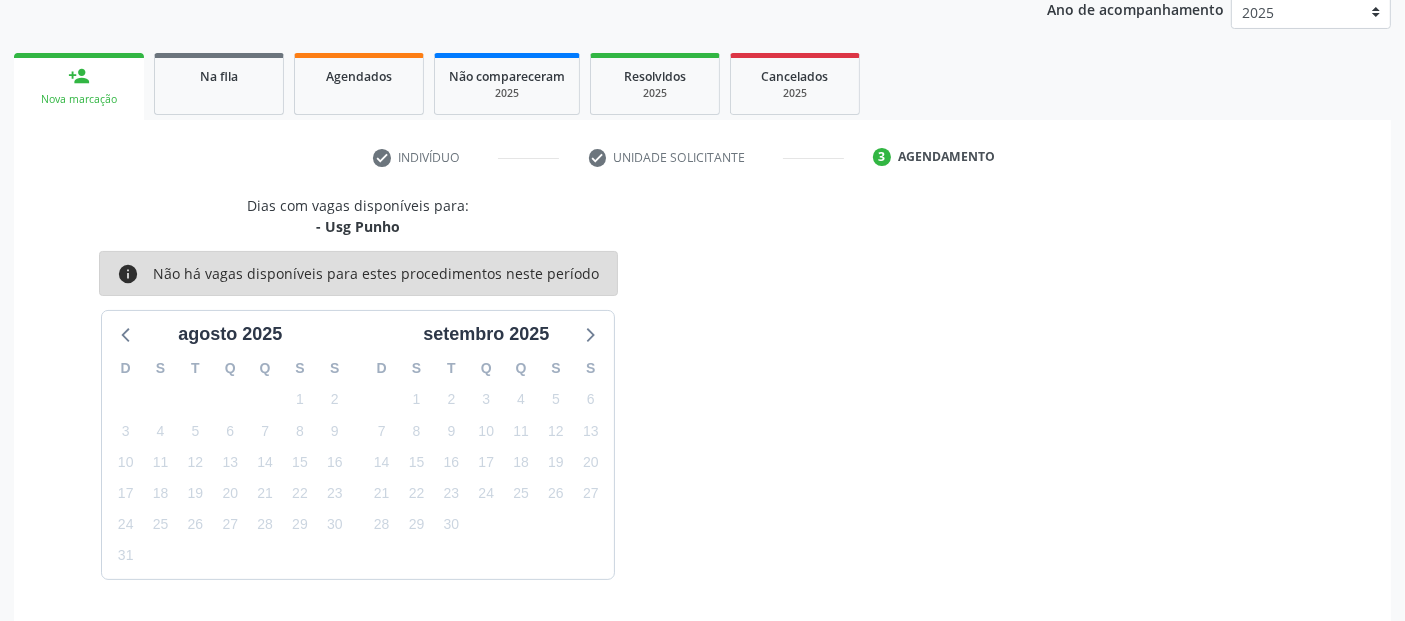 scroll, scrollTop: 333, scrollLeft: 0, axis: vertical 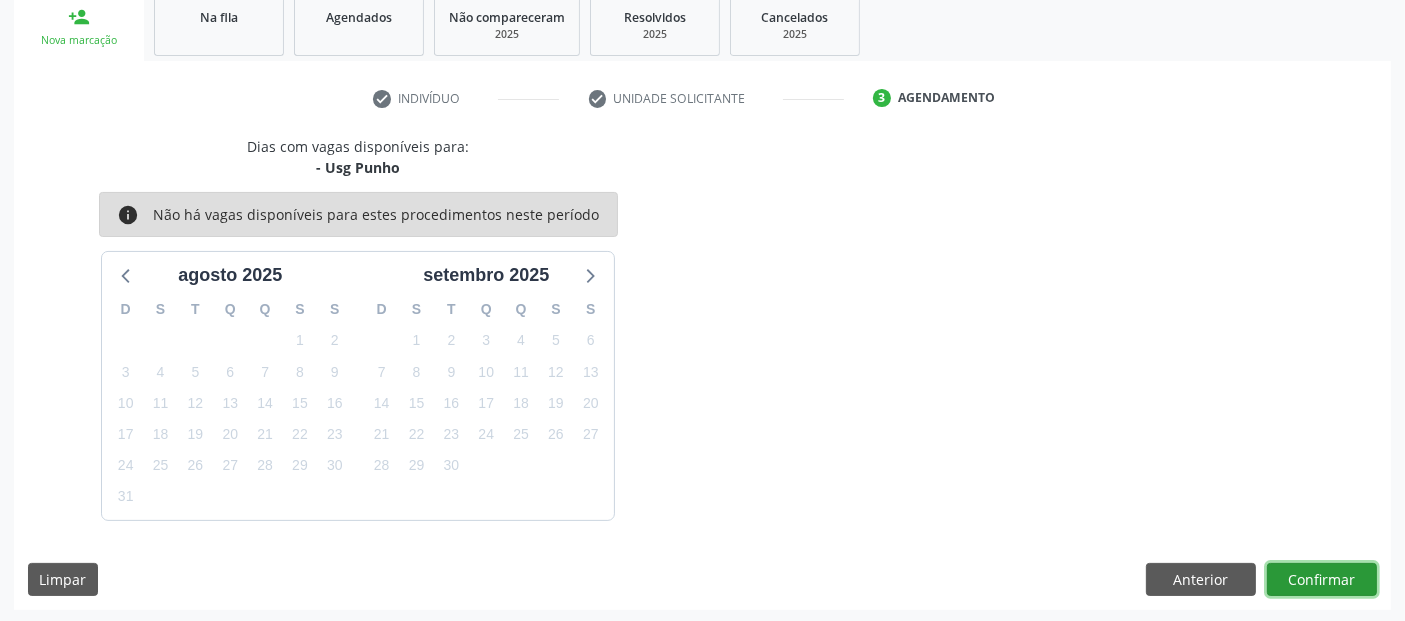 click on "Confirmar" at bounding box center (1322, 580) 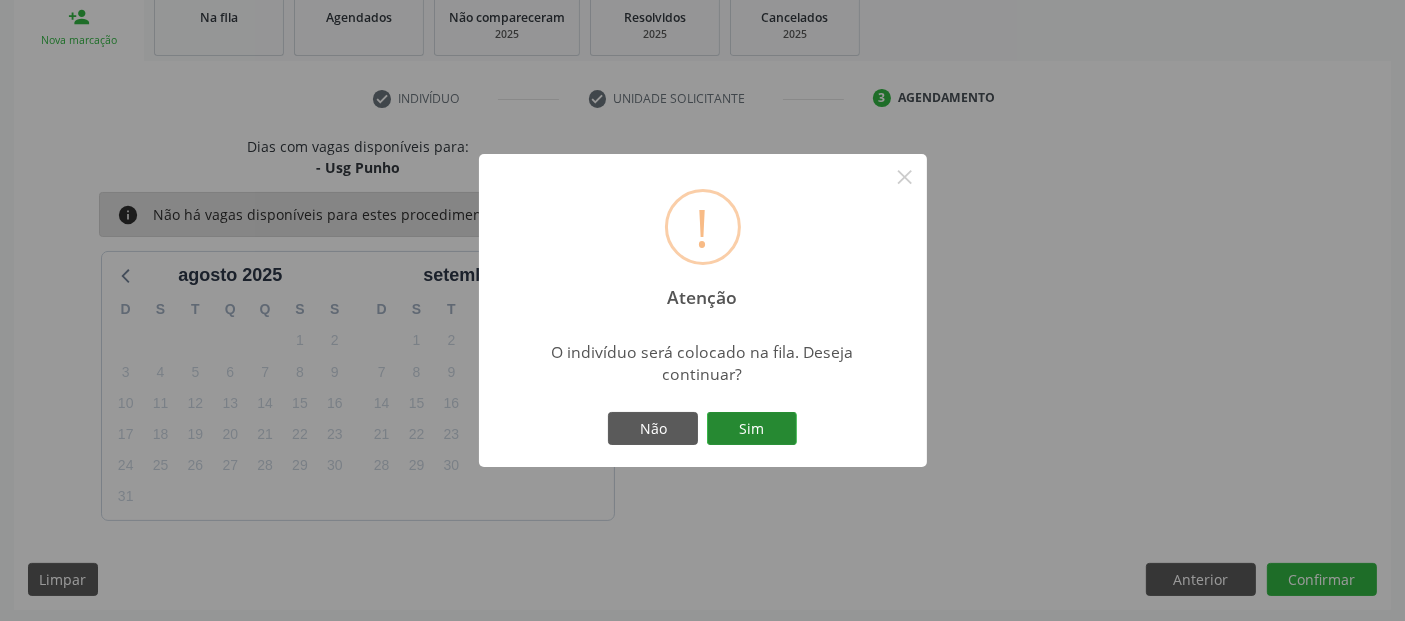 click on "Sim" at bounding box center [752, 429] 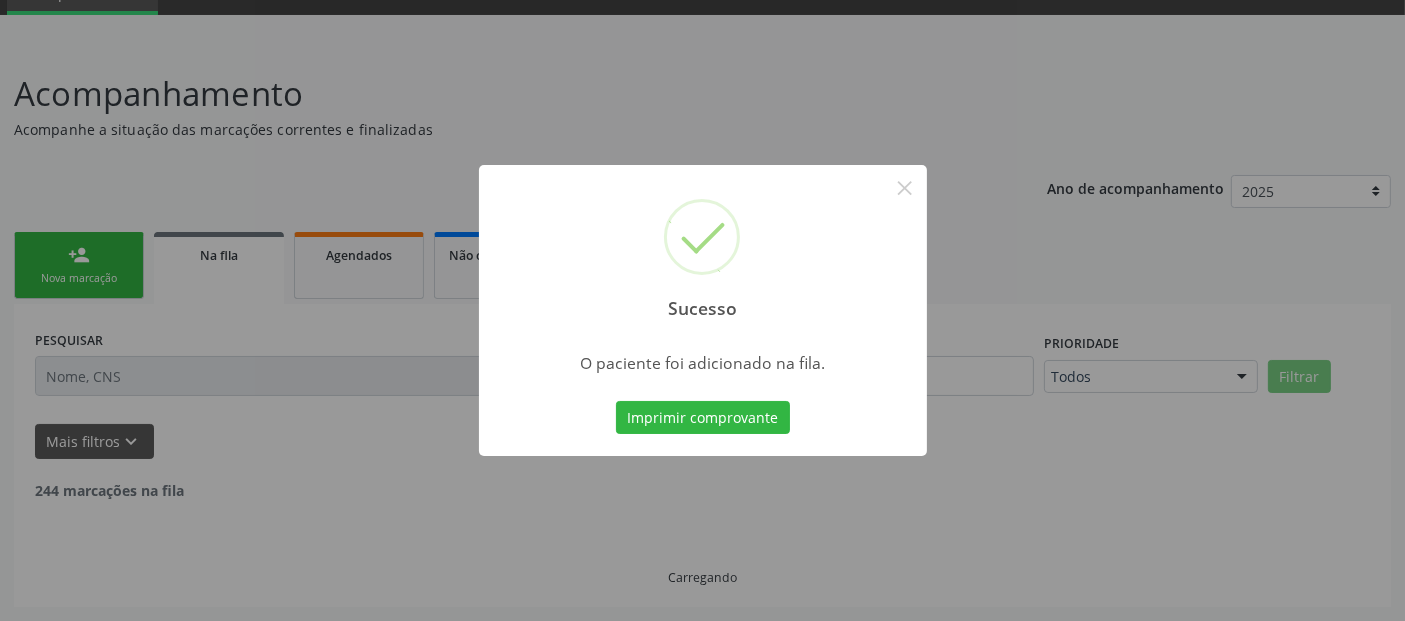 scroll, scrollTop: 71, scrollLeft: 0, axis: vertical 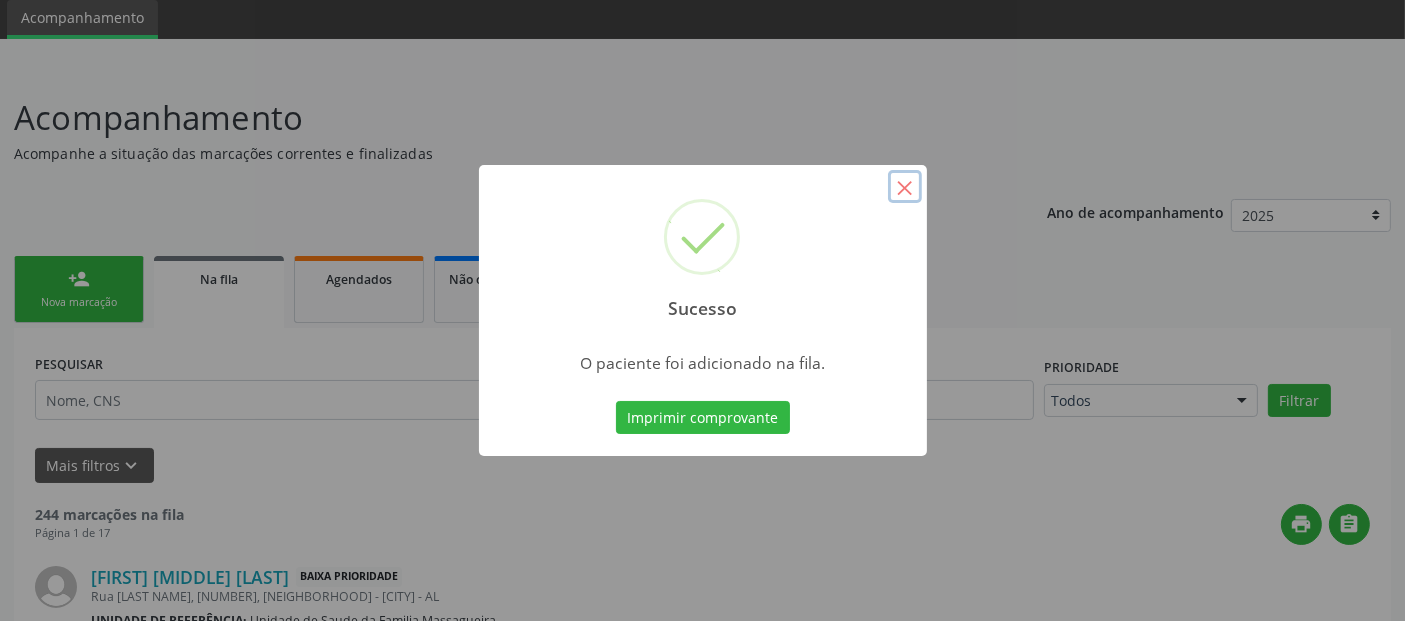 click on "×" at bounding box center (905, 187) 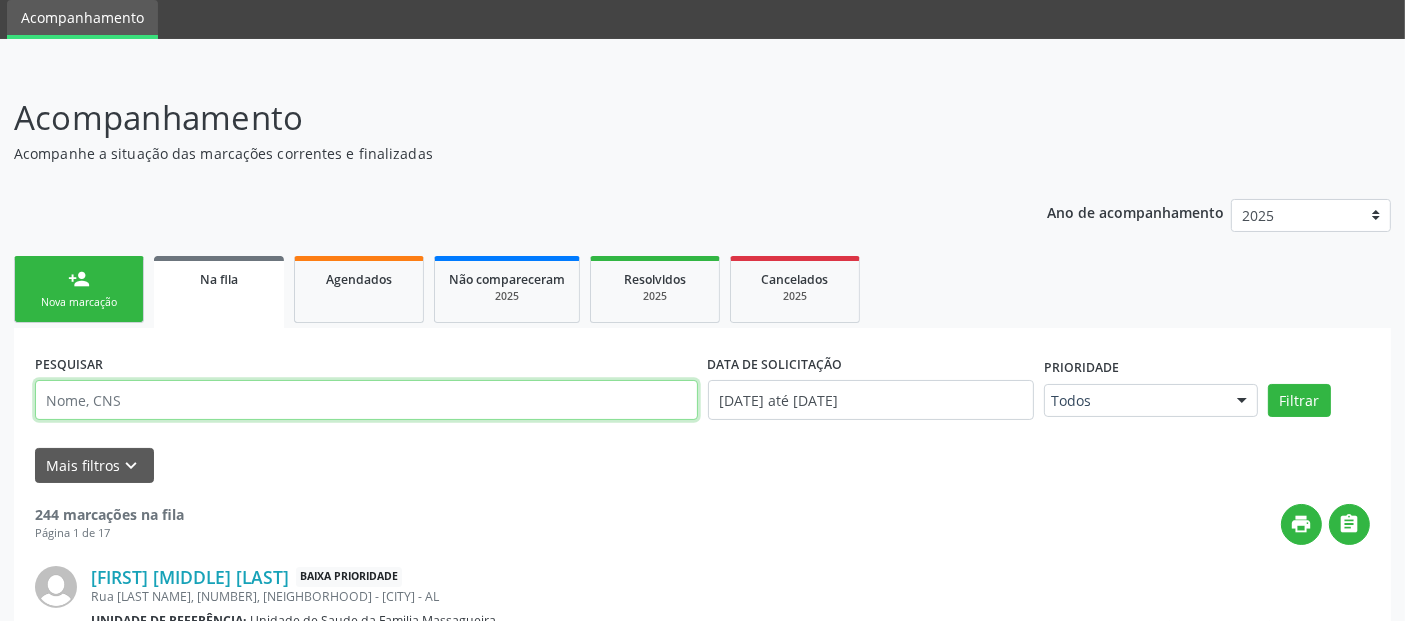 click at bounding box center [366, 400] 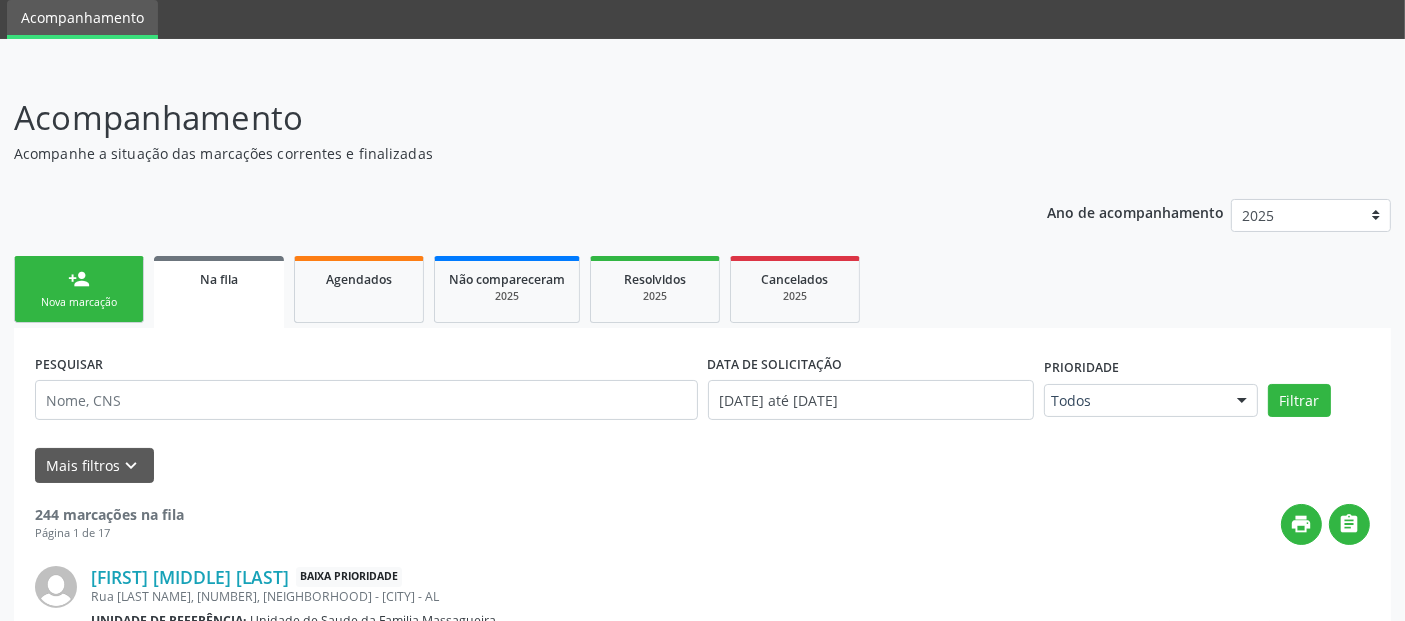 click on "Nova marcação" at bounding box center (79, 302) 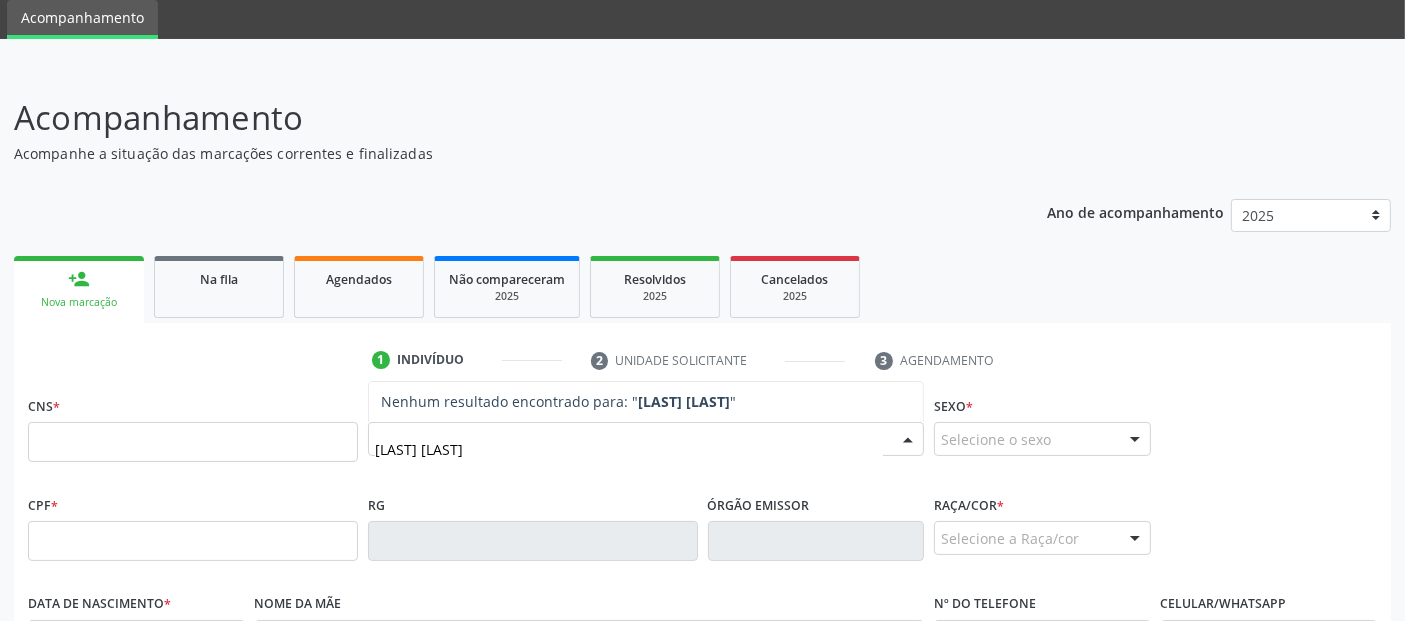 click on "[LAST] [LAST]" at bounding box center (629, 449) 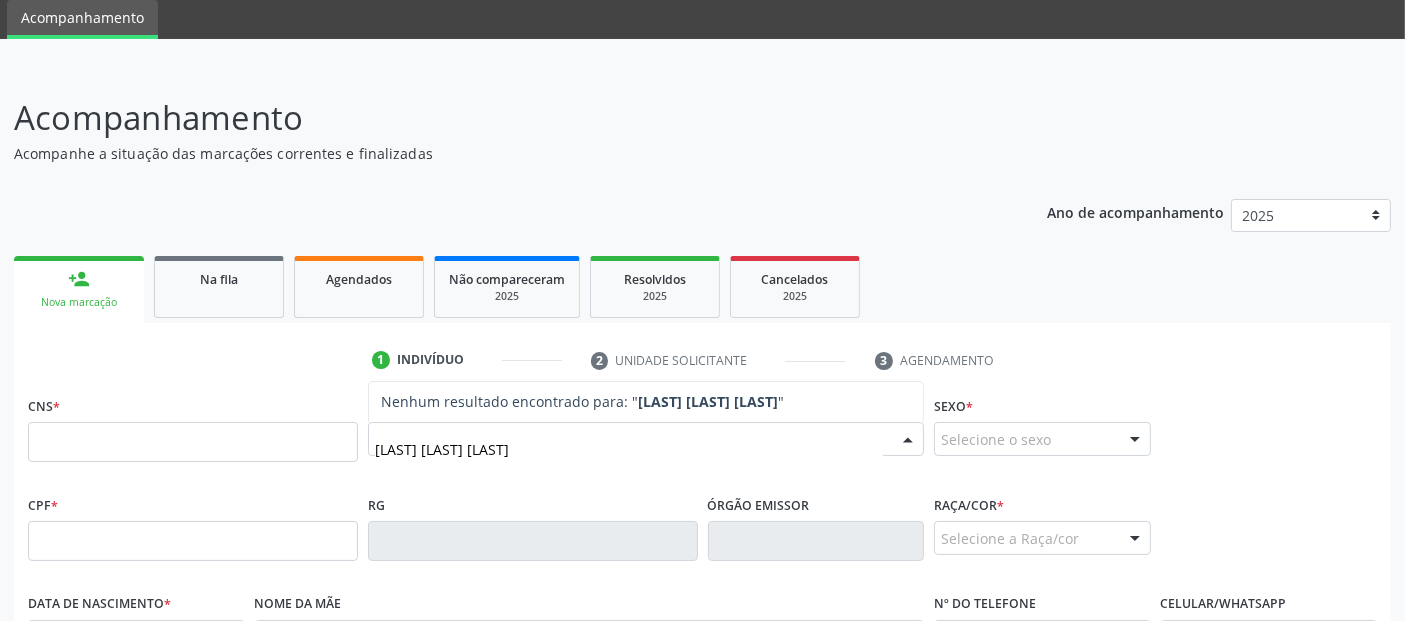type on "ROSIVANIA DA SILVA" 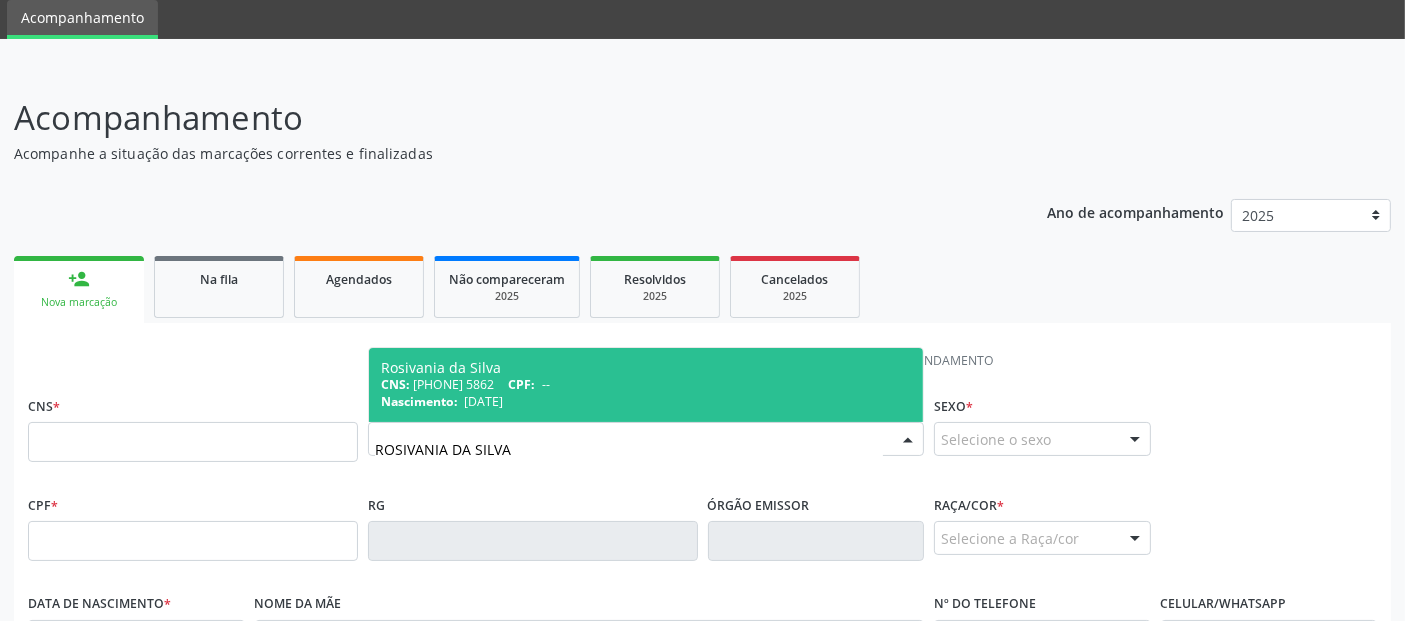 click on "[LAST] [LAST]
CNS:
[NUMBER]
CPF:    --   Nascimento:
[DATE]" at bounding box center (646, 385) 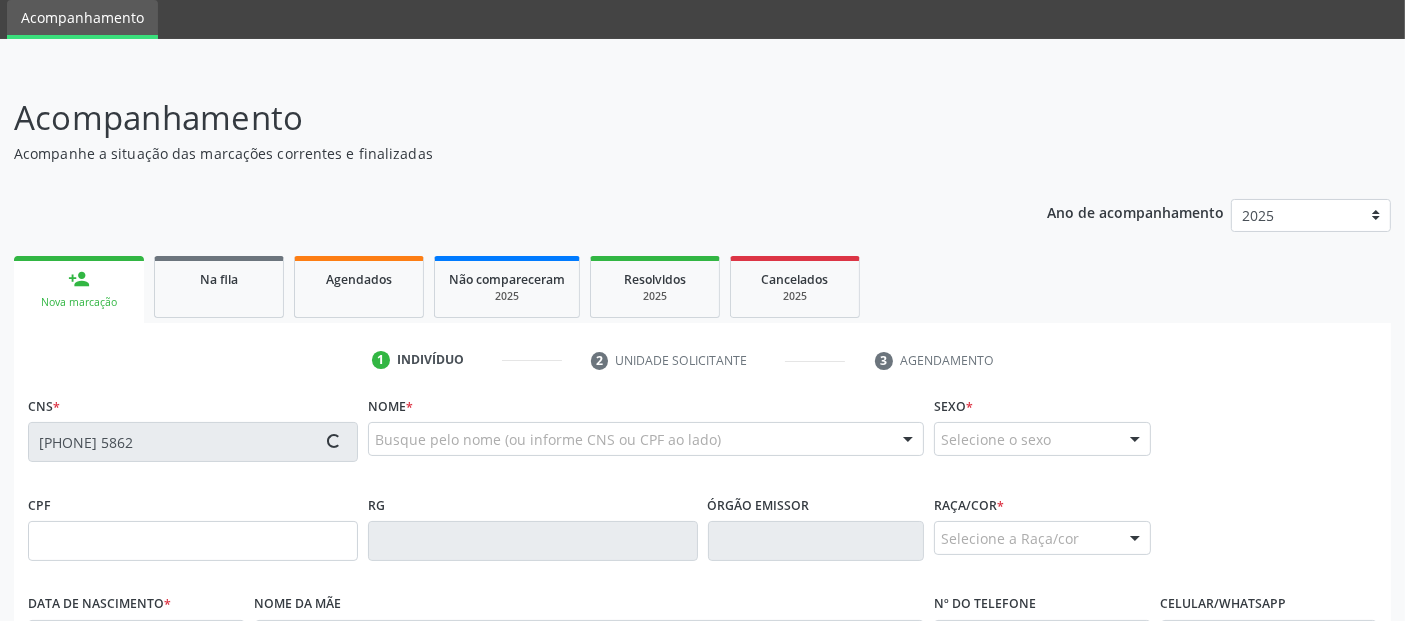 type on "[DATE]" 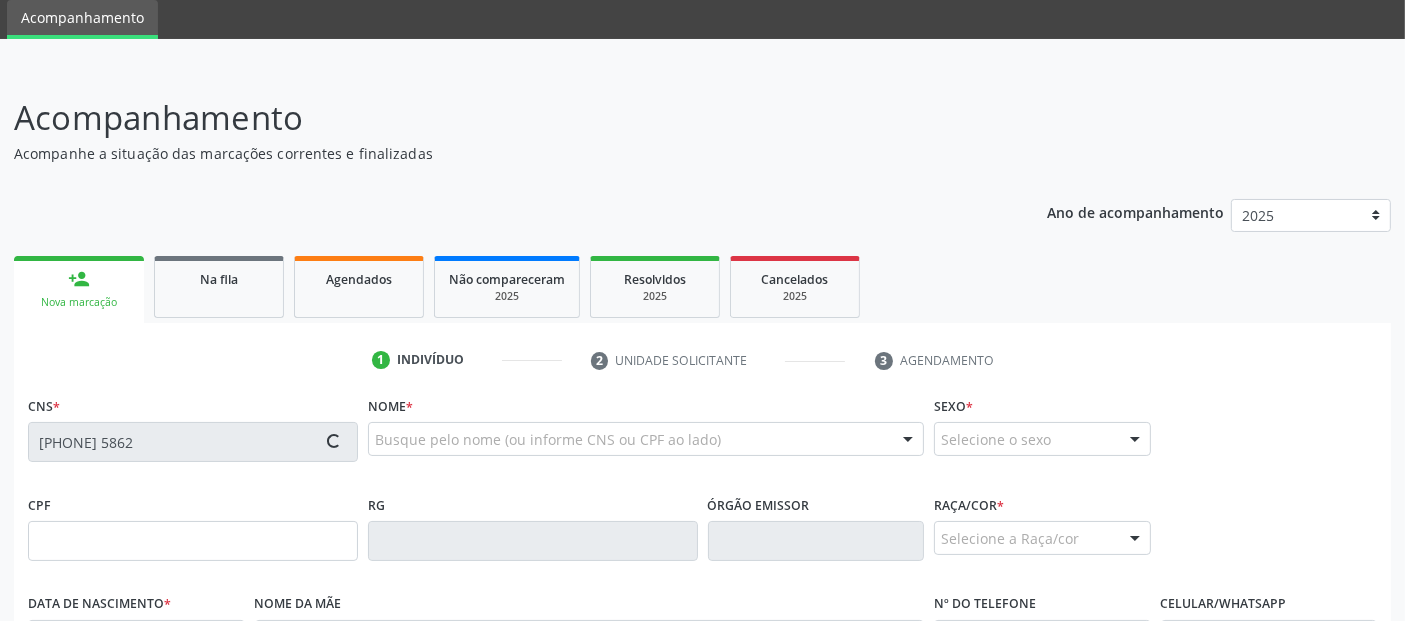 type on "[FIRST] [MIDDLE] [LAST]" 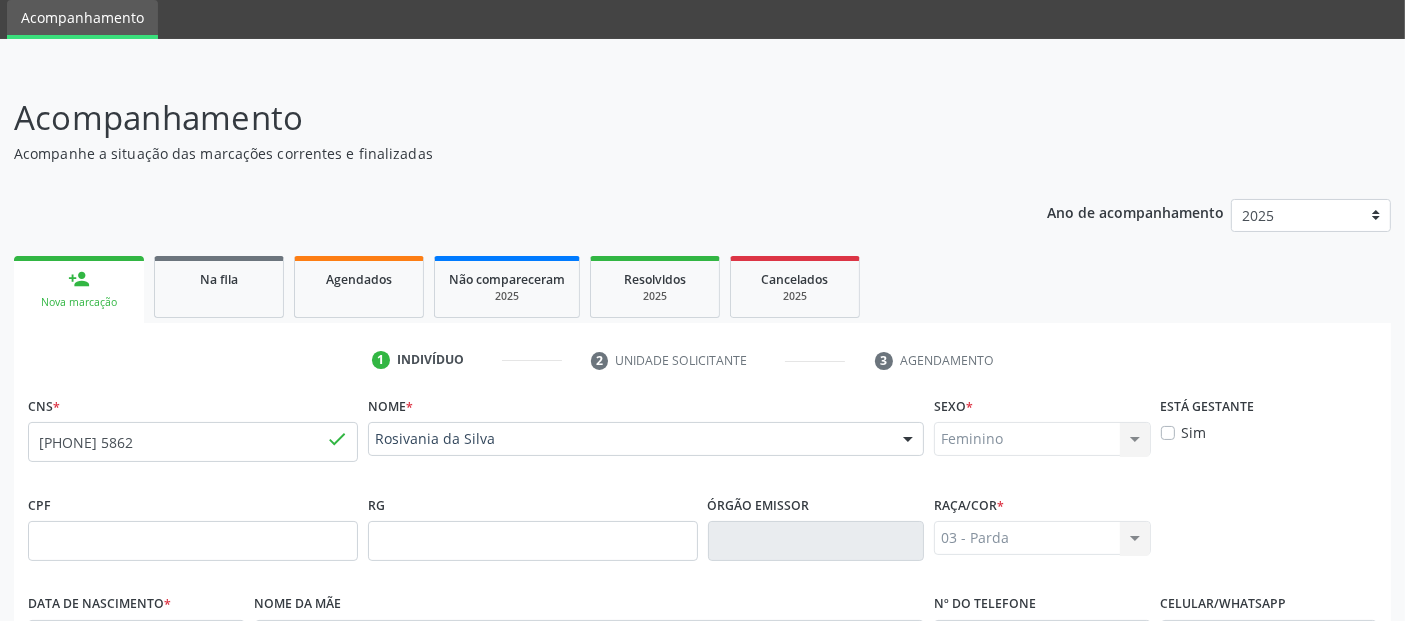scroll, scrollTop: 489, scrollLeft: 0, axis: vertical 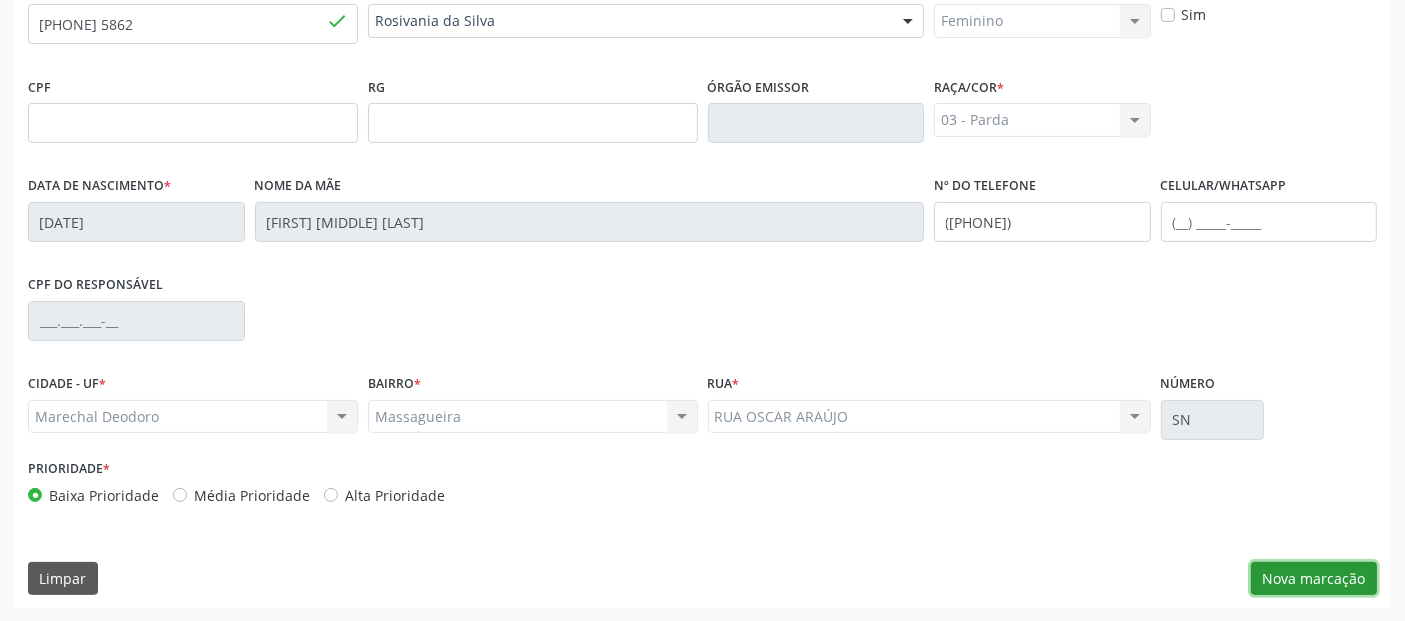 click on "Nova marcação" at bounding box center (1314, 579) 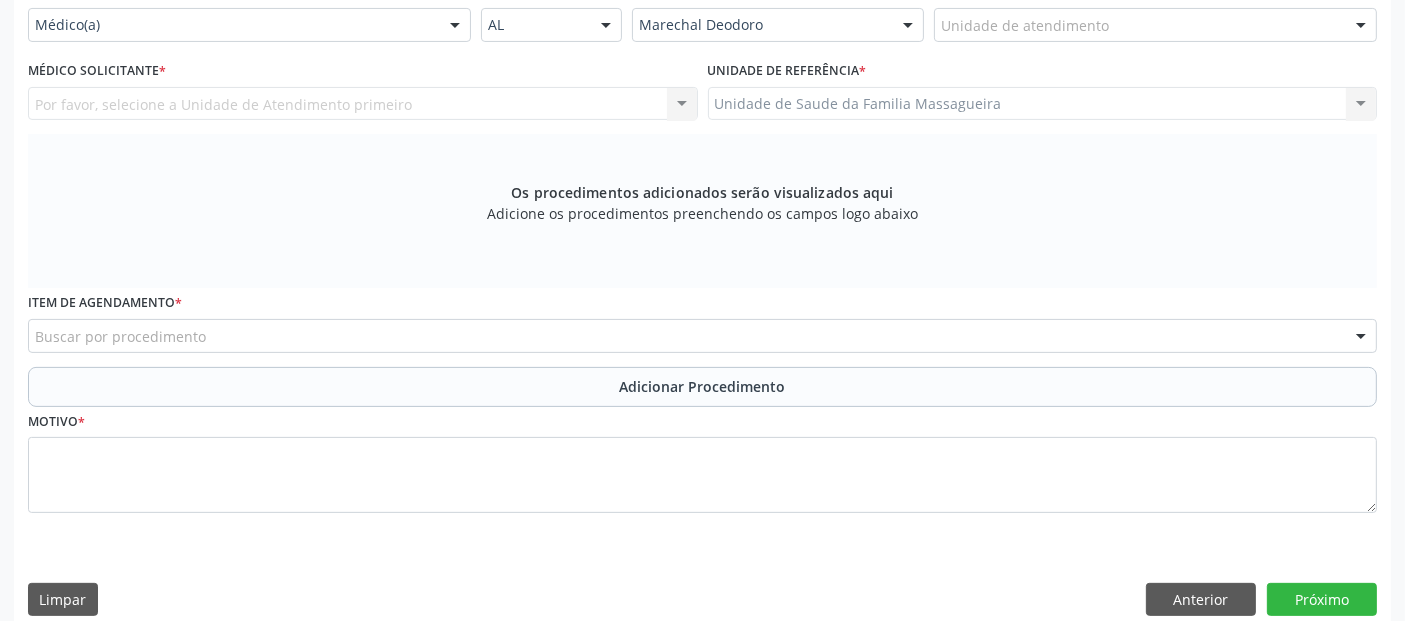 scroll, scrollTop: 311, scrollLeft: 0, axis: vertical 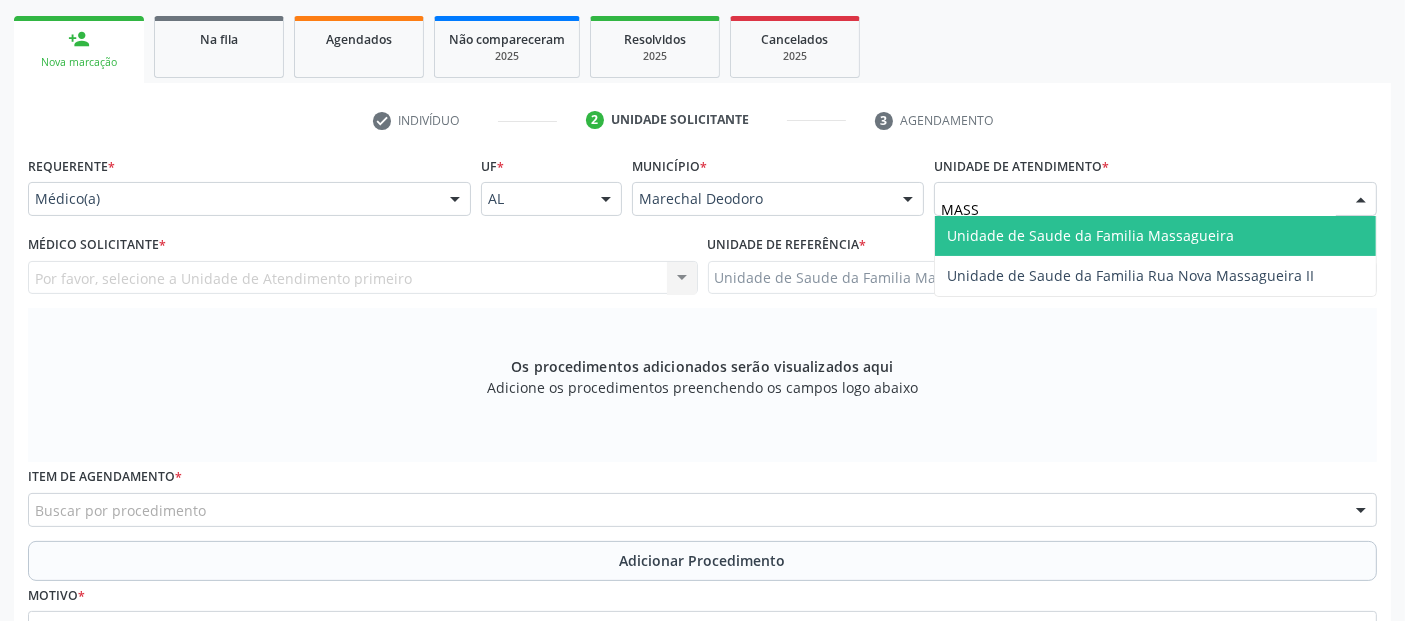 type on "MASSA" 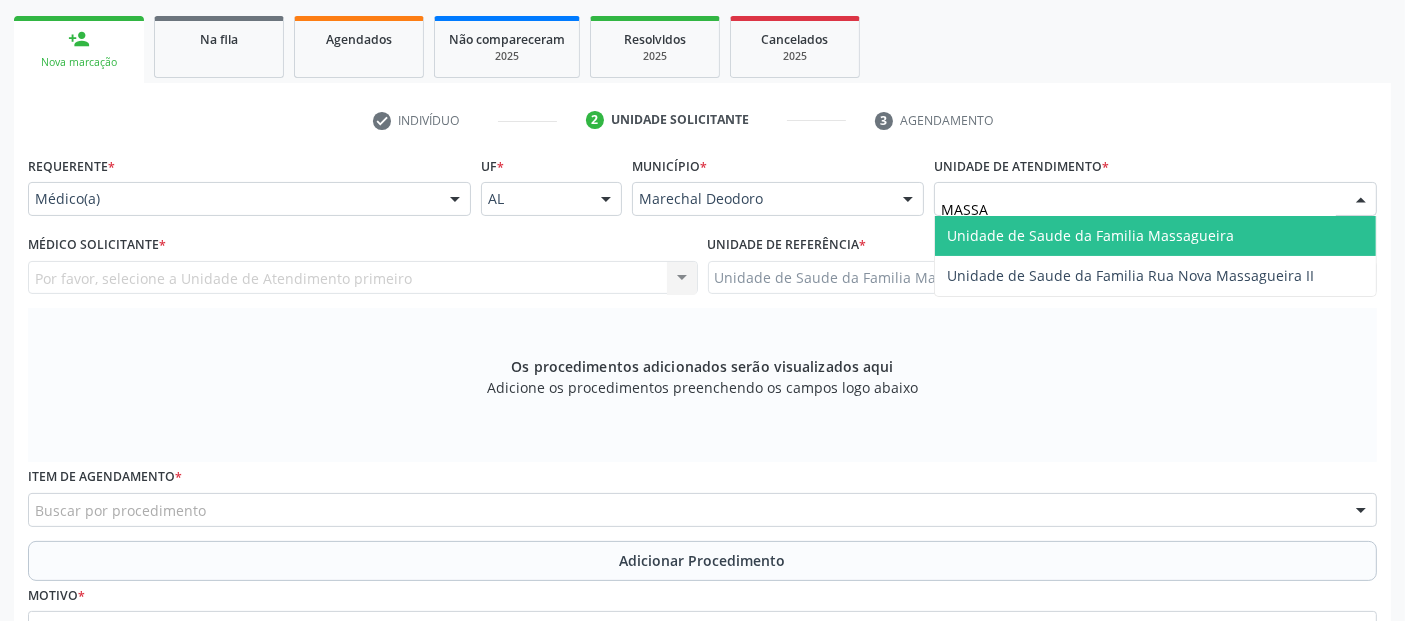 click on "Unidade de Saude da Familia Massagueira" at bounding box center [1090, 235] 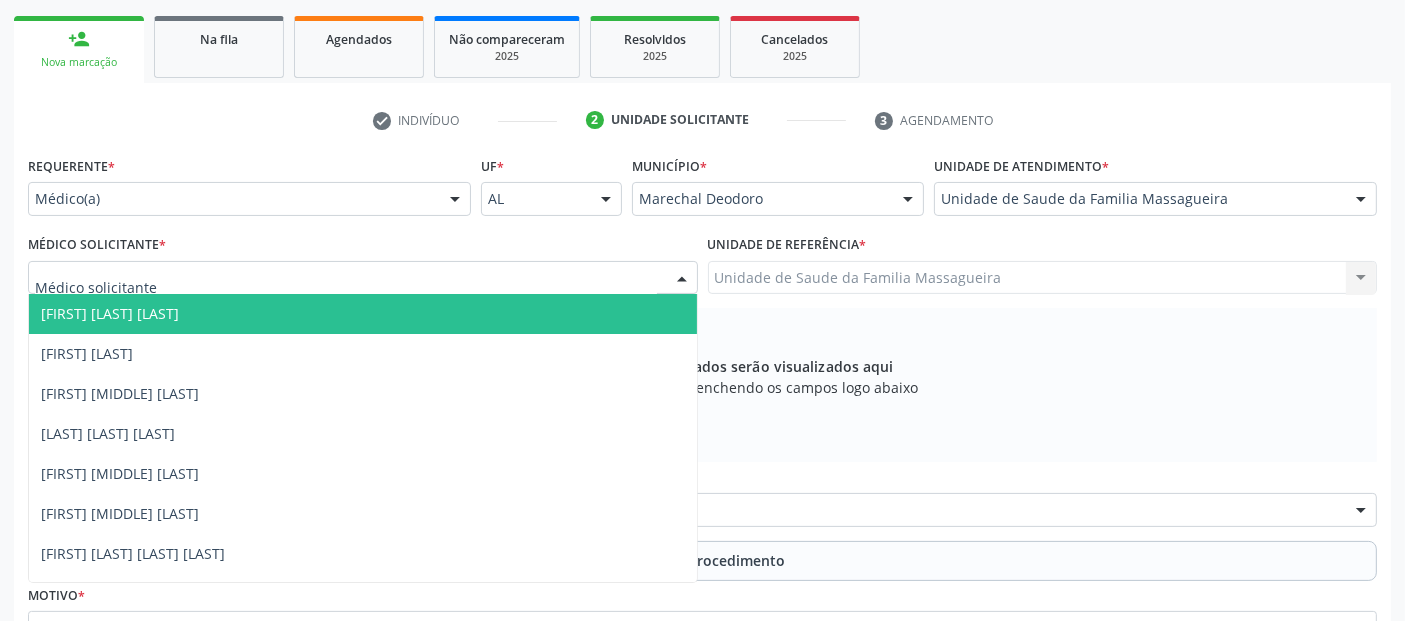 click at bounding box center (363, 278) 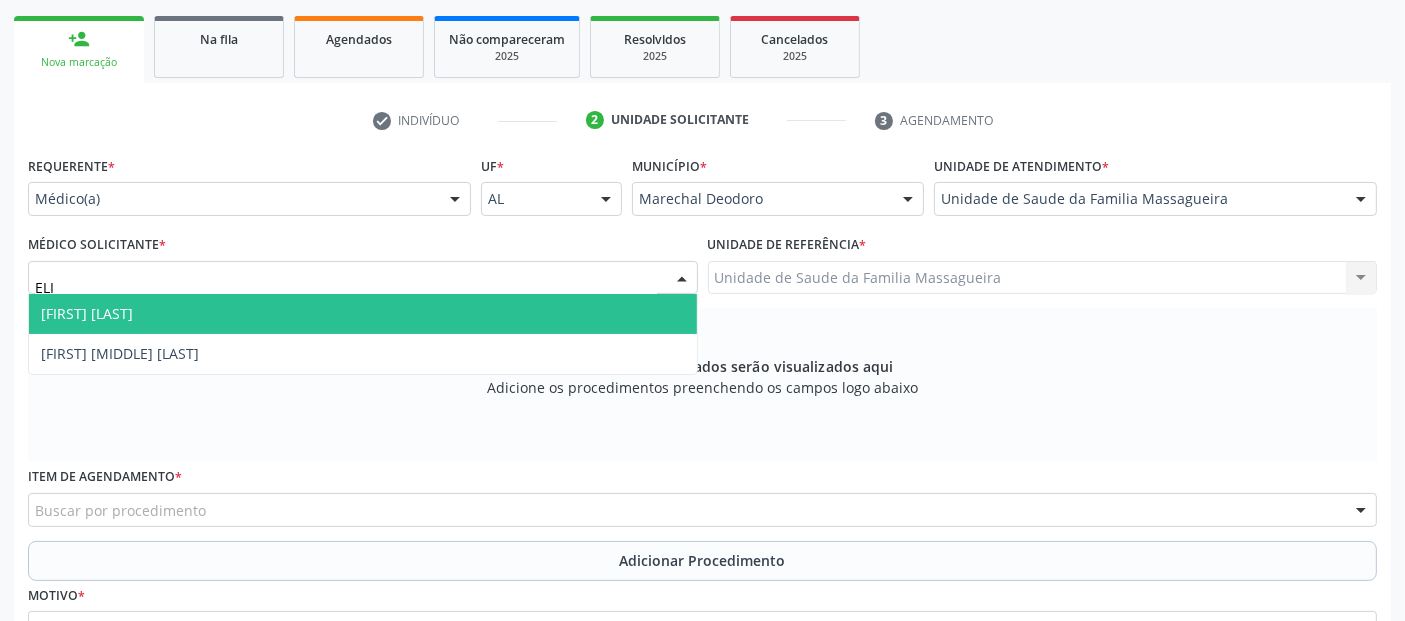 type on "ELIZ" 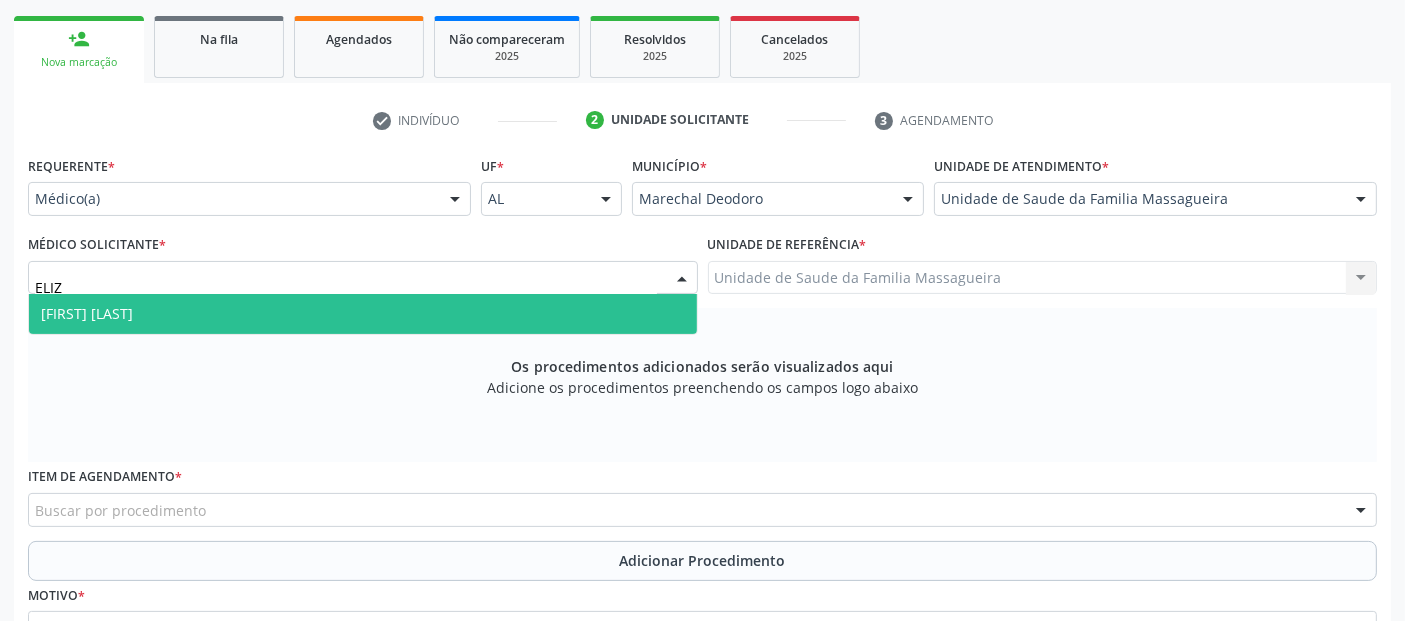 click on "[FIRST] [LAST]" at bounding box center (363, 314) 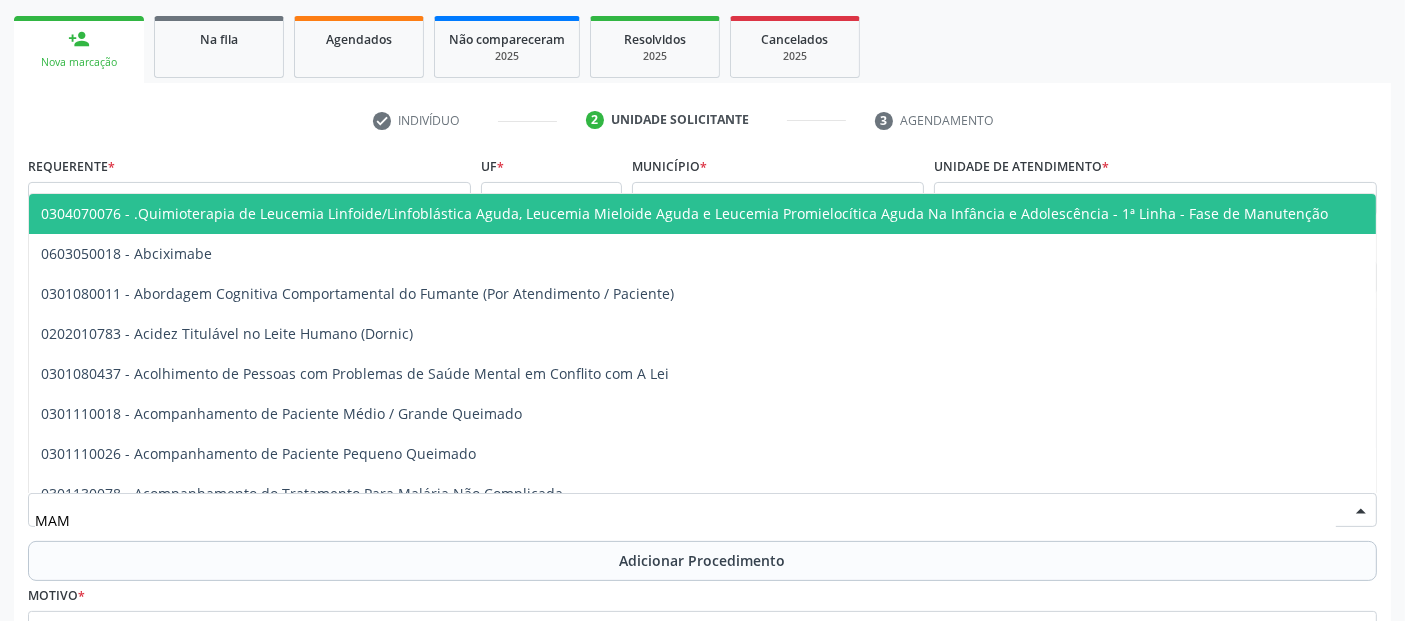 type on "MAMO" 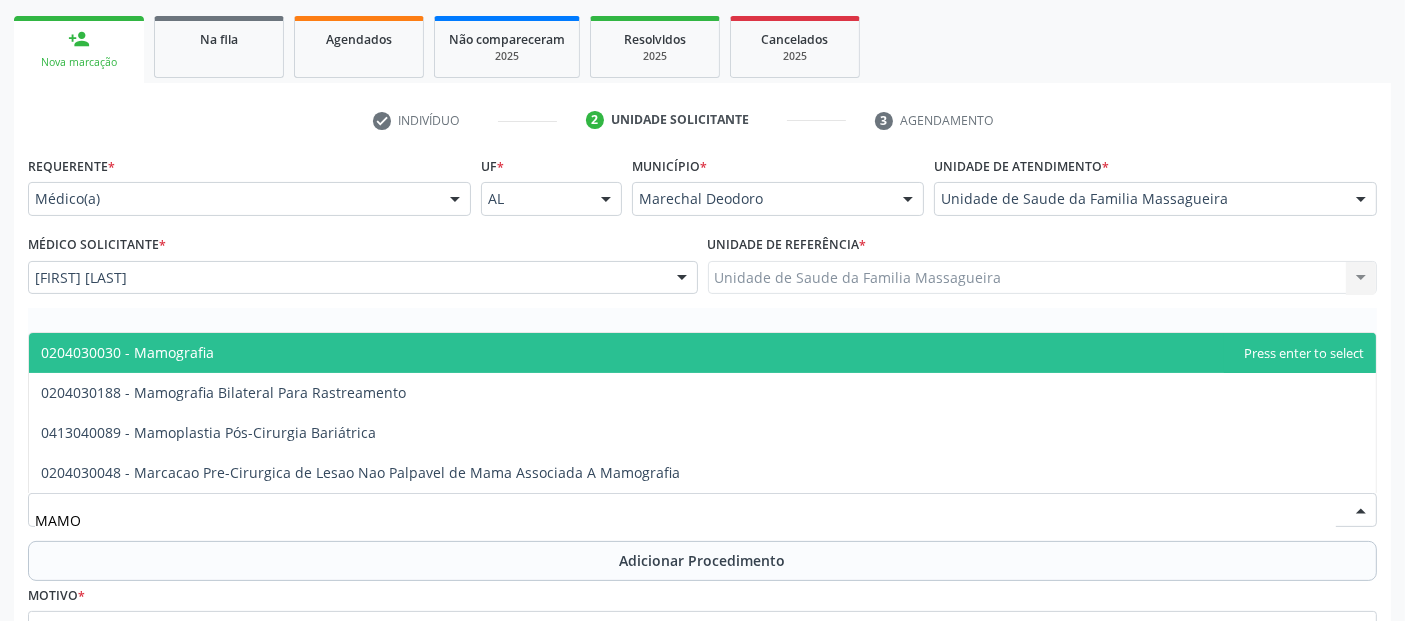 click on "0204030030 - Mamografia" at bounding box center (702, 353) 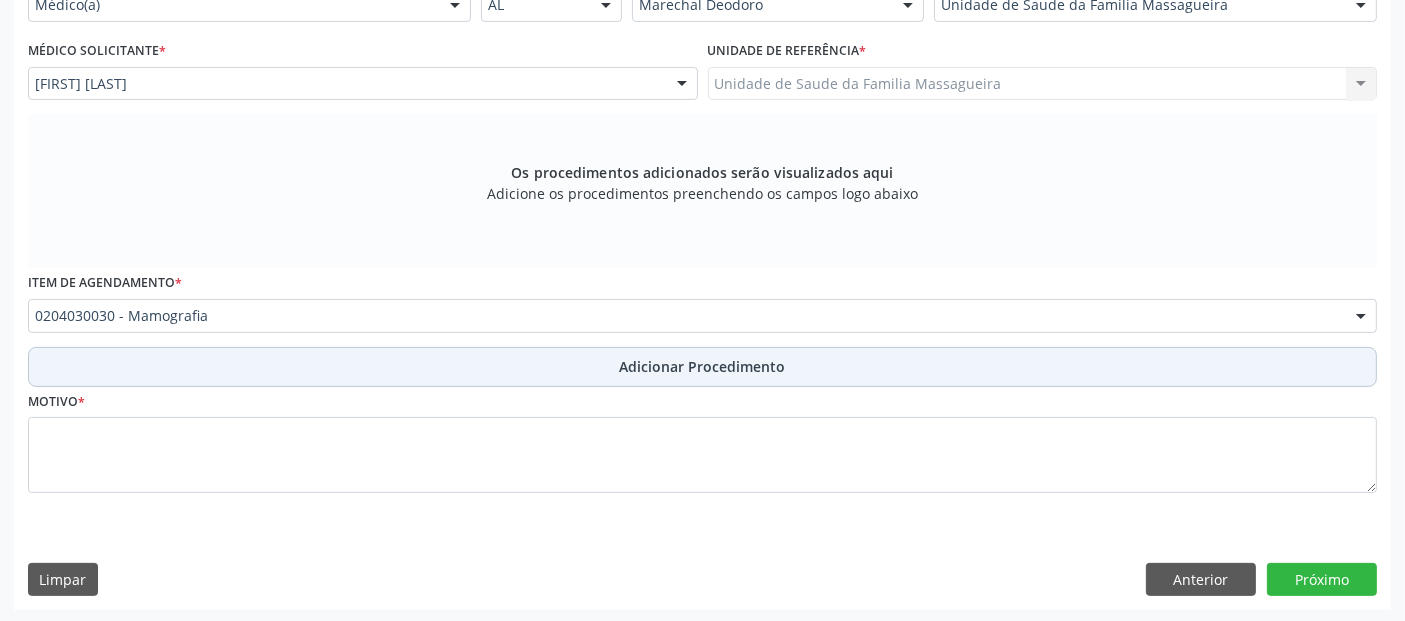 click on "Adicionar Procedimento" at bounding box center (702, 367) 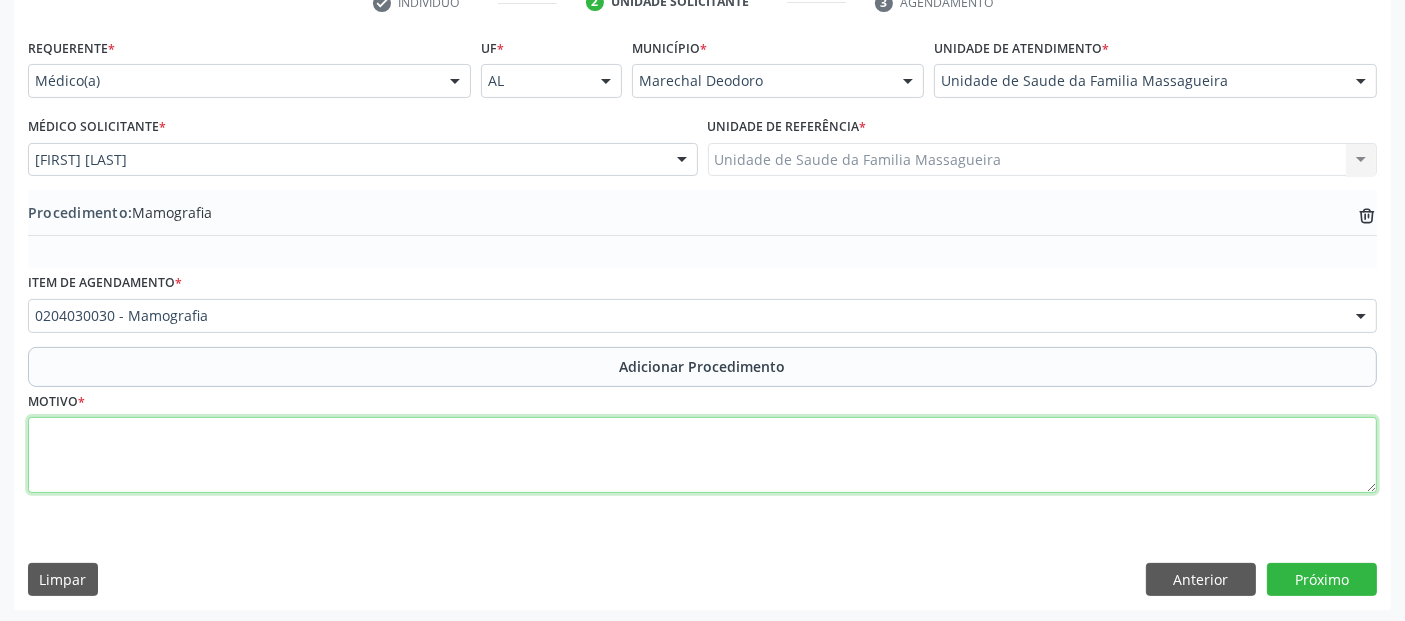 click at bounding box center [702, 455] 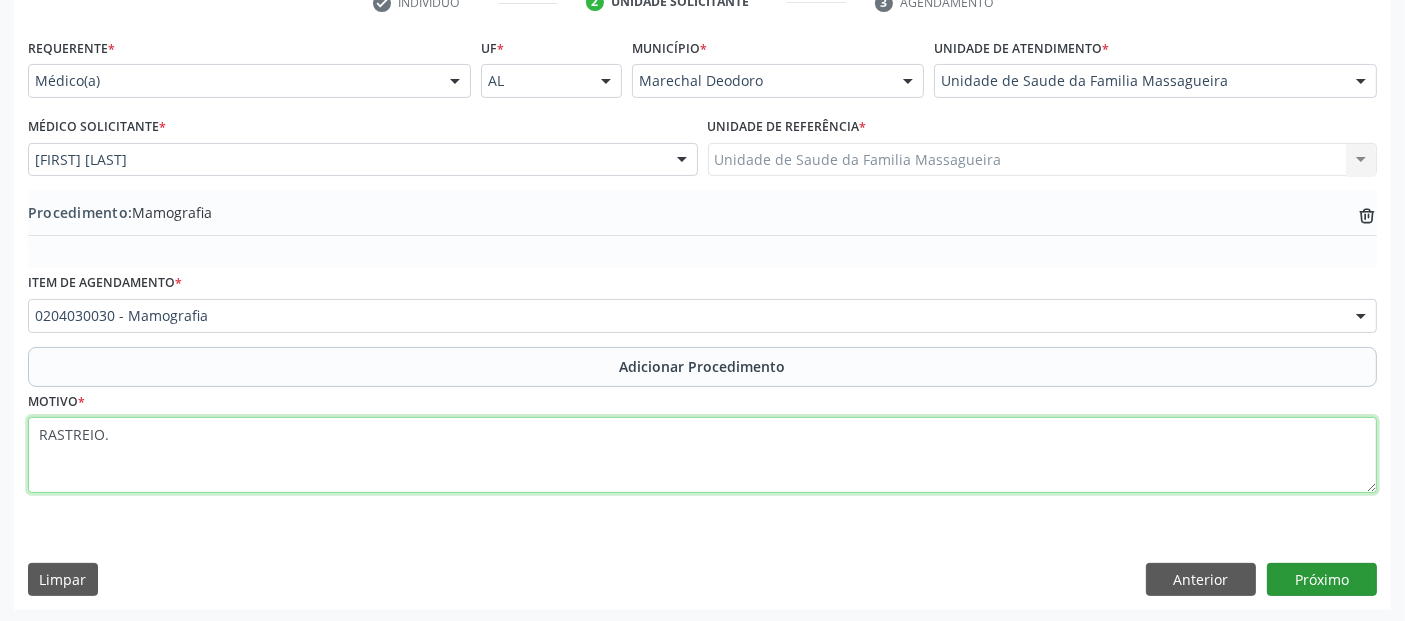 type on "RASTREIO." 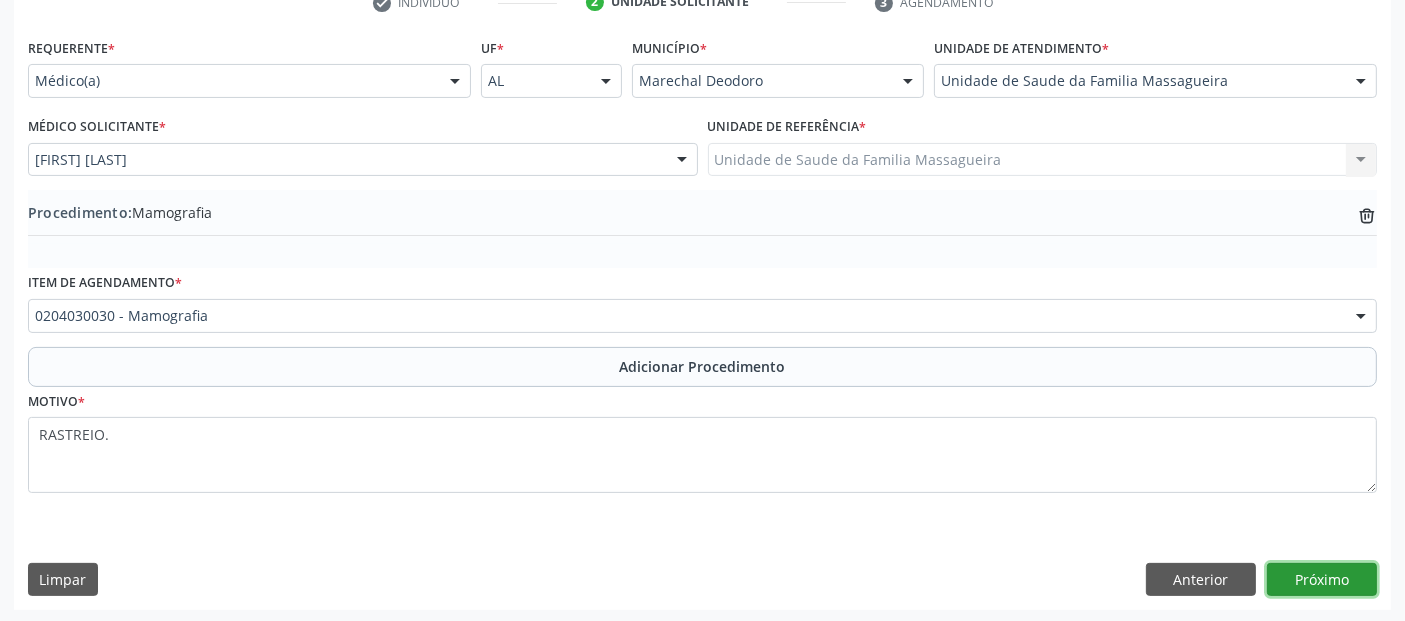 click on "Próximo" at bounding box center [1322, 580] 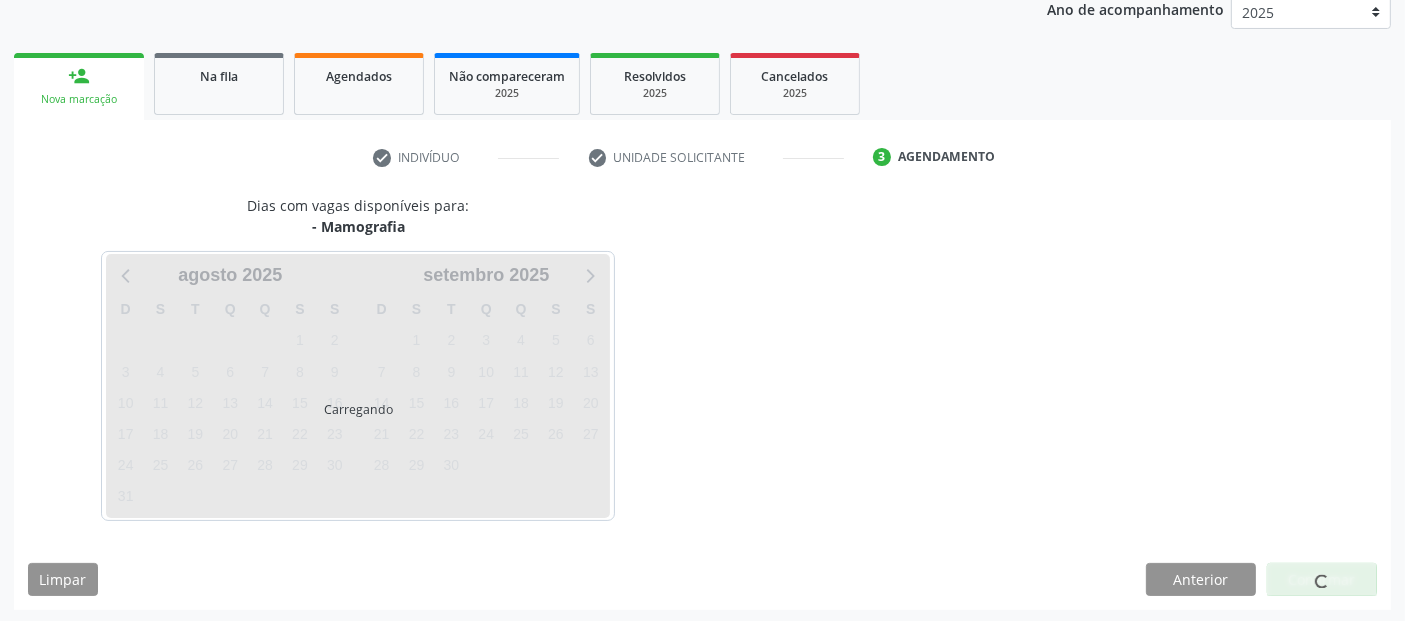 scroll, scrollTop: 333, scrollLeft: 0, axis: vertical 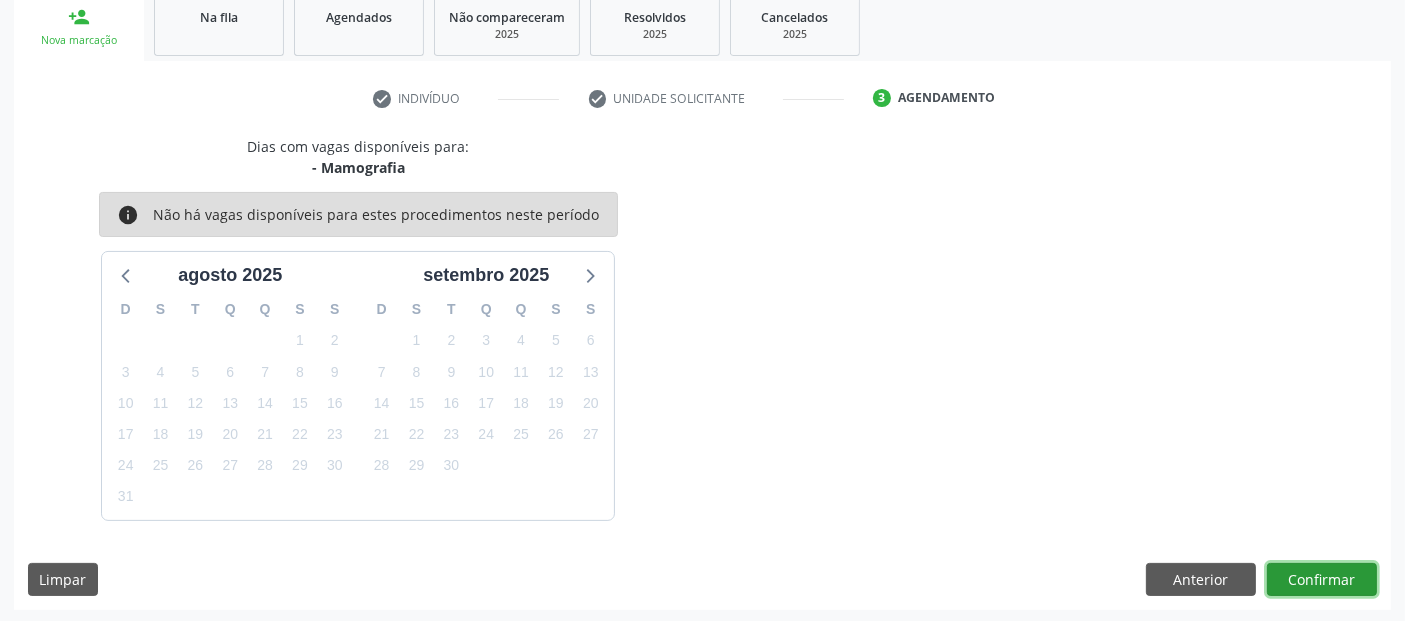 click on "Confirmar" at bounding box center (1322, 580) 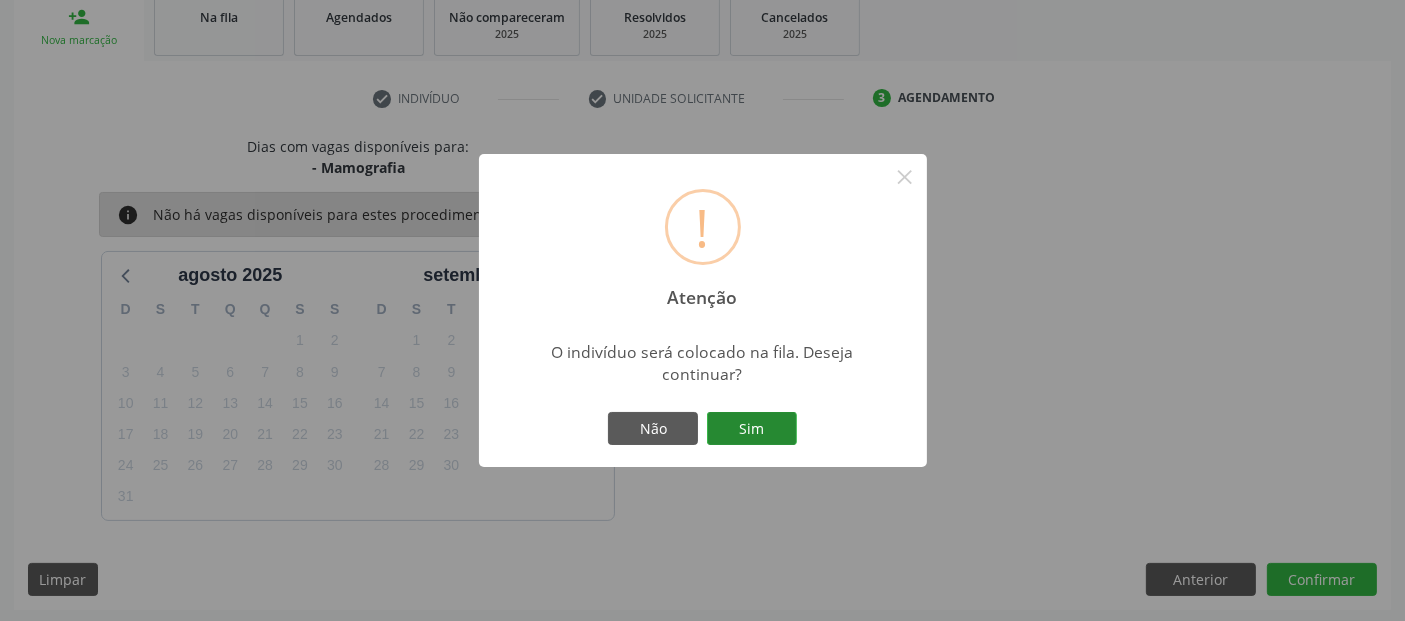 click on "Sim" at bounding box center (752, 429) 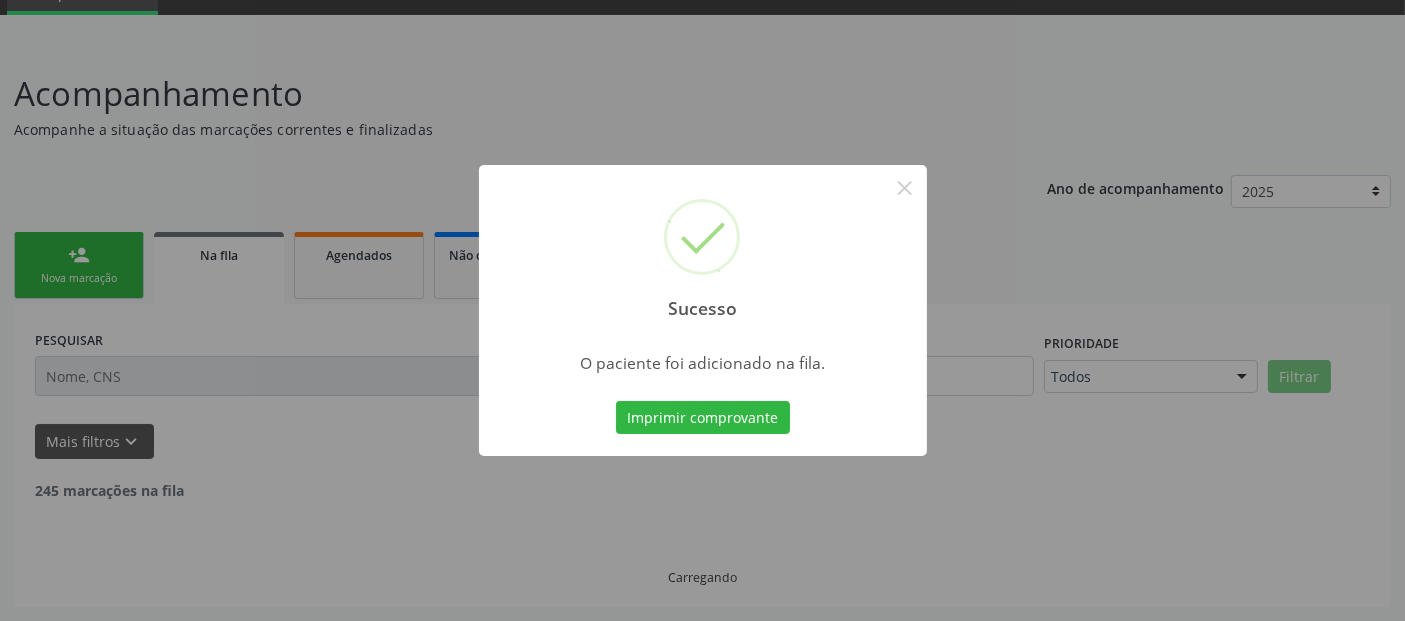 scroll, scrollTop: 71, scrollLeft: 0, axis: vertical 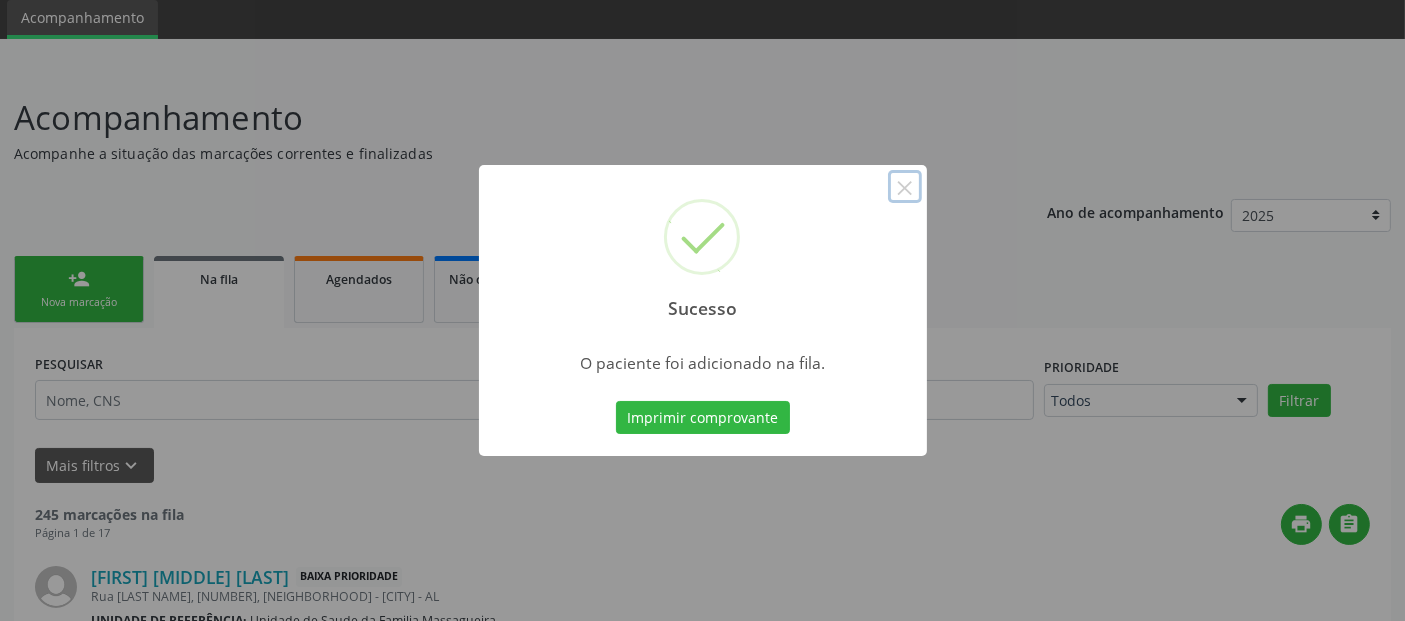 click on "×" at bounding box center (905, 187) 